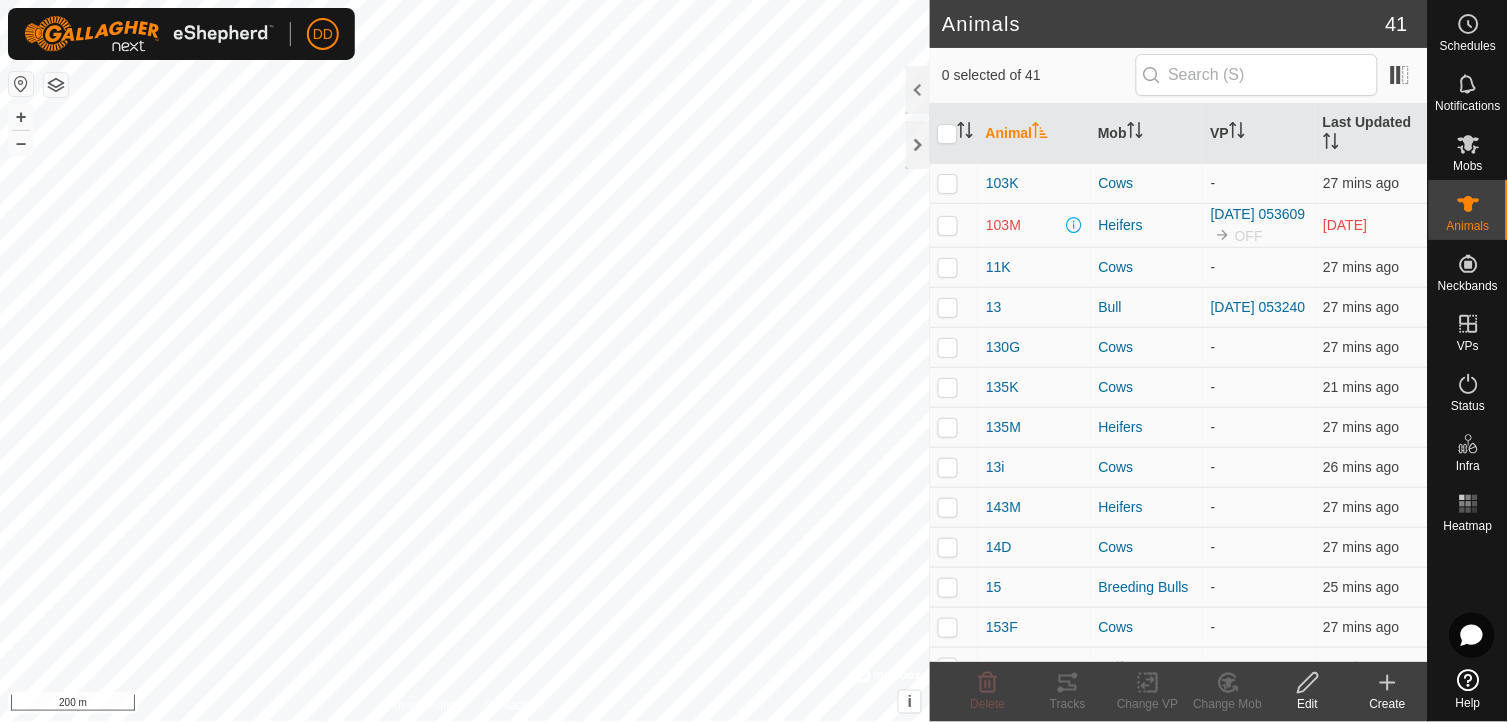 scroll, scrollTop: 0, scrollLeft: 0, axis: both 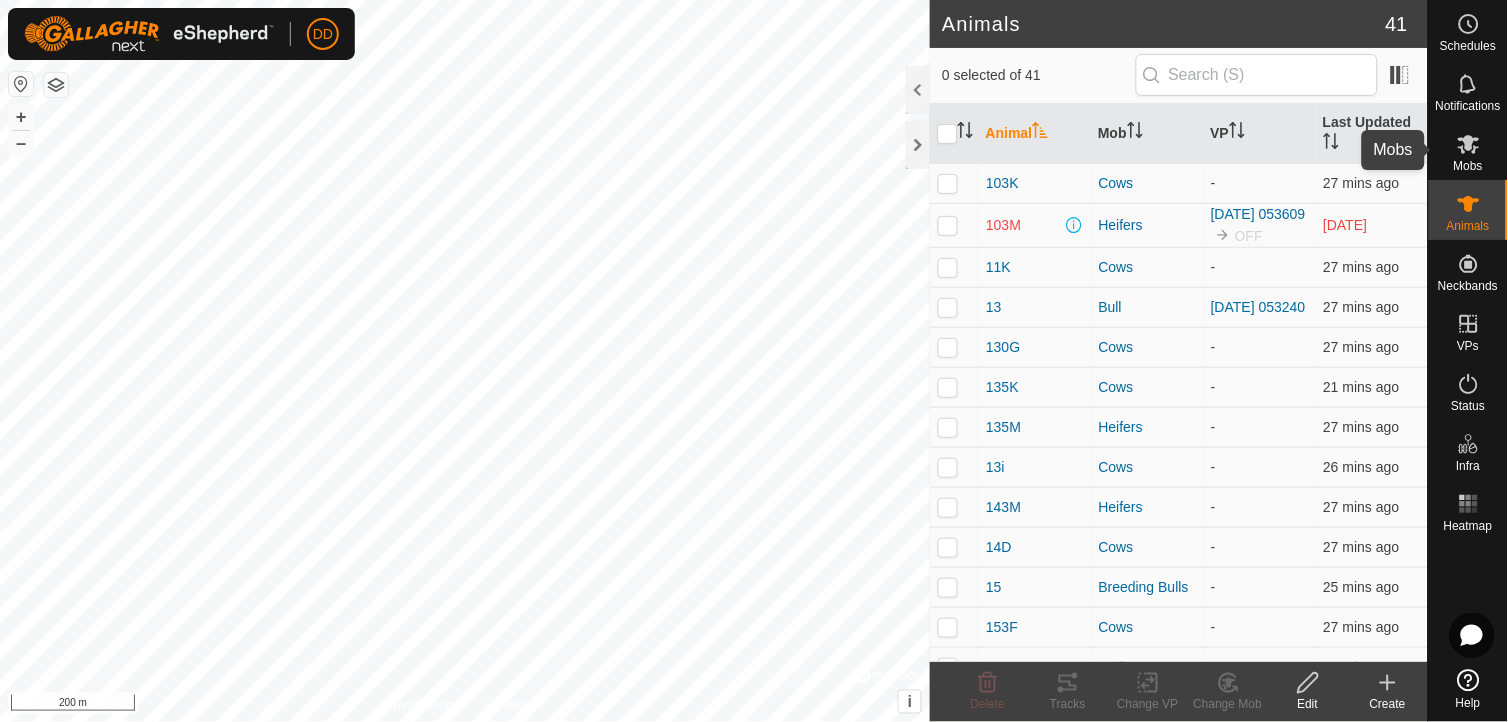 click on "Mobs" at bounding box center (1468, 166) 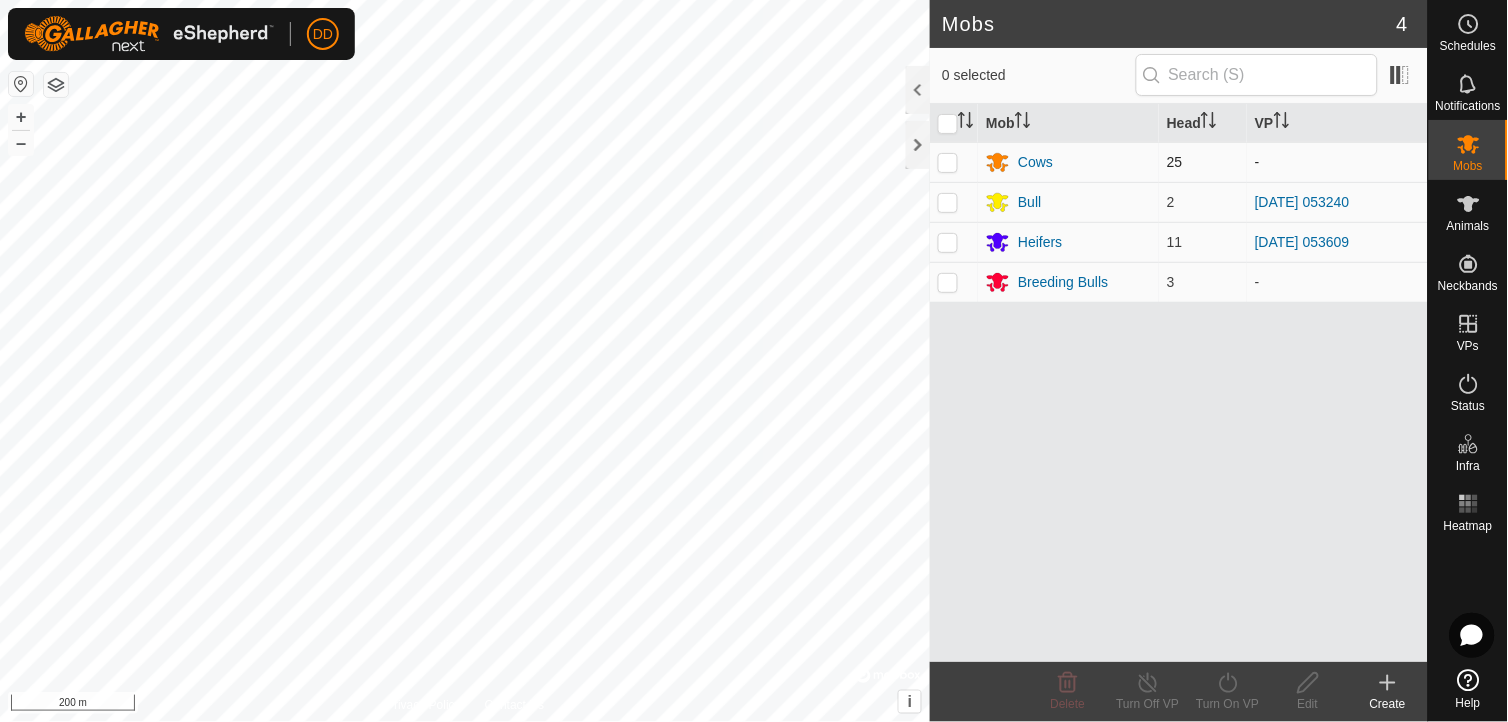 click at bounding box center (948, 162) 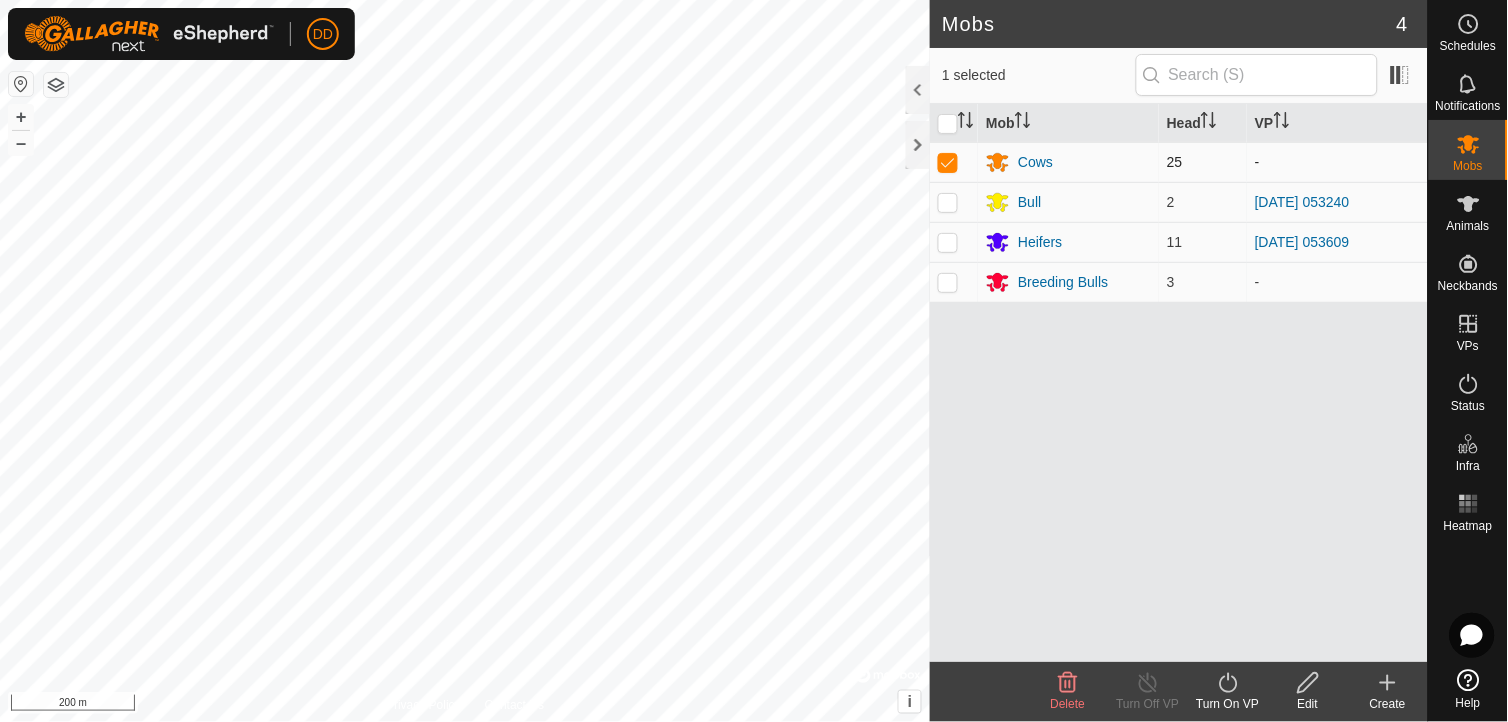 click at bounding box center [948, 162] 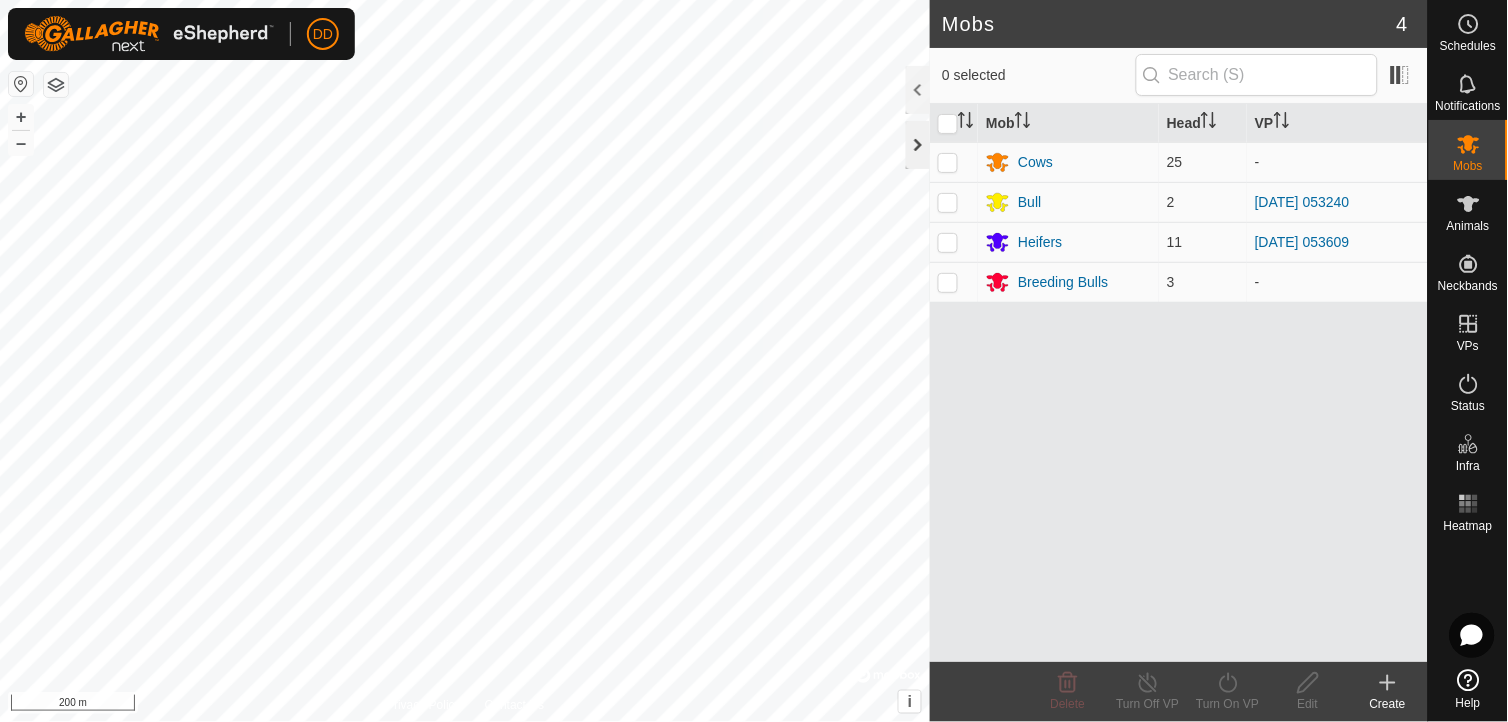 click 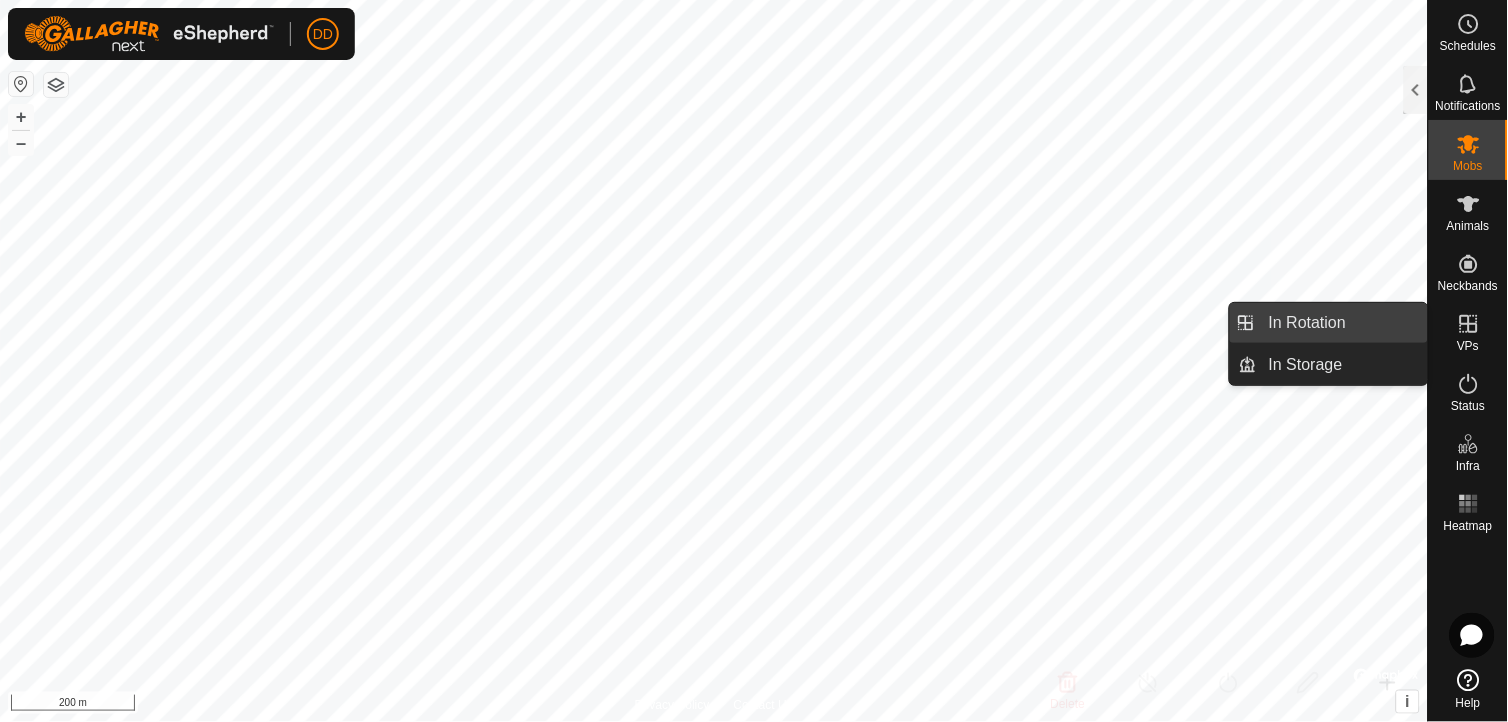 click on "In Rotation" at bounding box center [1342, 323] 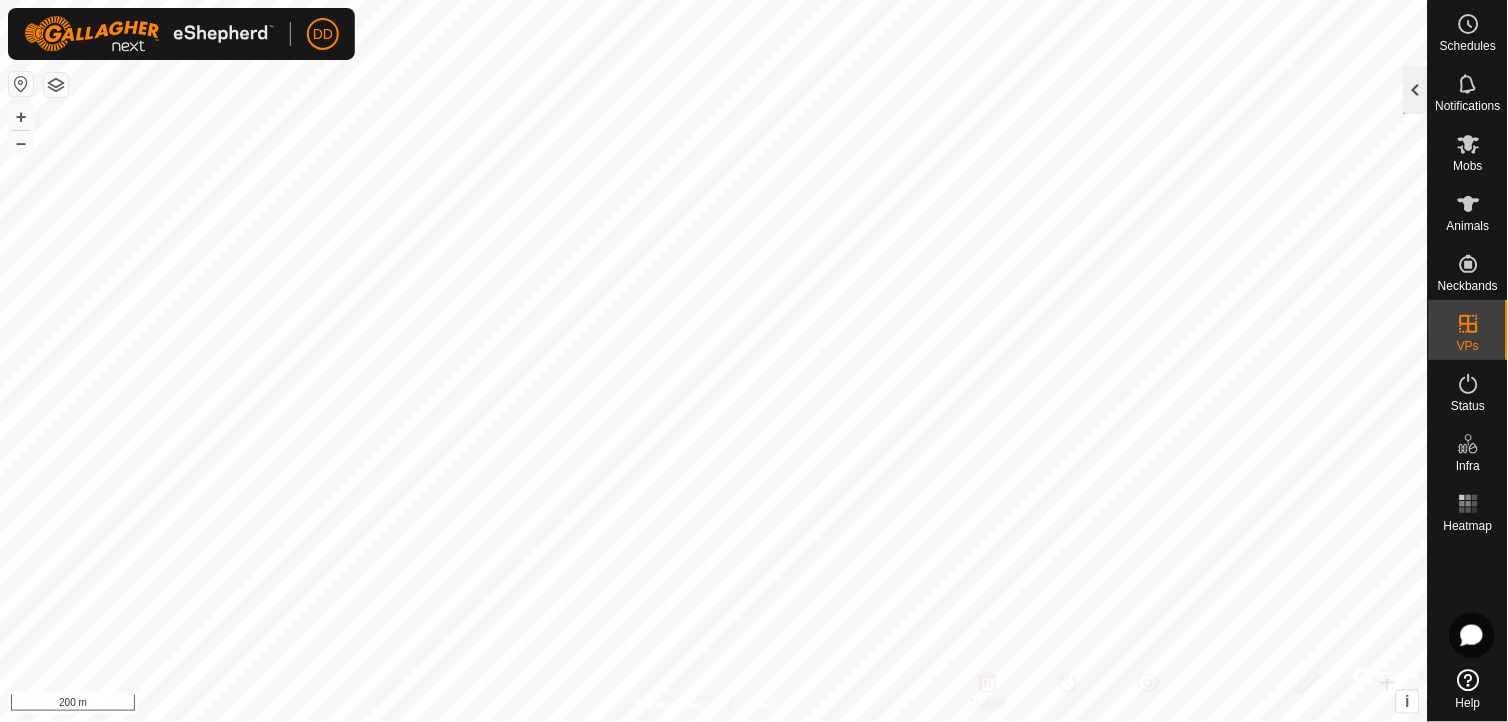 click 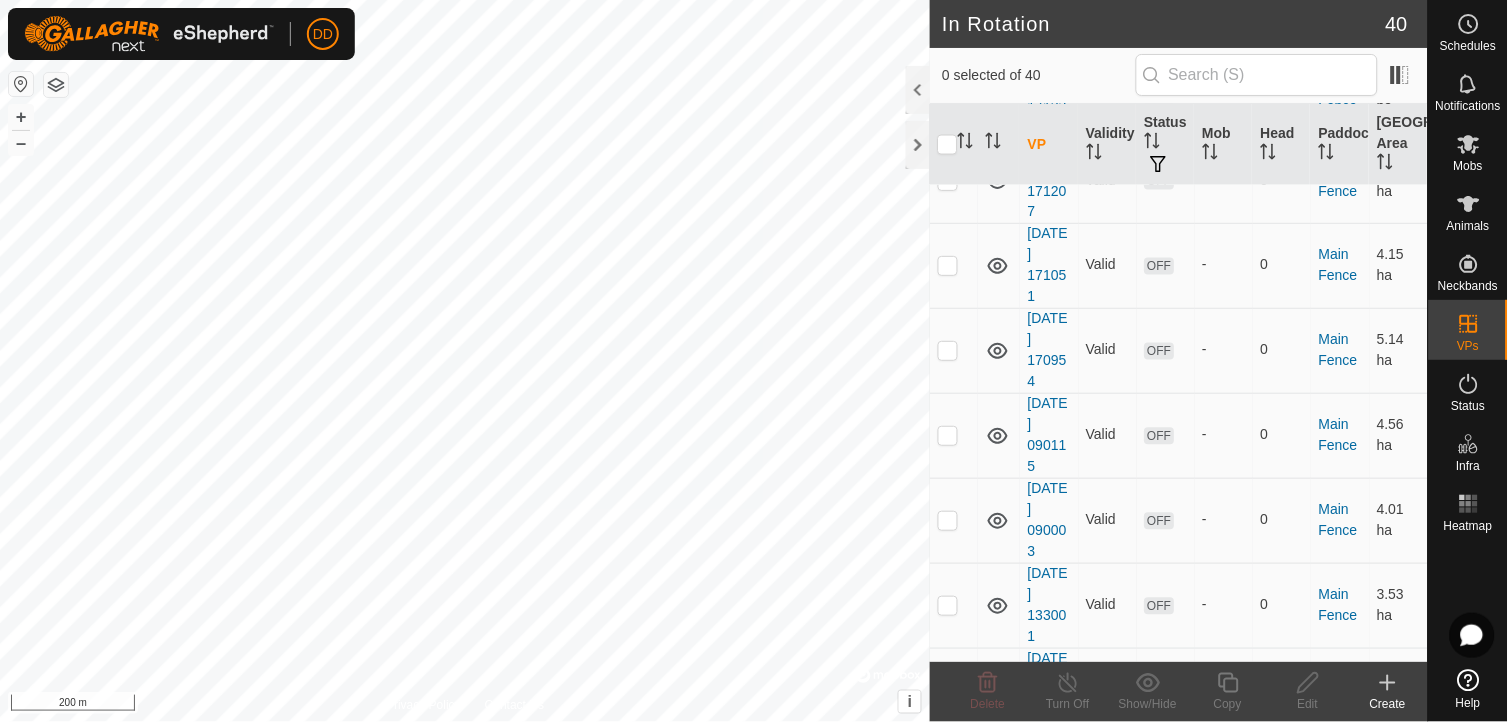 scroll, scrollTop: 2926, scrollLeft: 0, axis: vertical 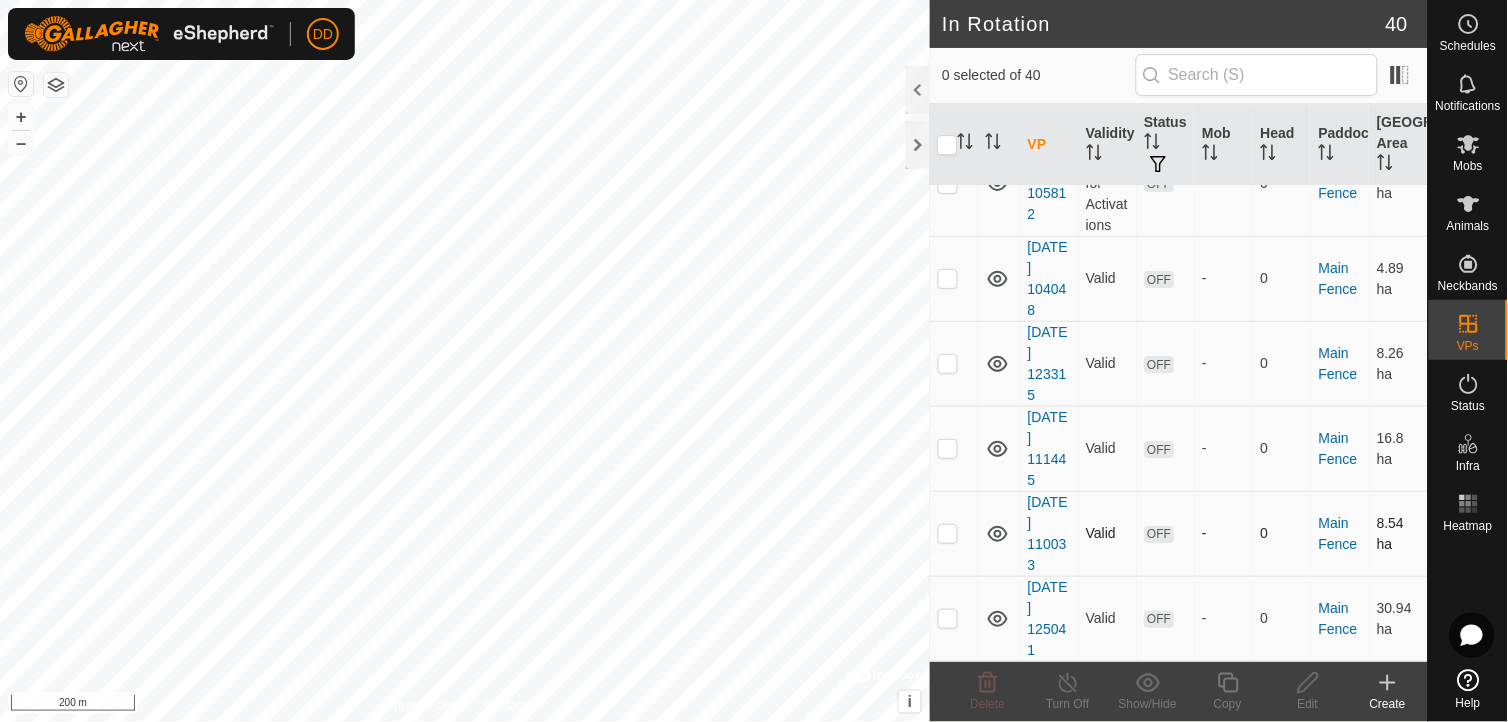 checkbox on "true" 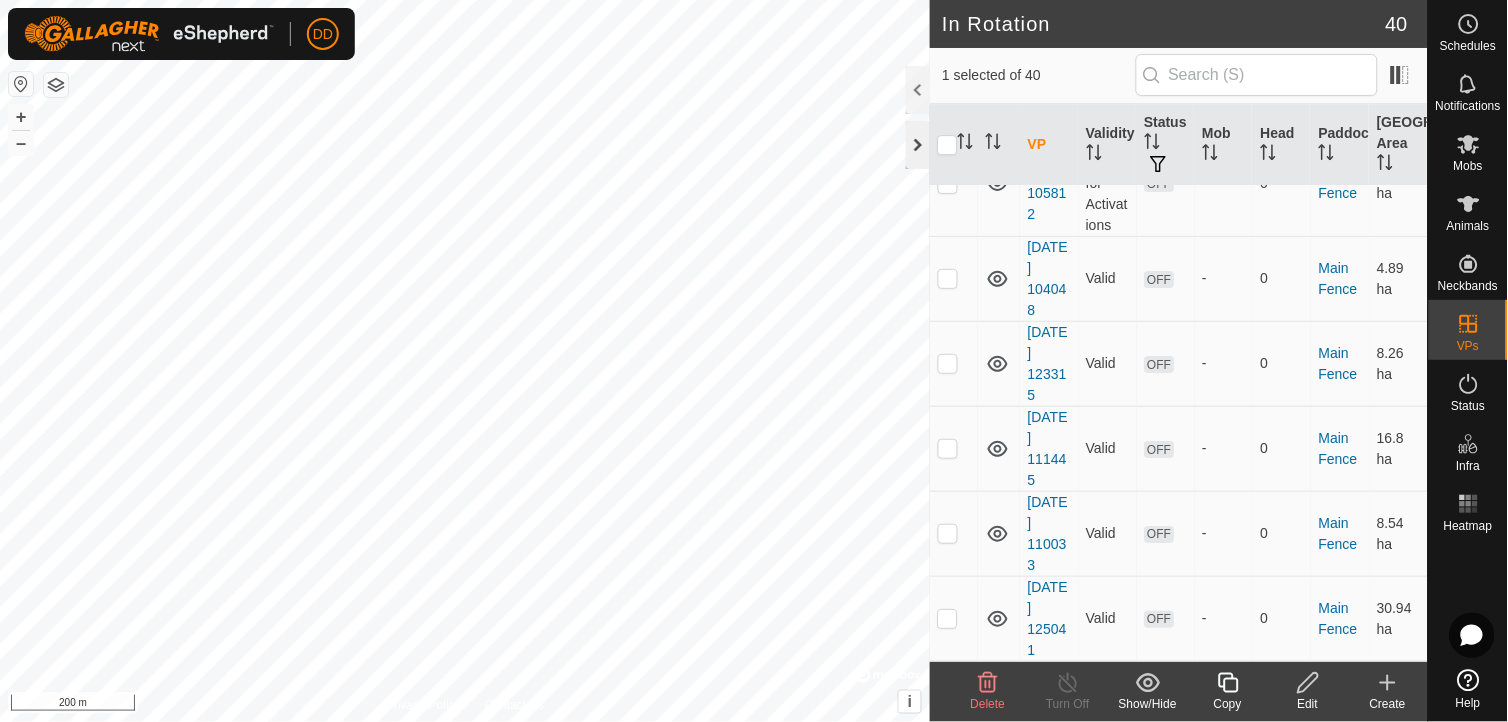 click 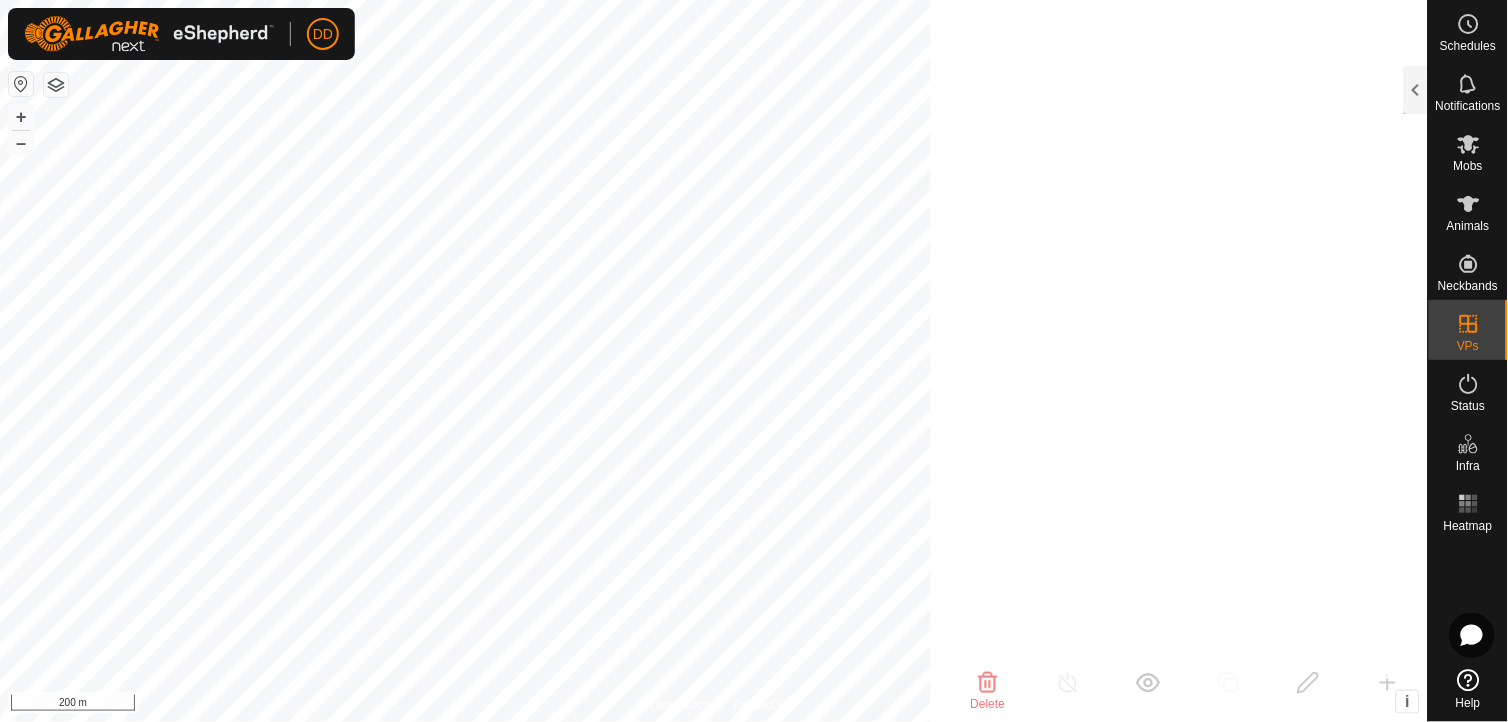 scroll, scrollTop: 12640, scrollLeft: 0, axis: vertical 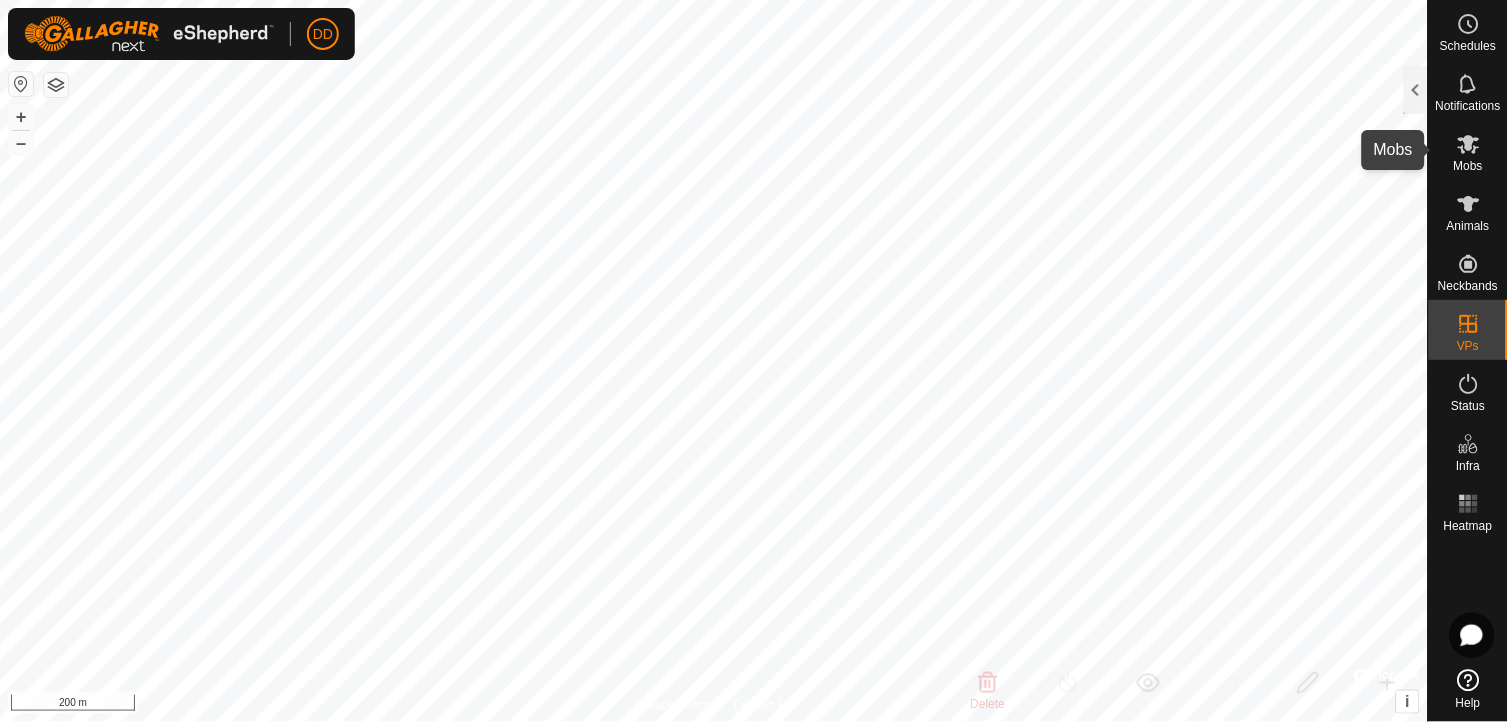 click 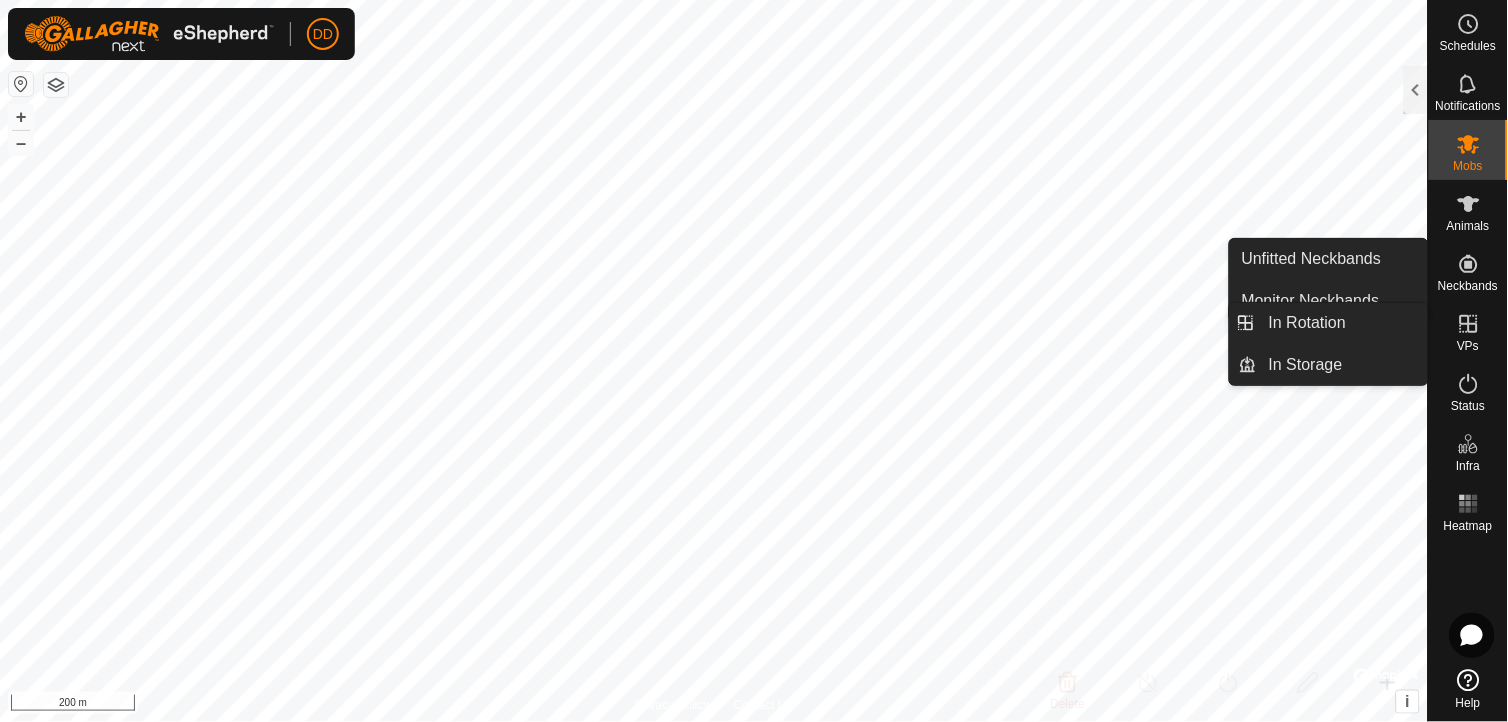 click 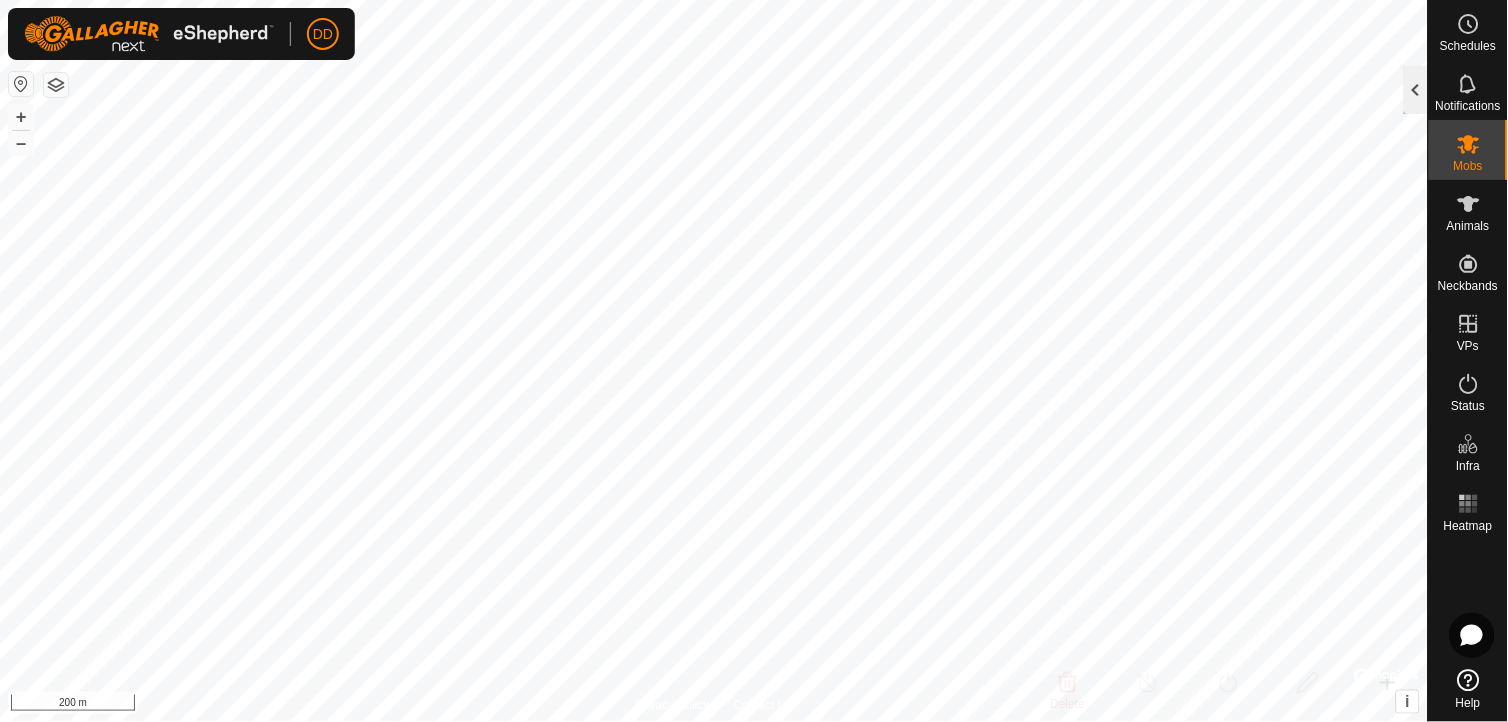 click 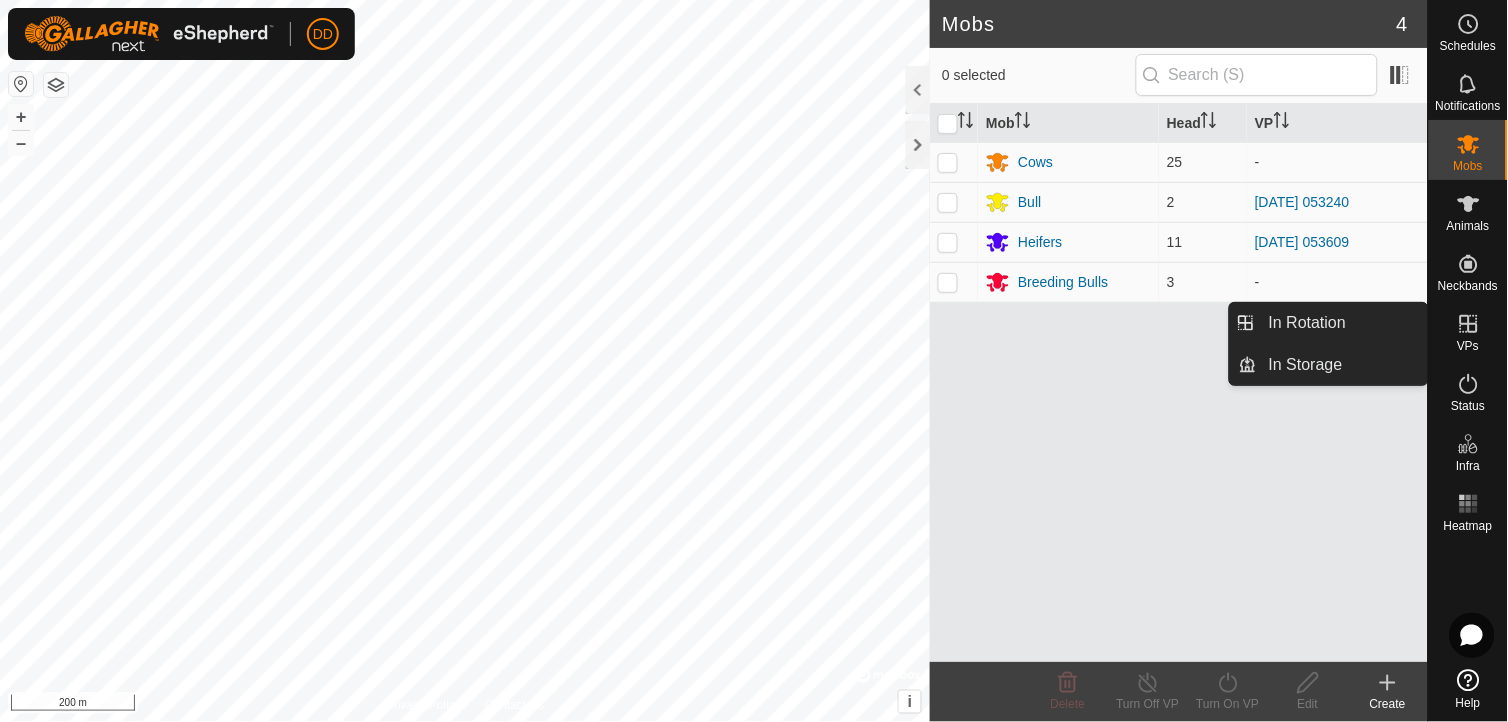 click 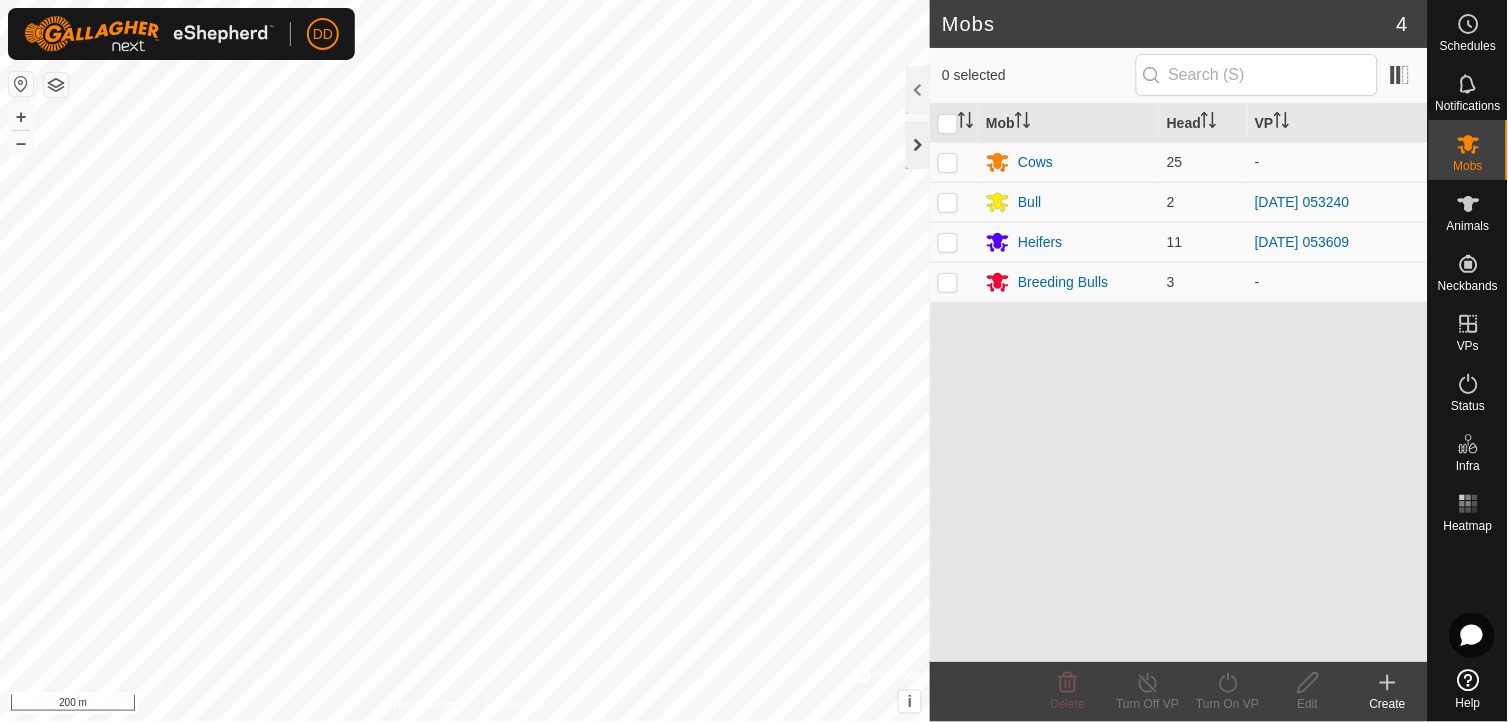 click 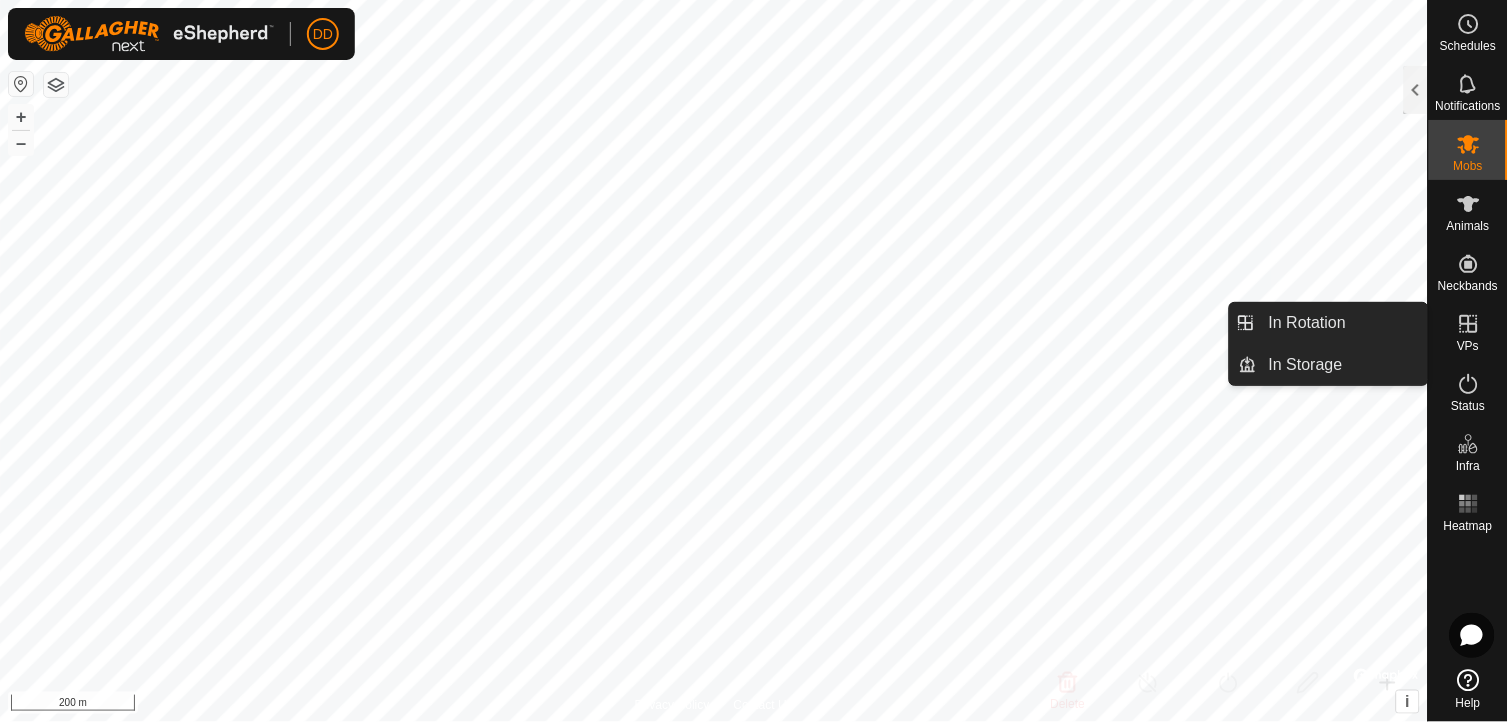 click 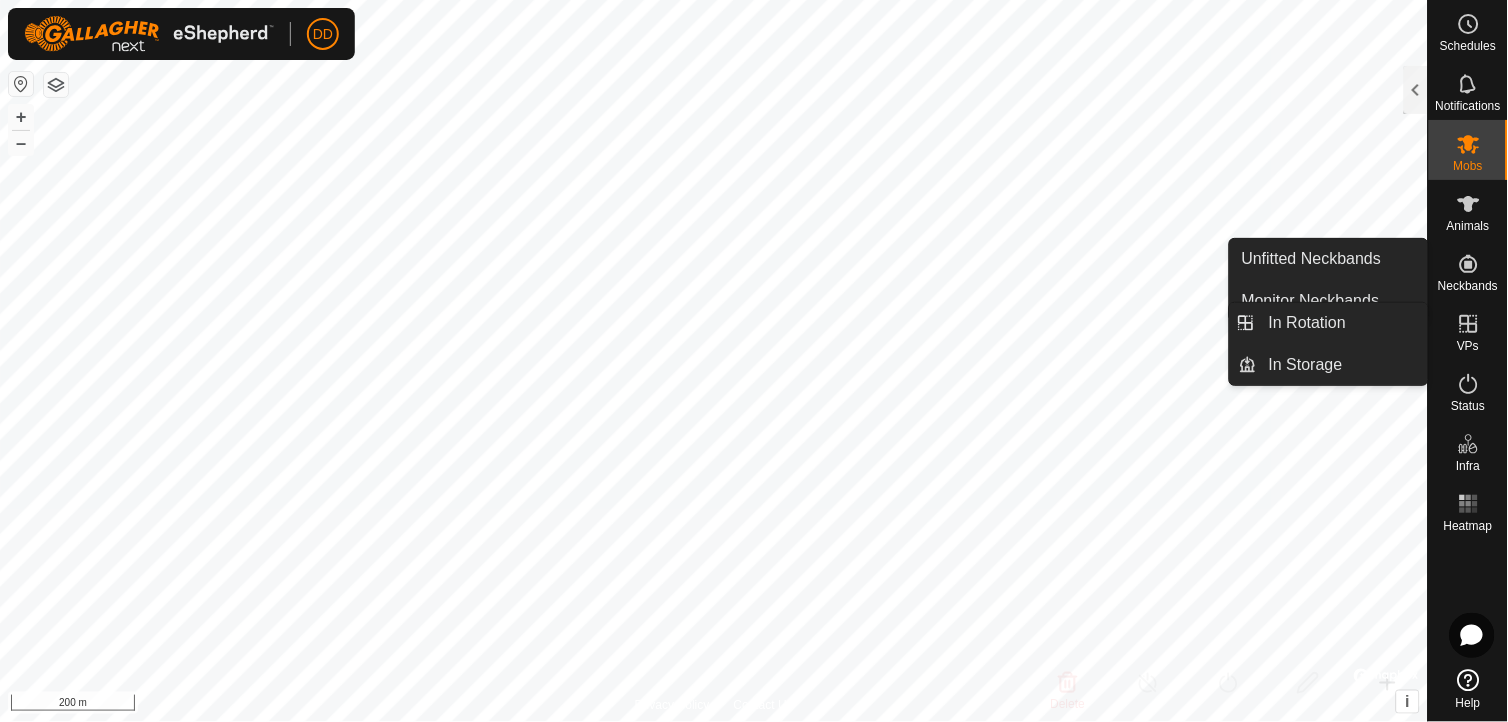 click 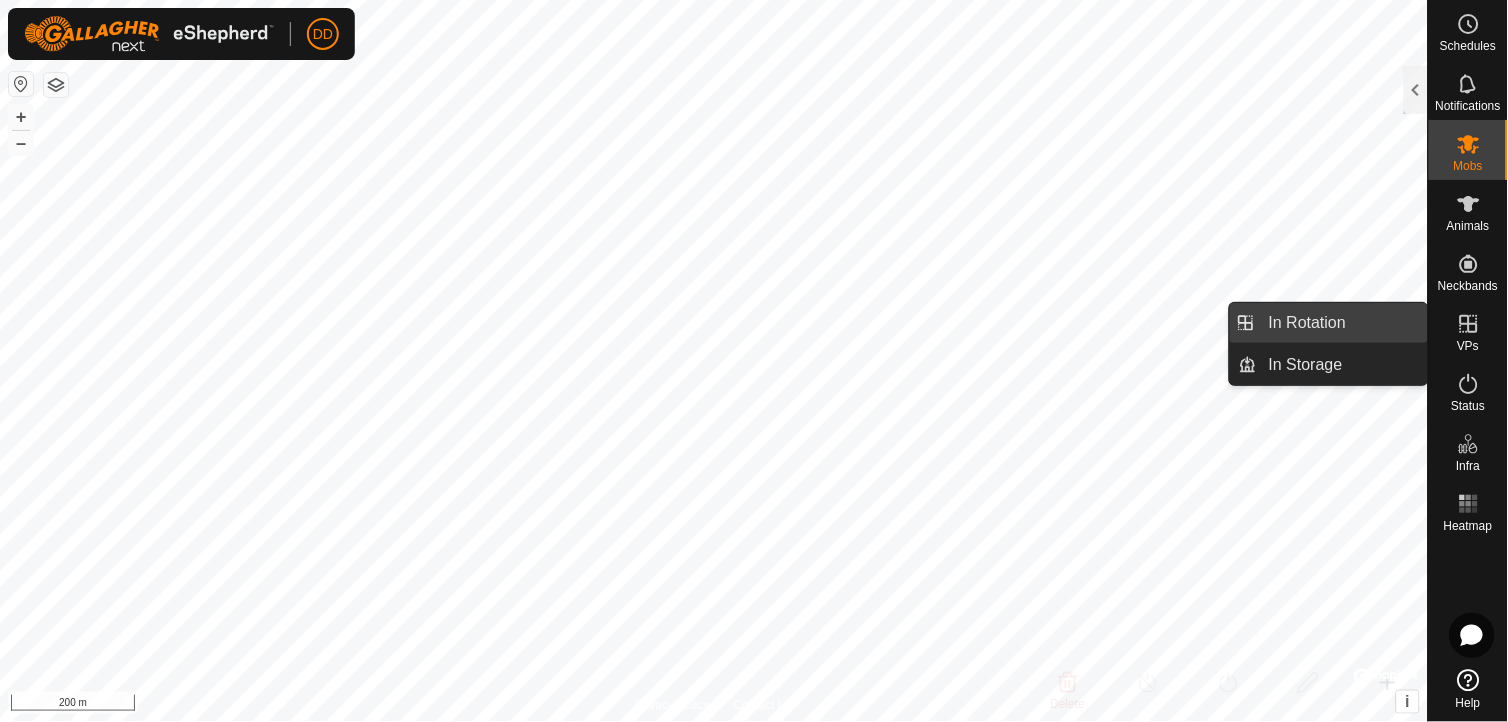 click on "In Rotation" at bounding box center [1342, 323] 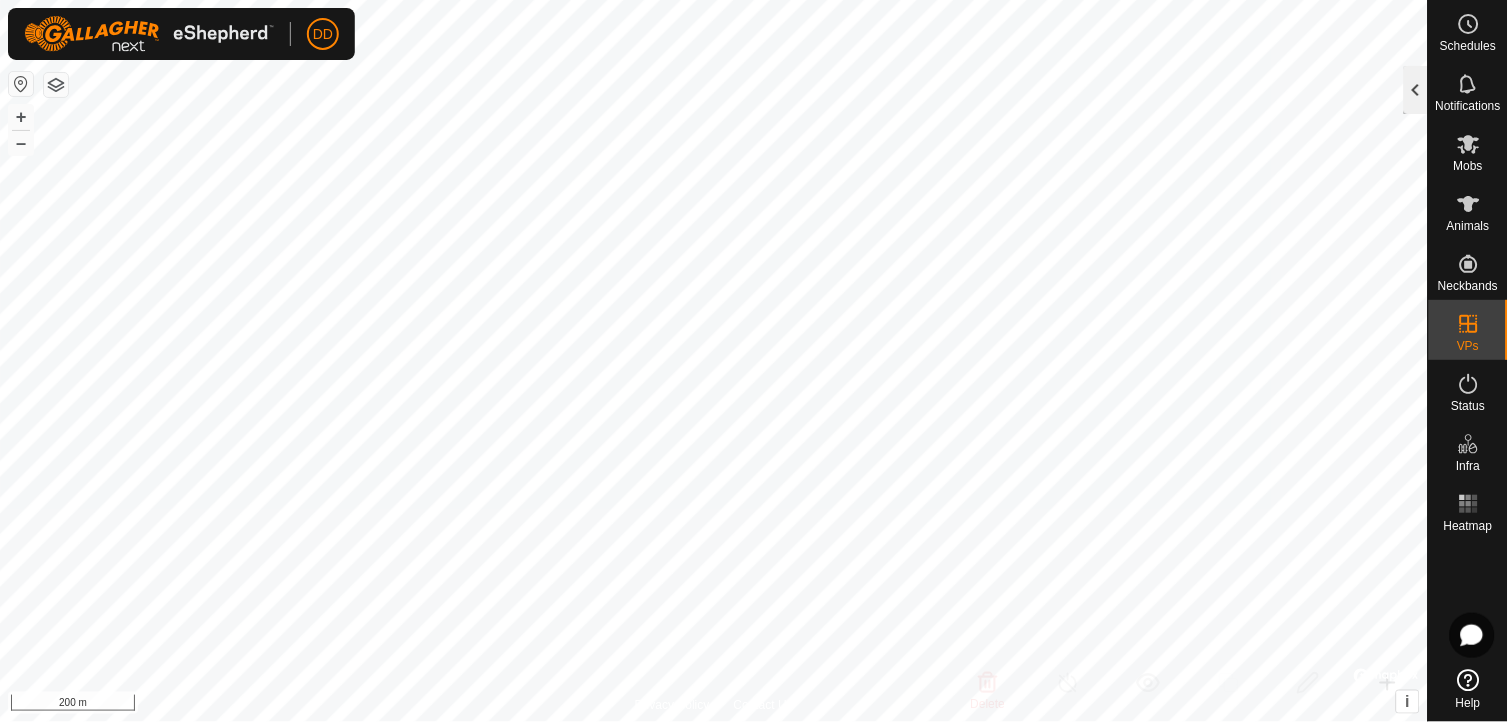 click 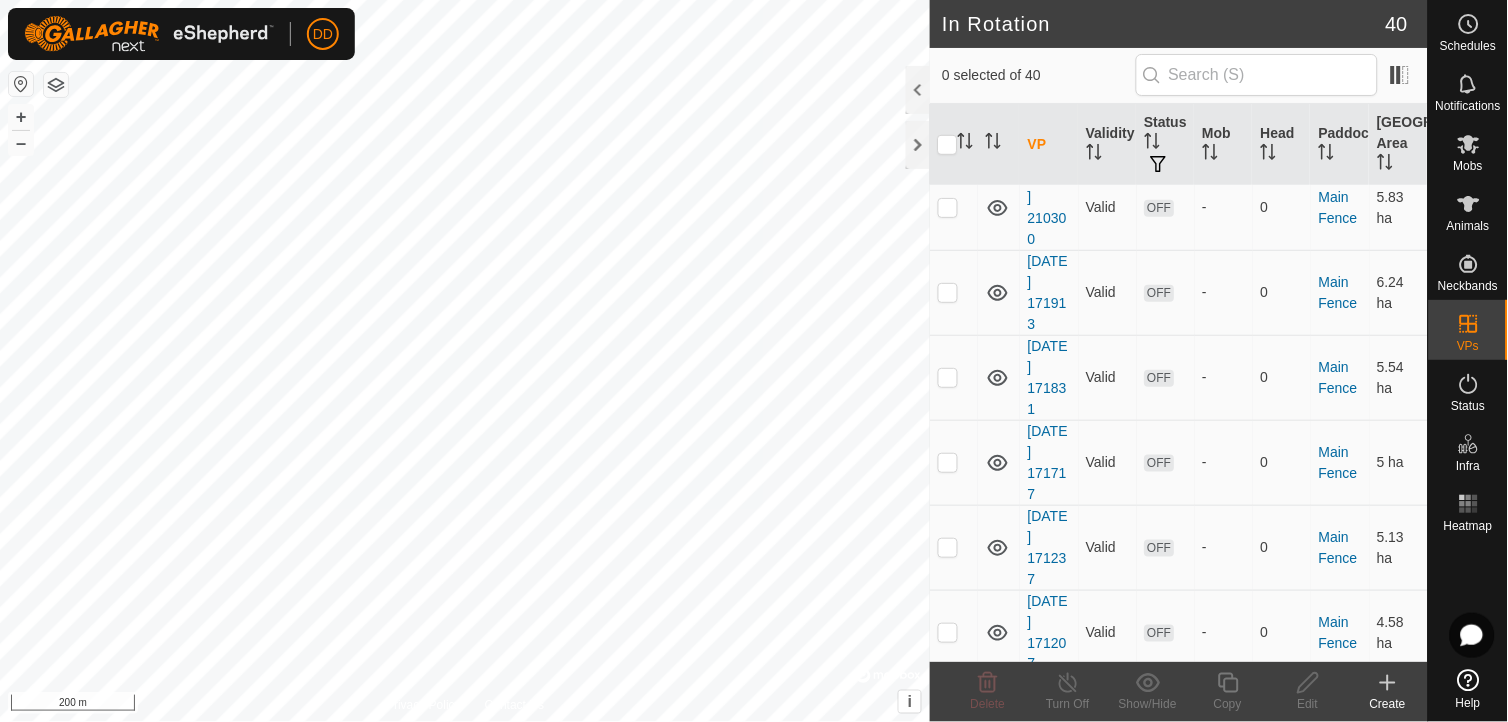 scroll, scrollTop: 1498, scrollLeft: 0, axis: vertical 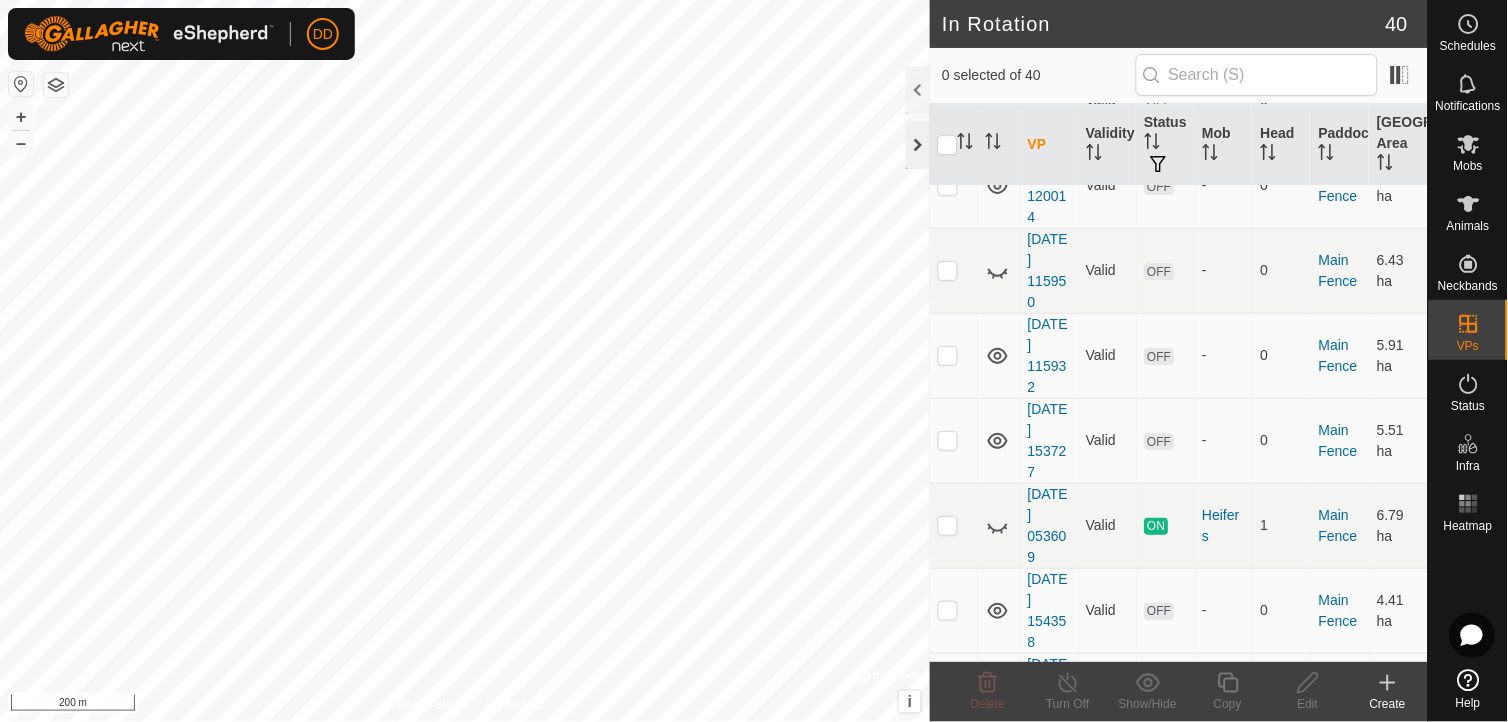 click 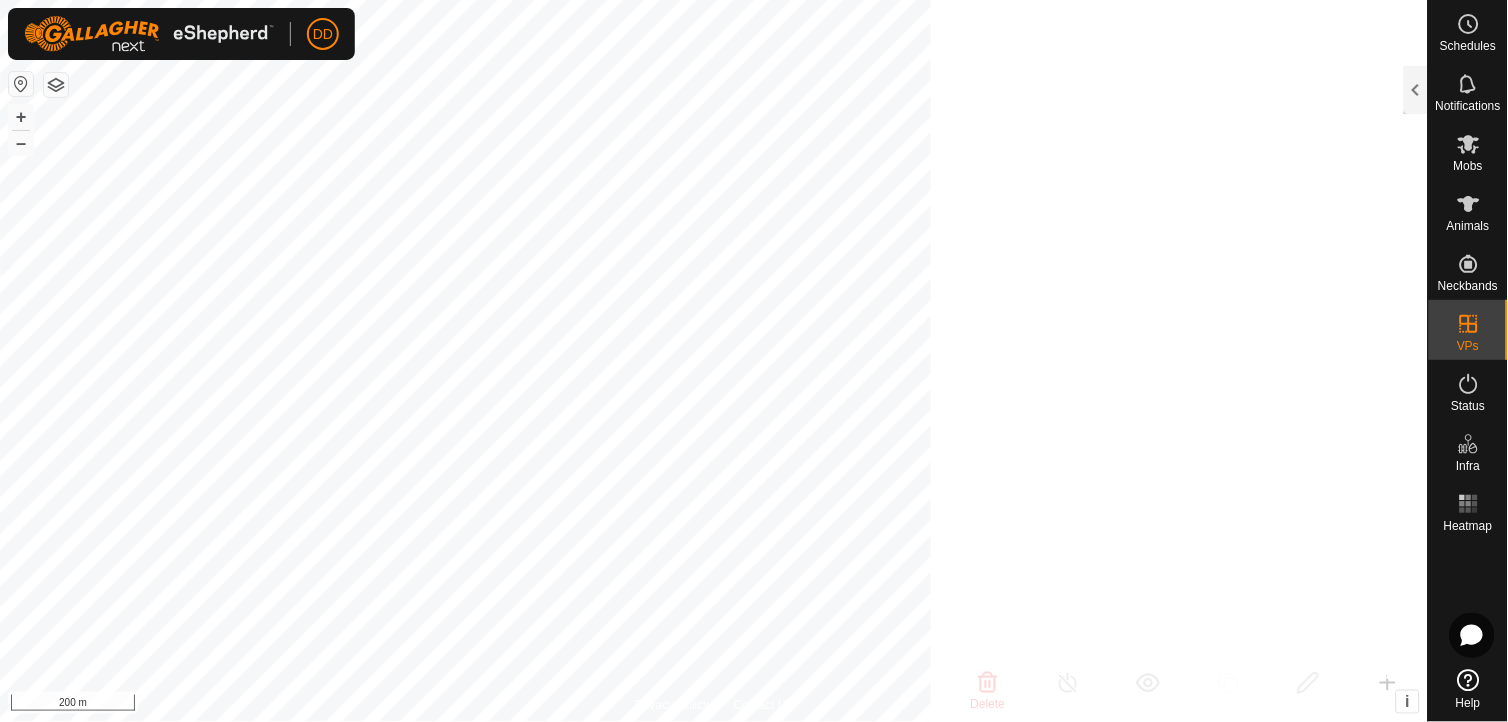 scroll, scrollTop: 6351, scrollLeft: 0, axis: vertical 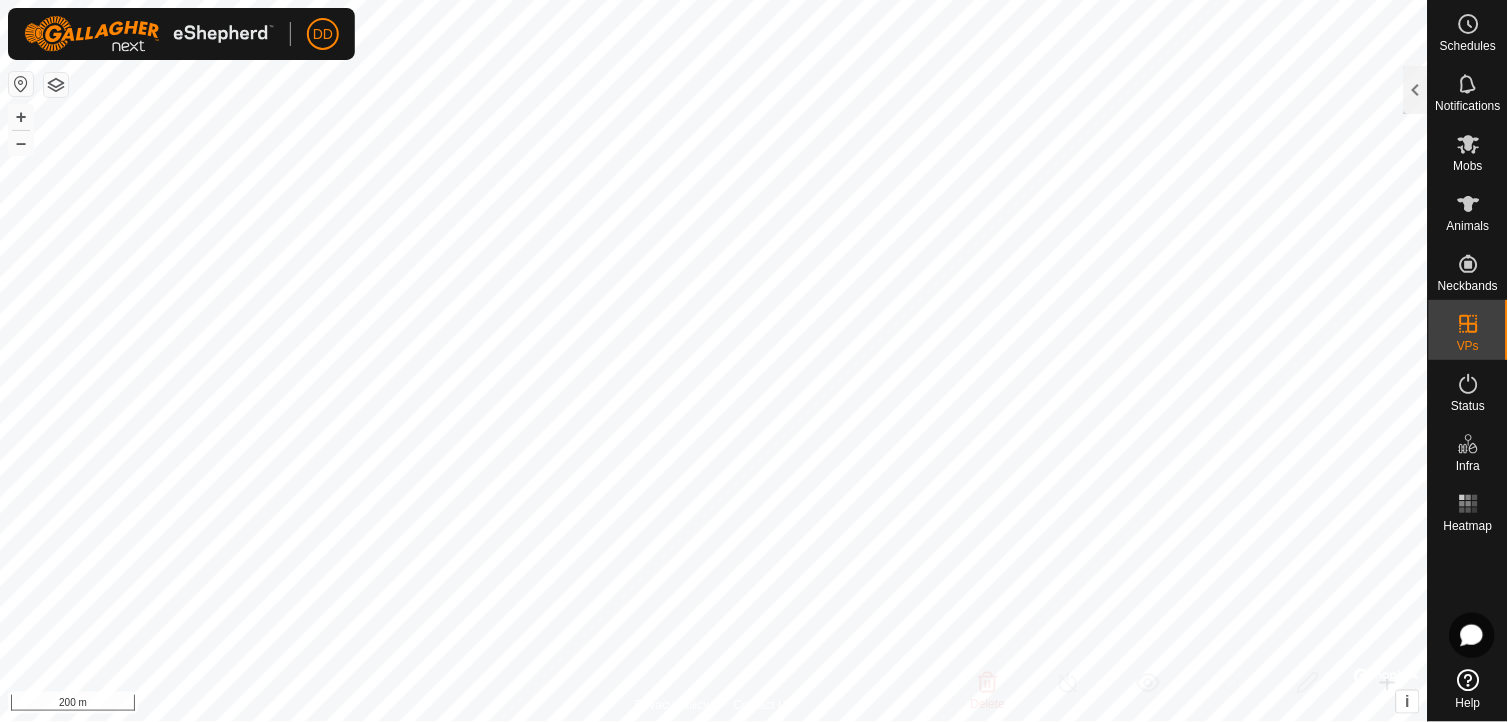 checkbox on "true" 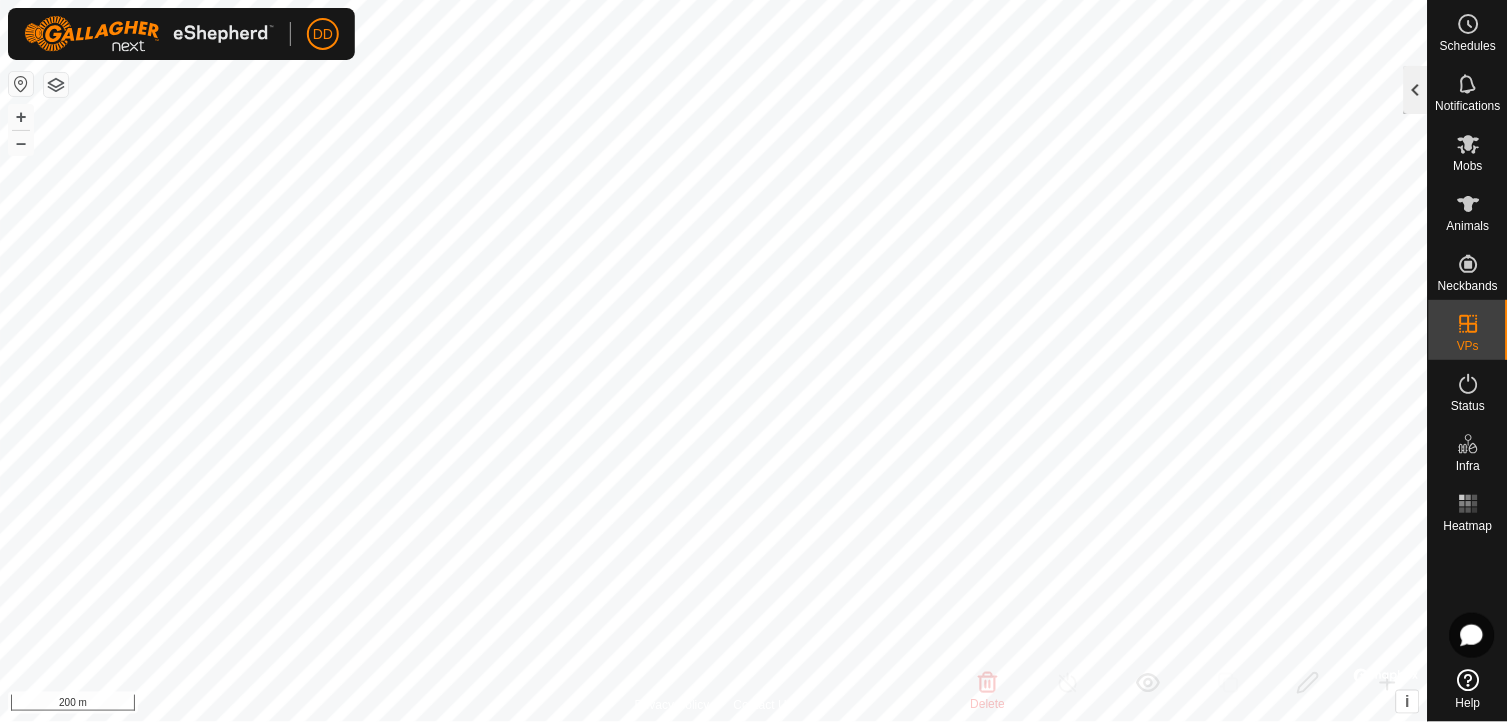 click 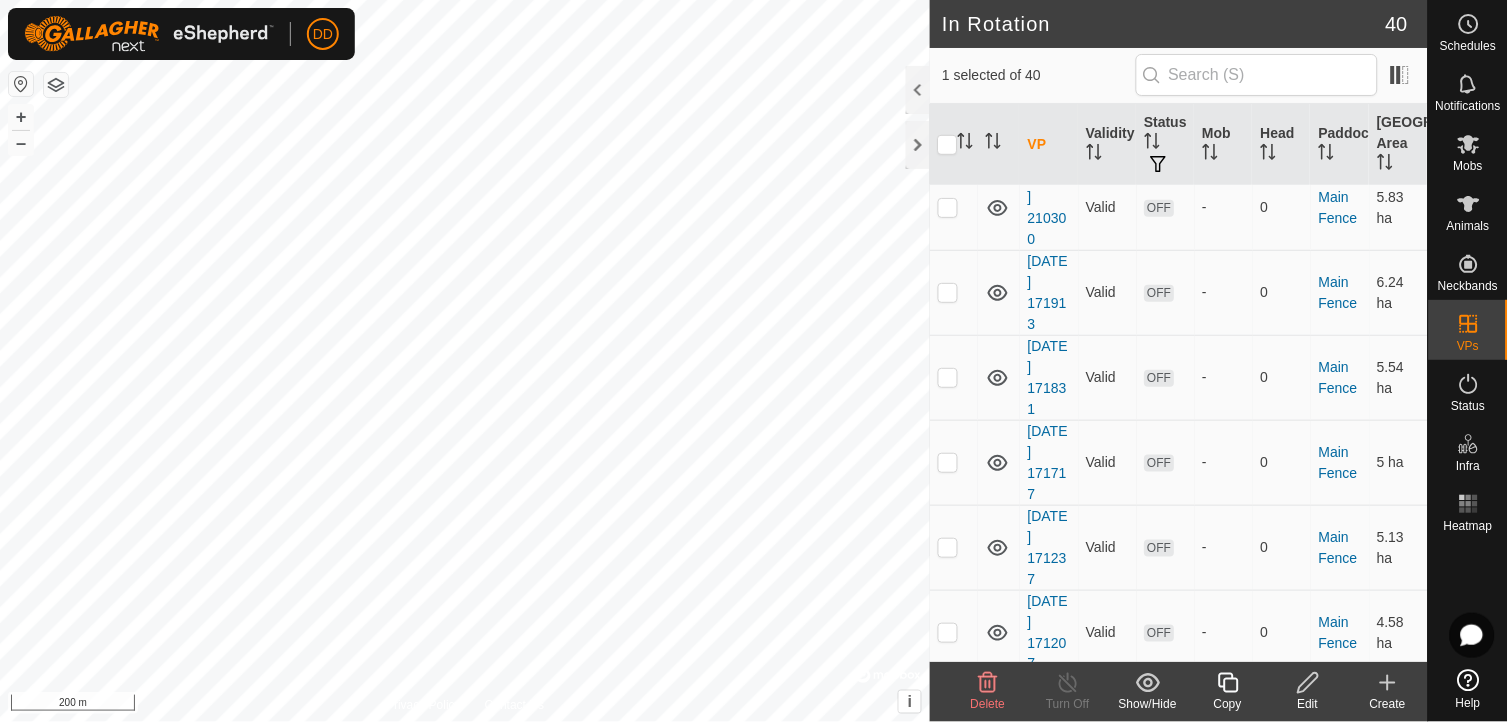 scroll, scrollTop: 1498, scrollLeft: 0, axis: vertical 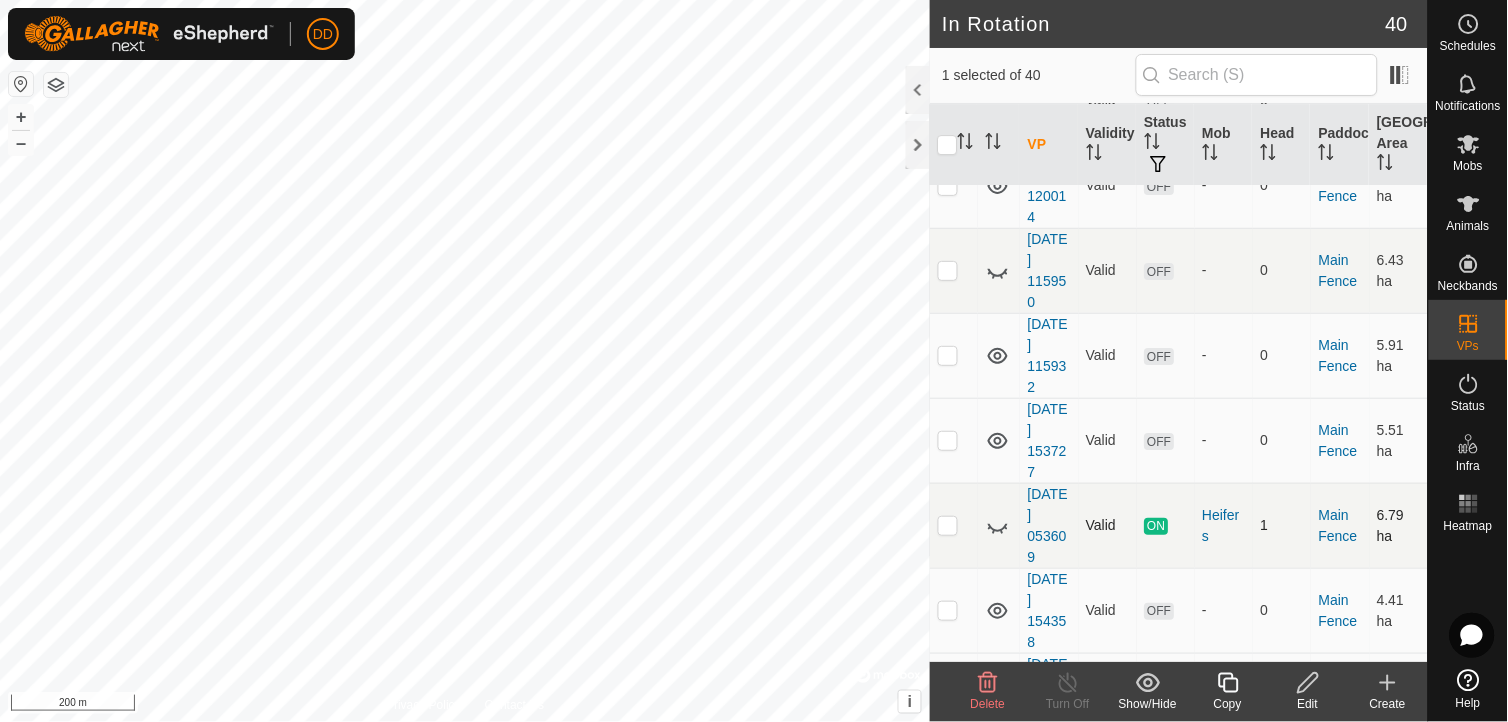 click at bounding box center (954, 525) 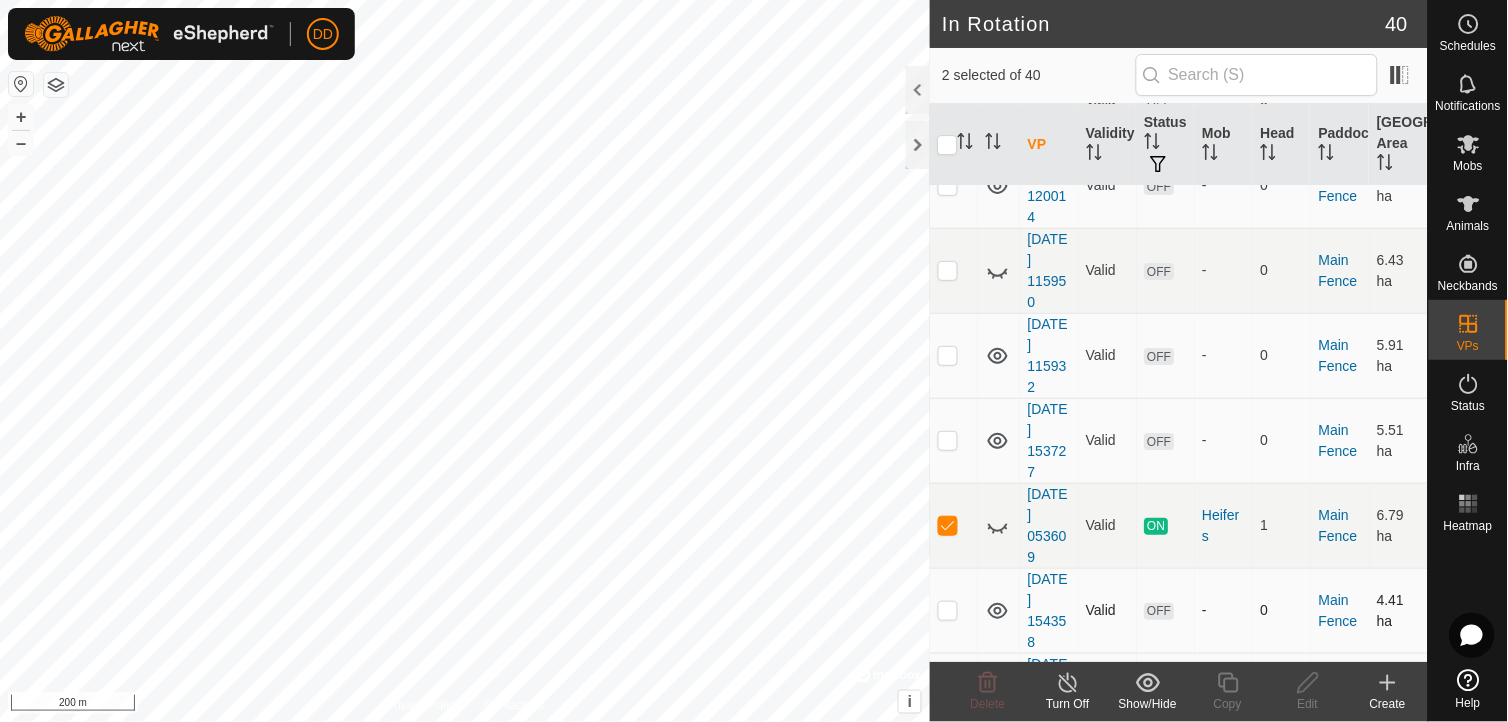 click on "4.41 ha" at bounding box center (1399, 610) 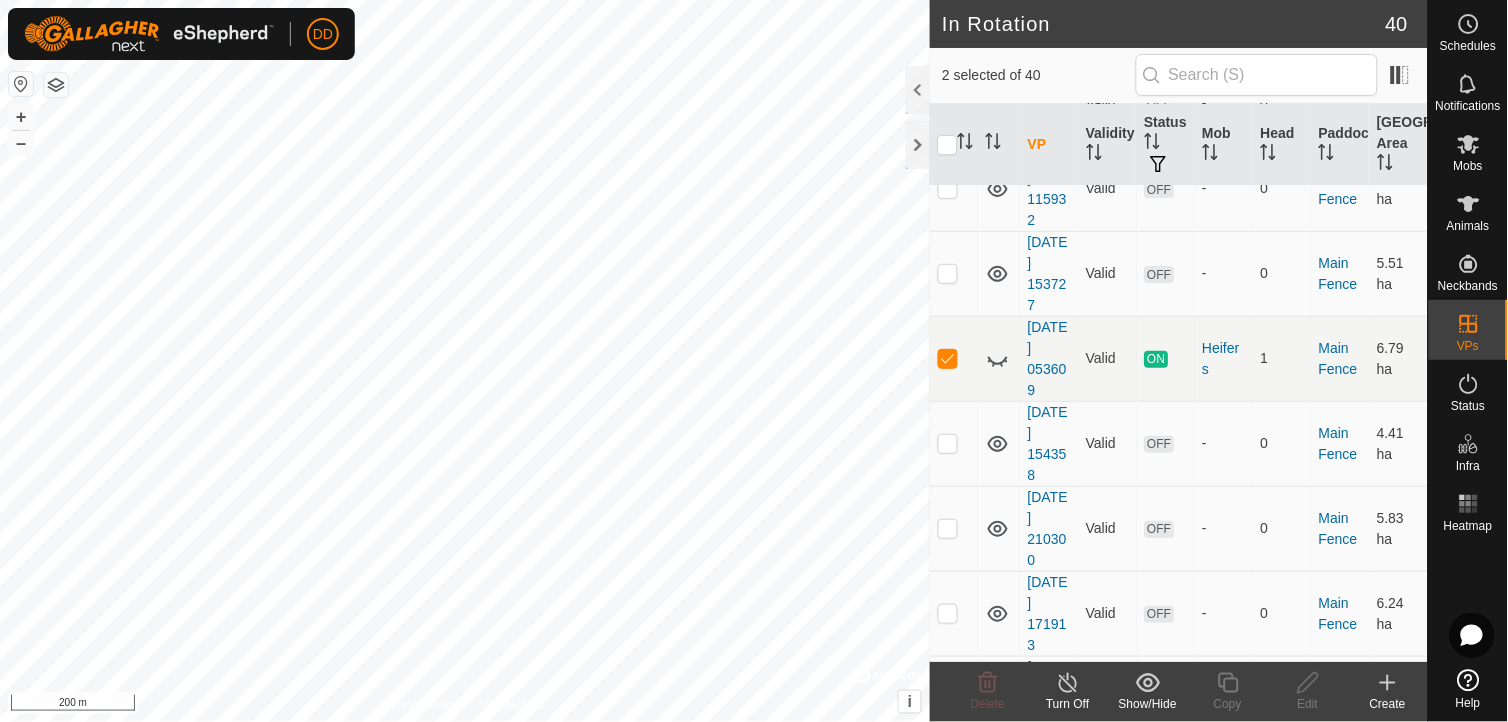 scroll, scrollTop: 1177, scrollLeft: 0, axis: vertical 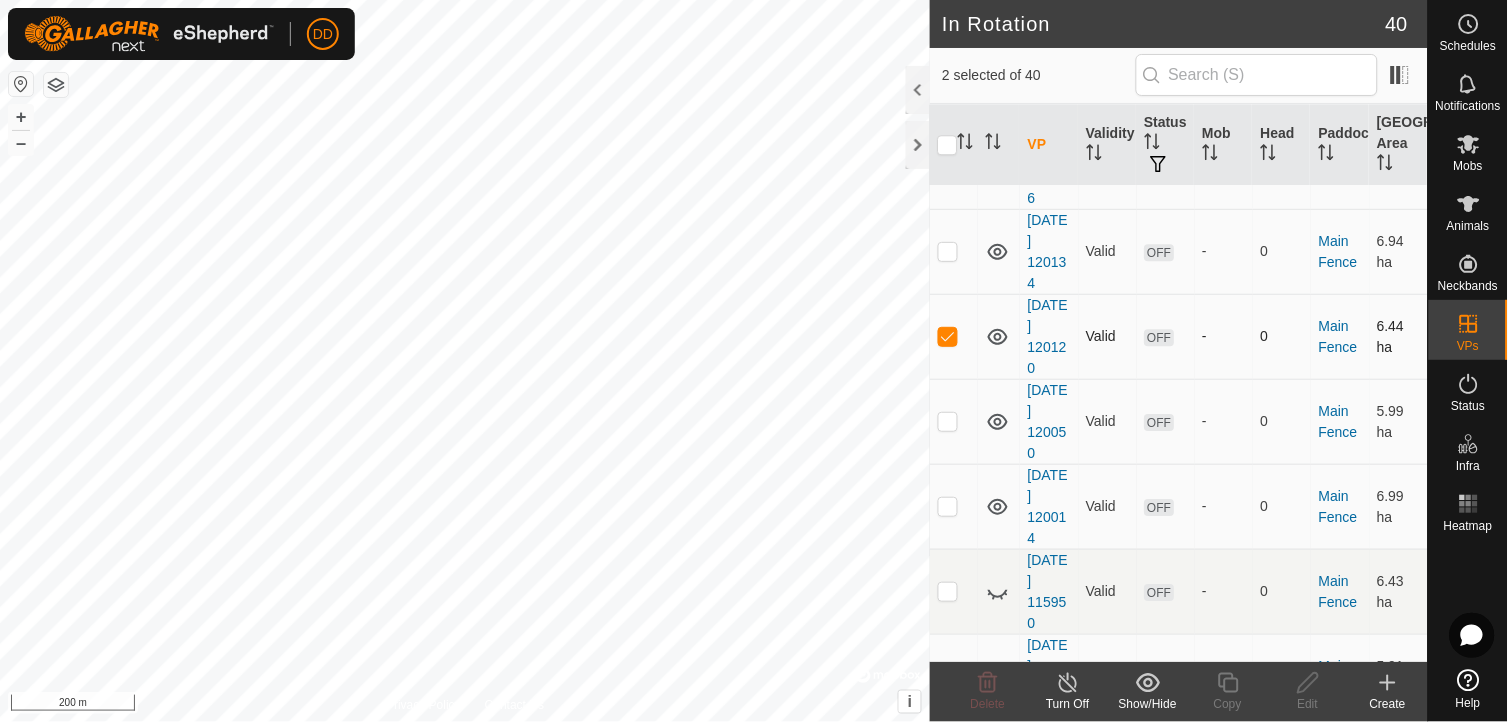 click at bounding box center [948, 336] 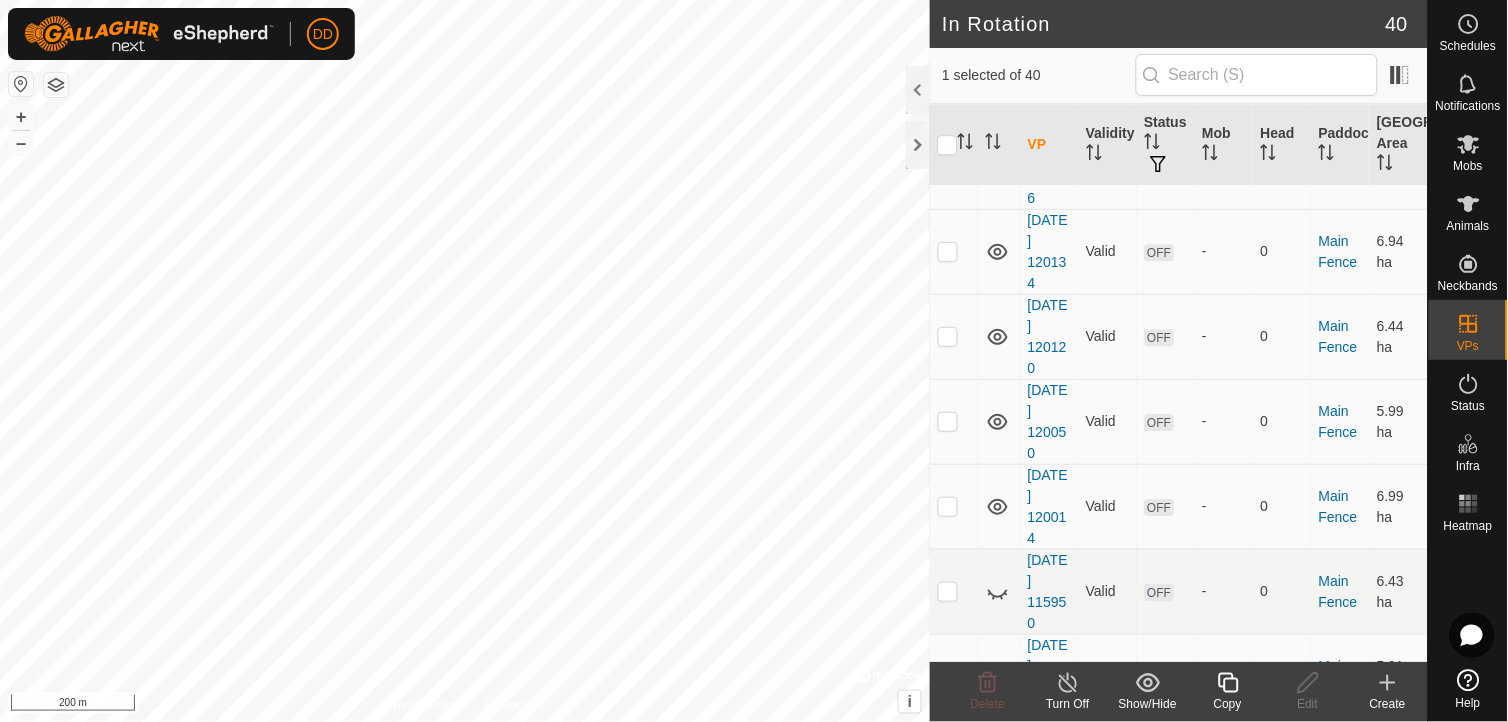 scroll, scrollTop: 1665, scrollLeft: 0, axis: vertical 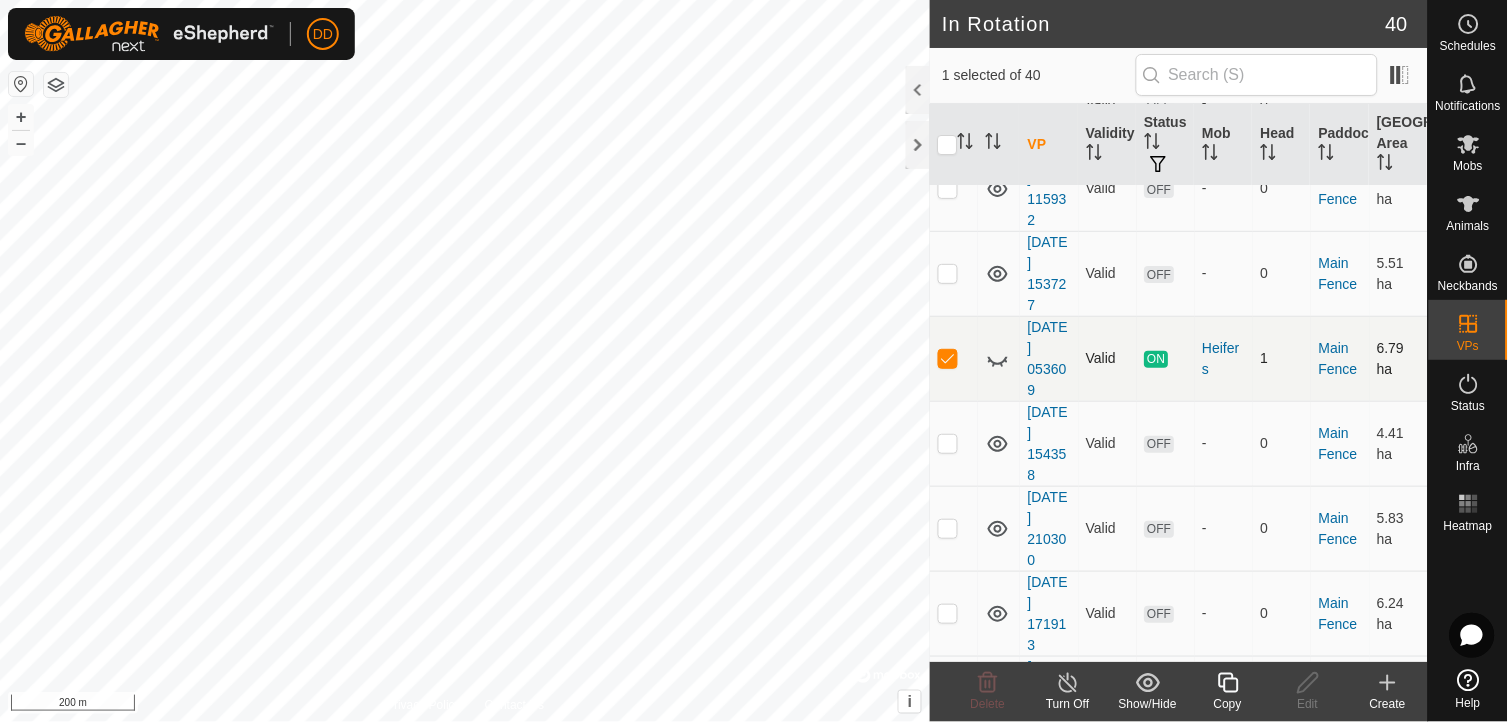 click at bounding box center [948, 358] 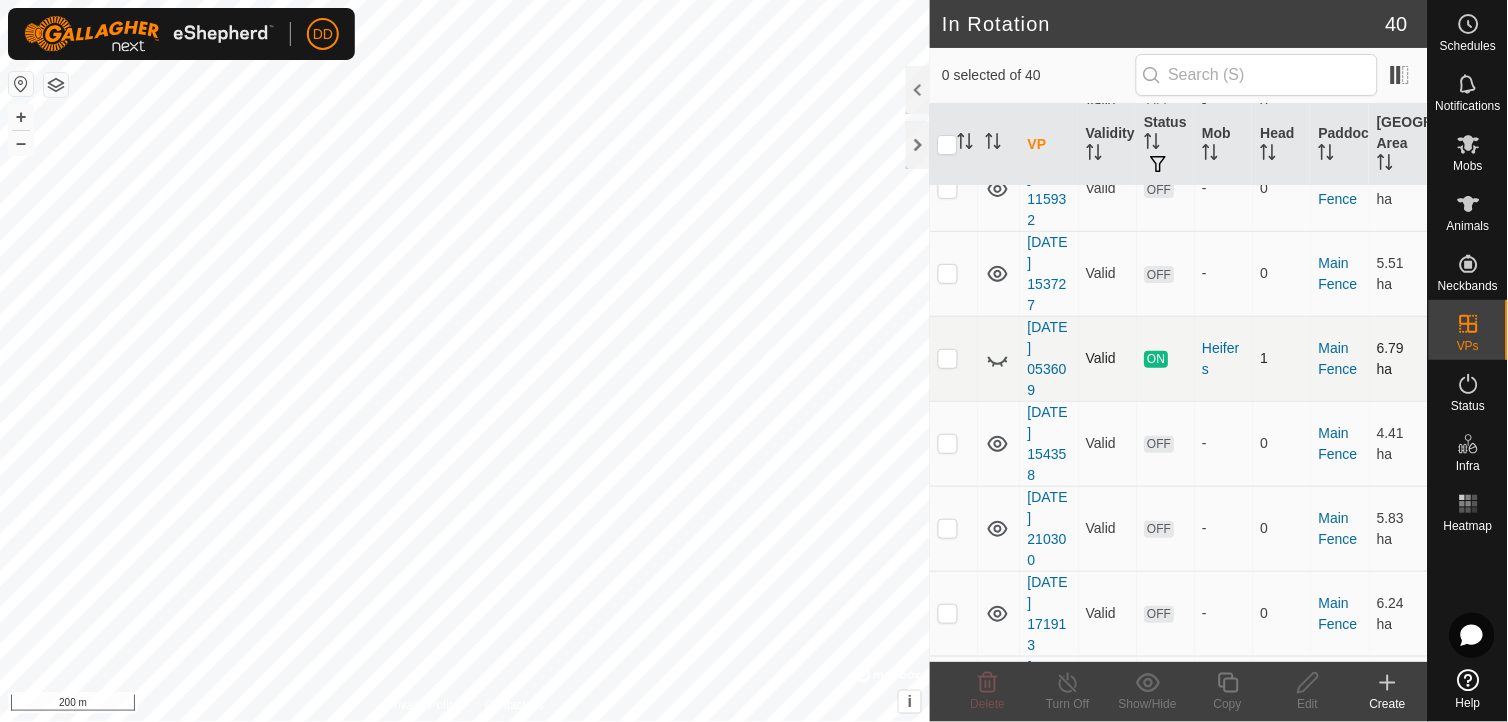 click at bounding box center (948, 358) 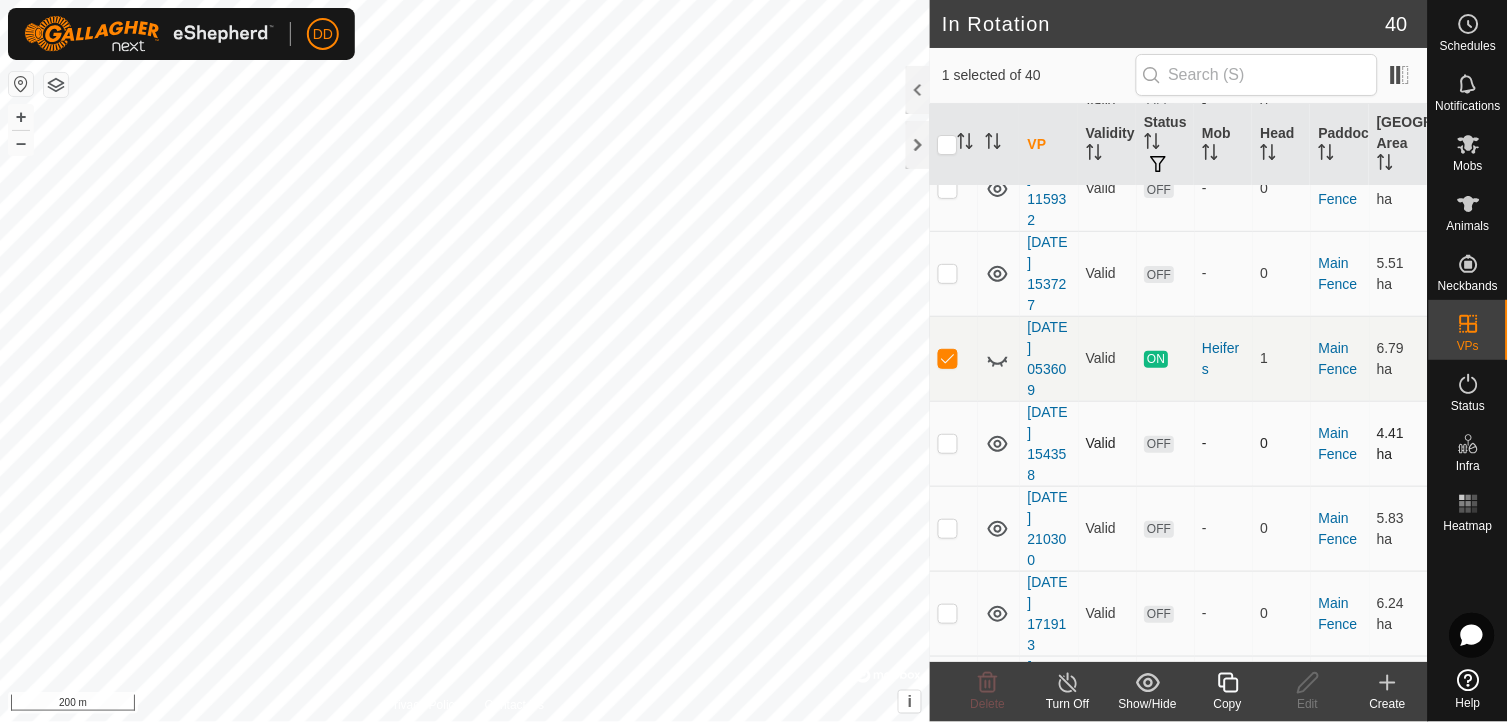 checkbox on "true" 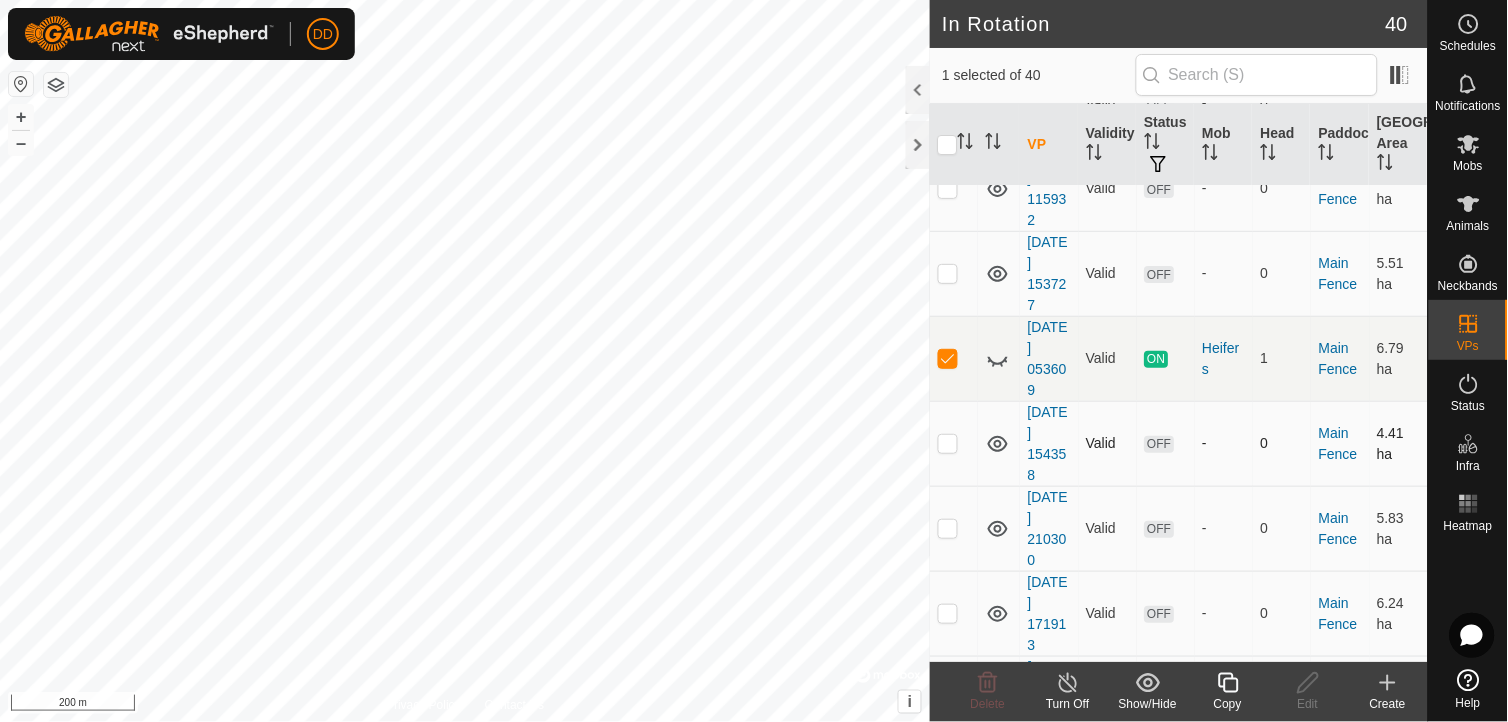 checkbox on "false" 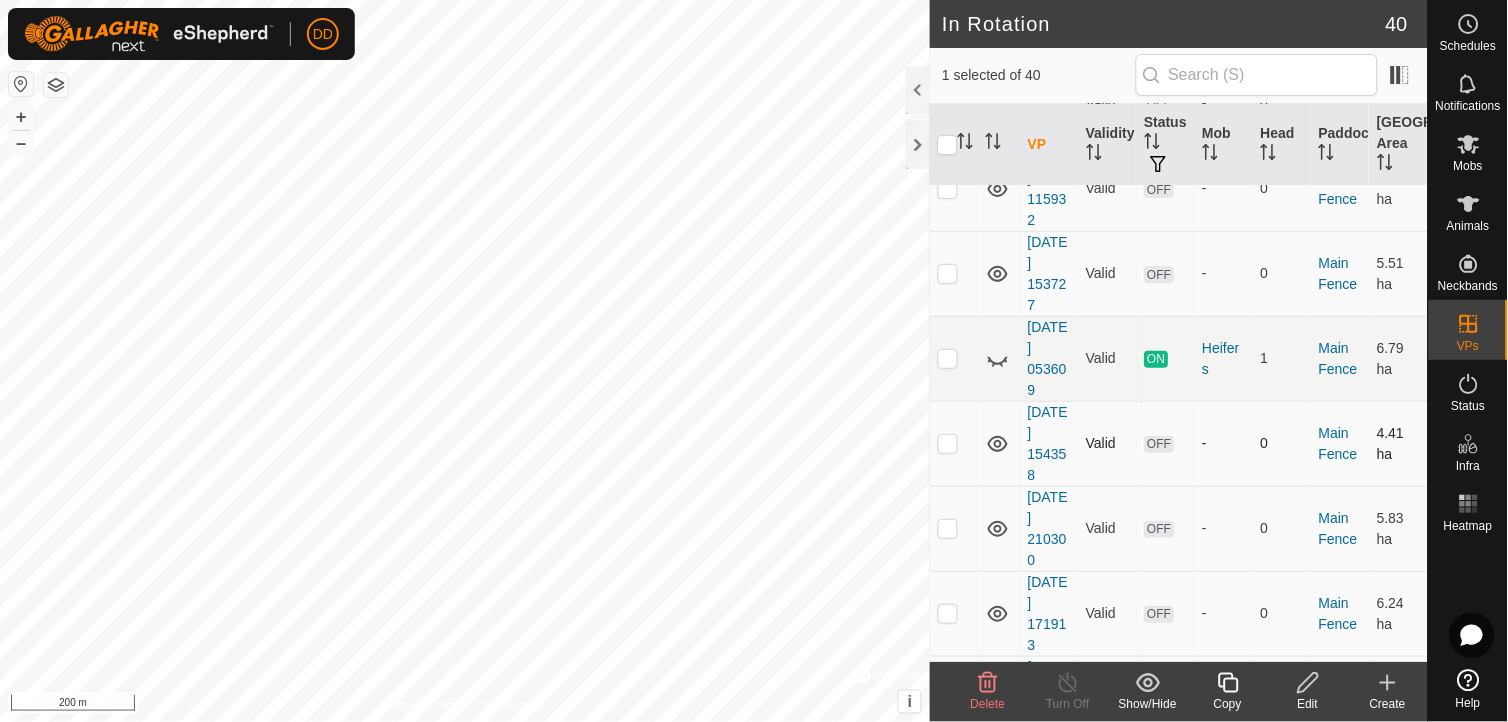 checkbox on "false" 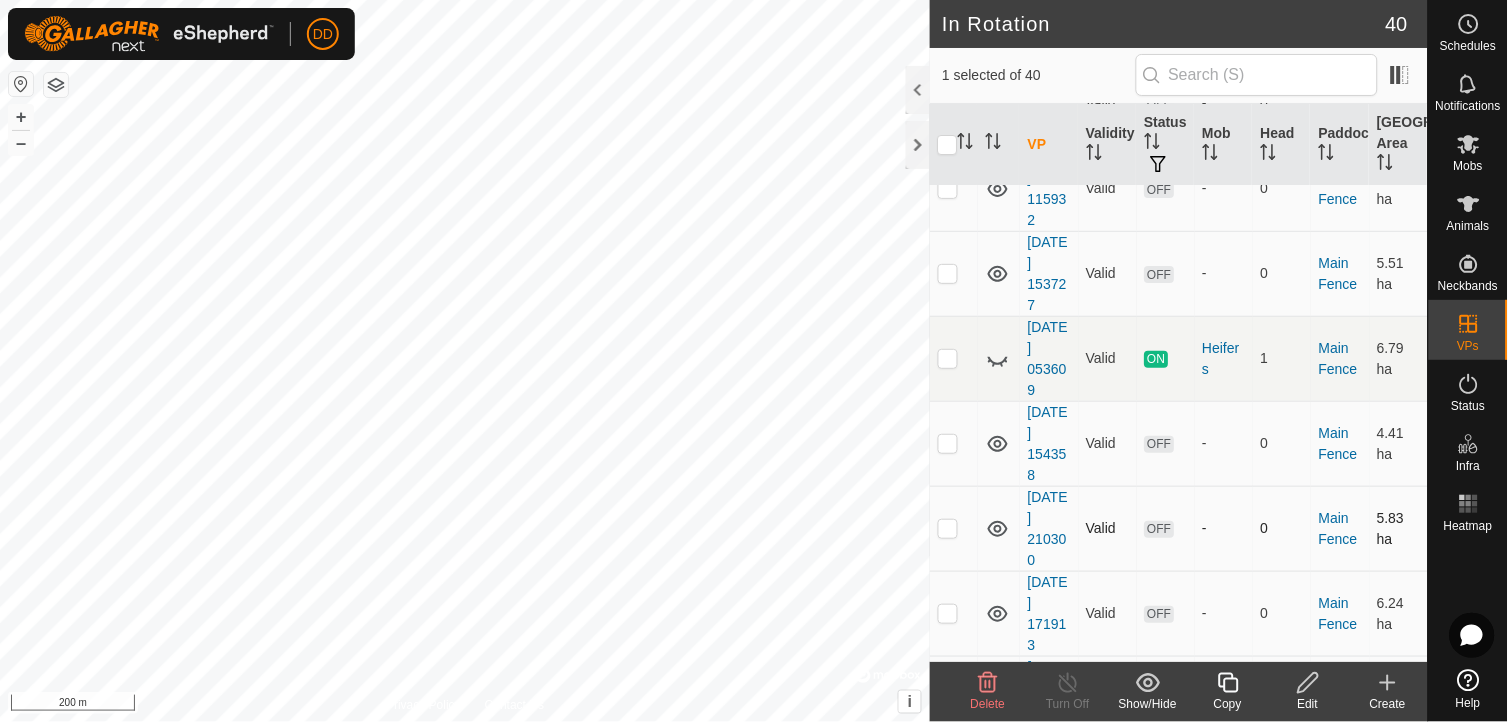 checkbox on "false" 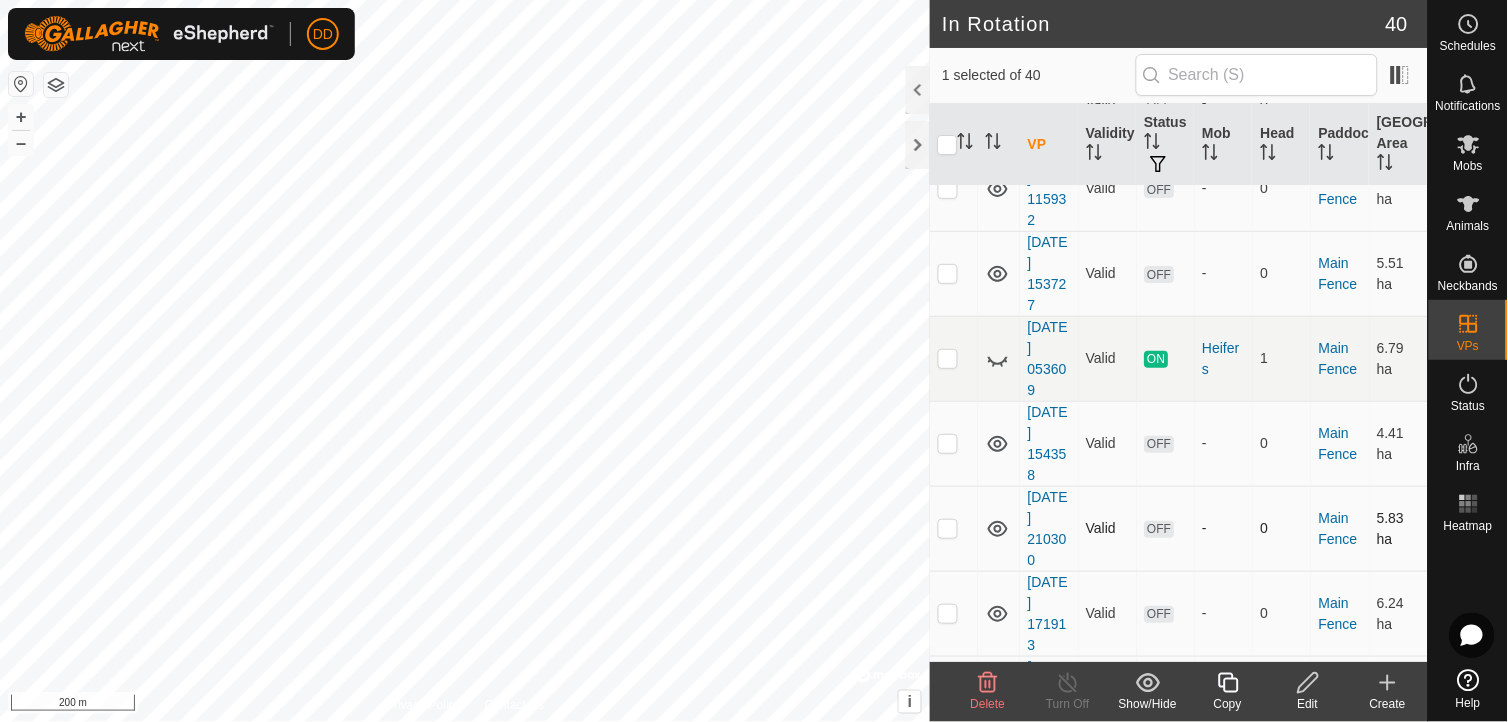 checkbox on "true" 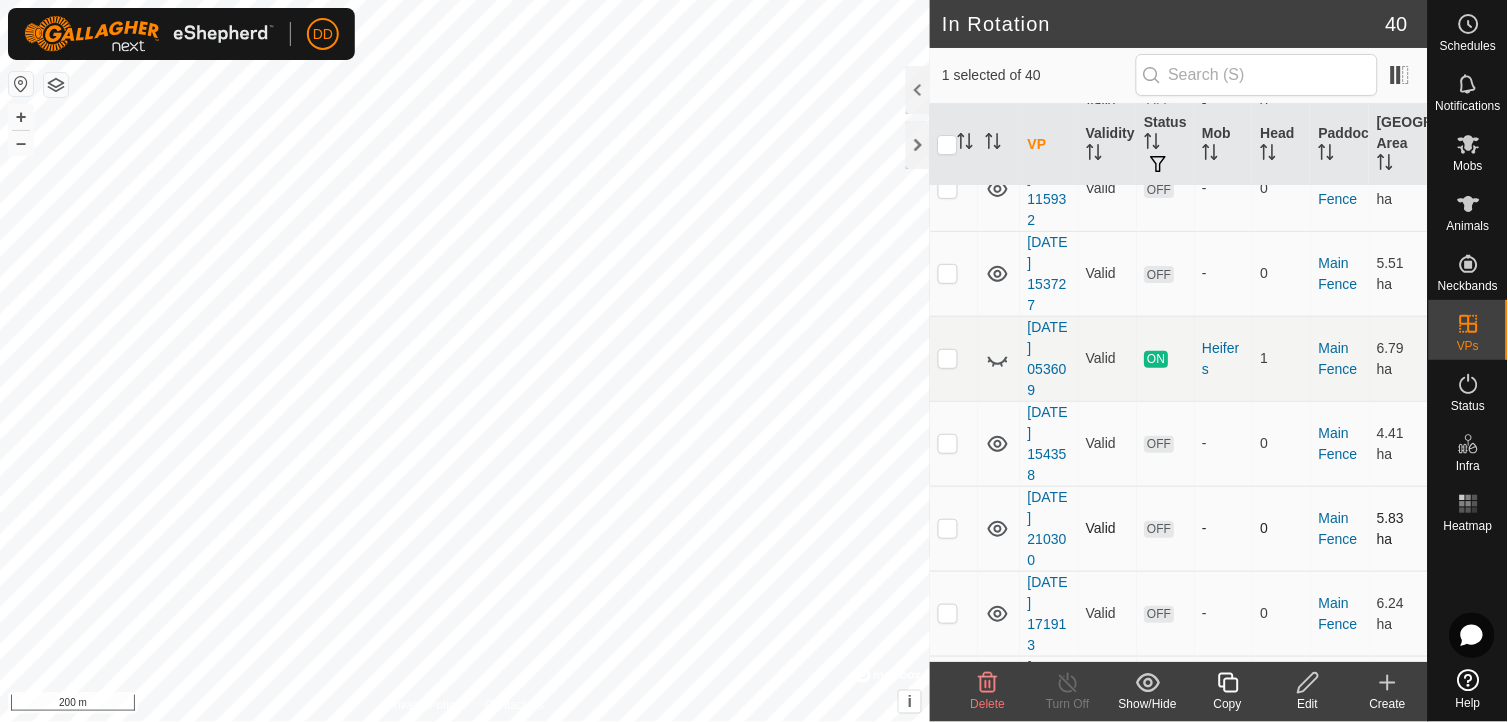 checkbox on "true" 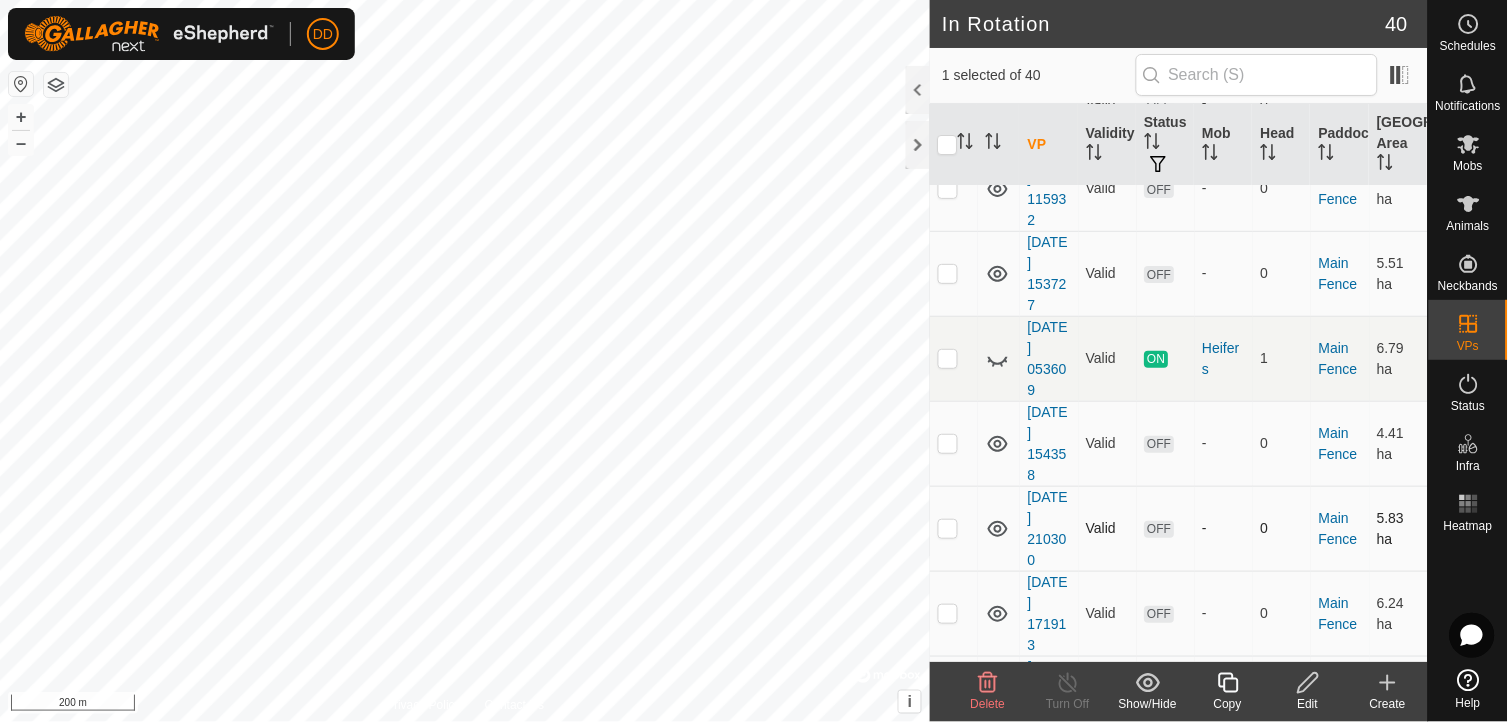 checkbox on "false" 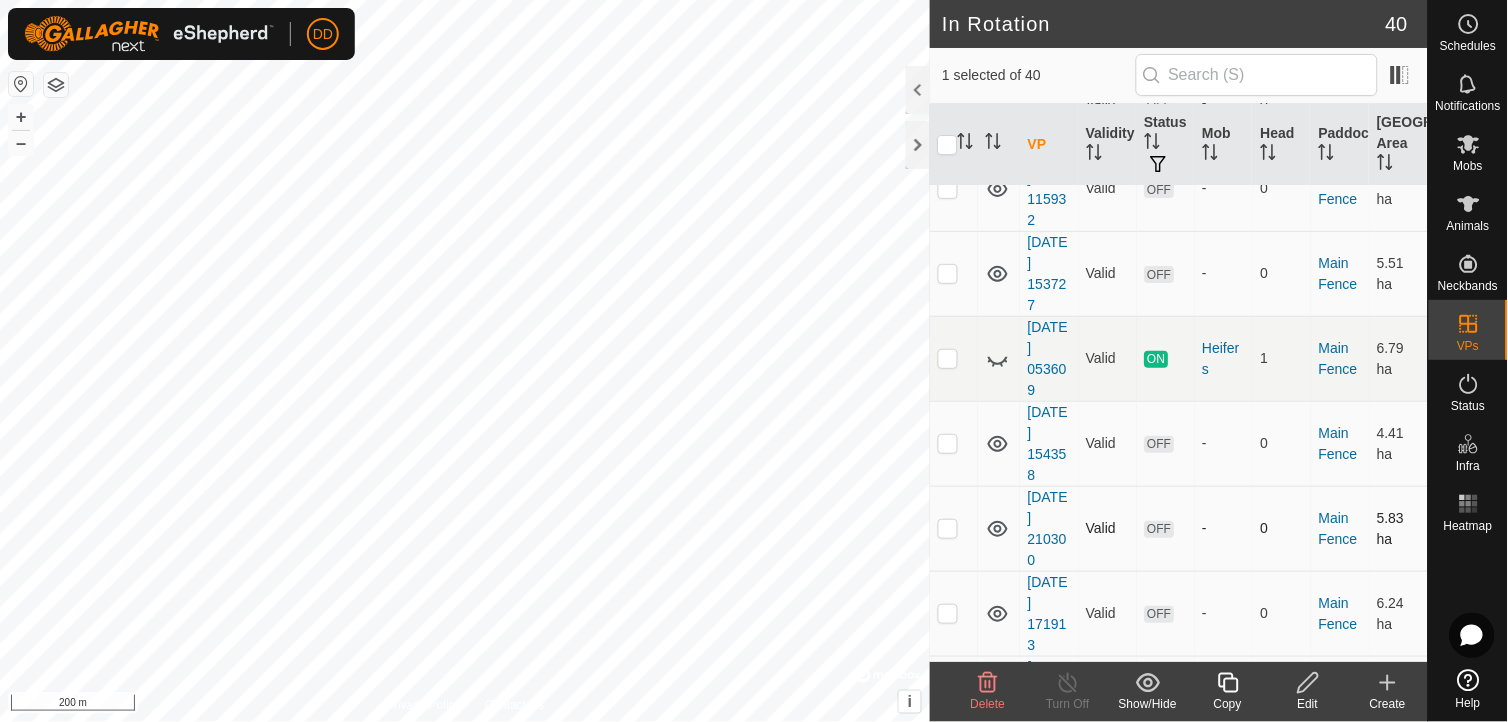 checkbox on "false" 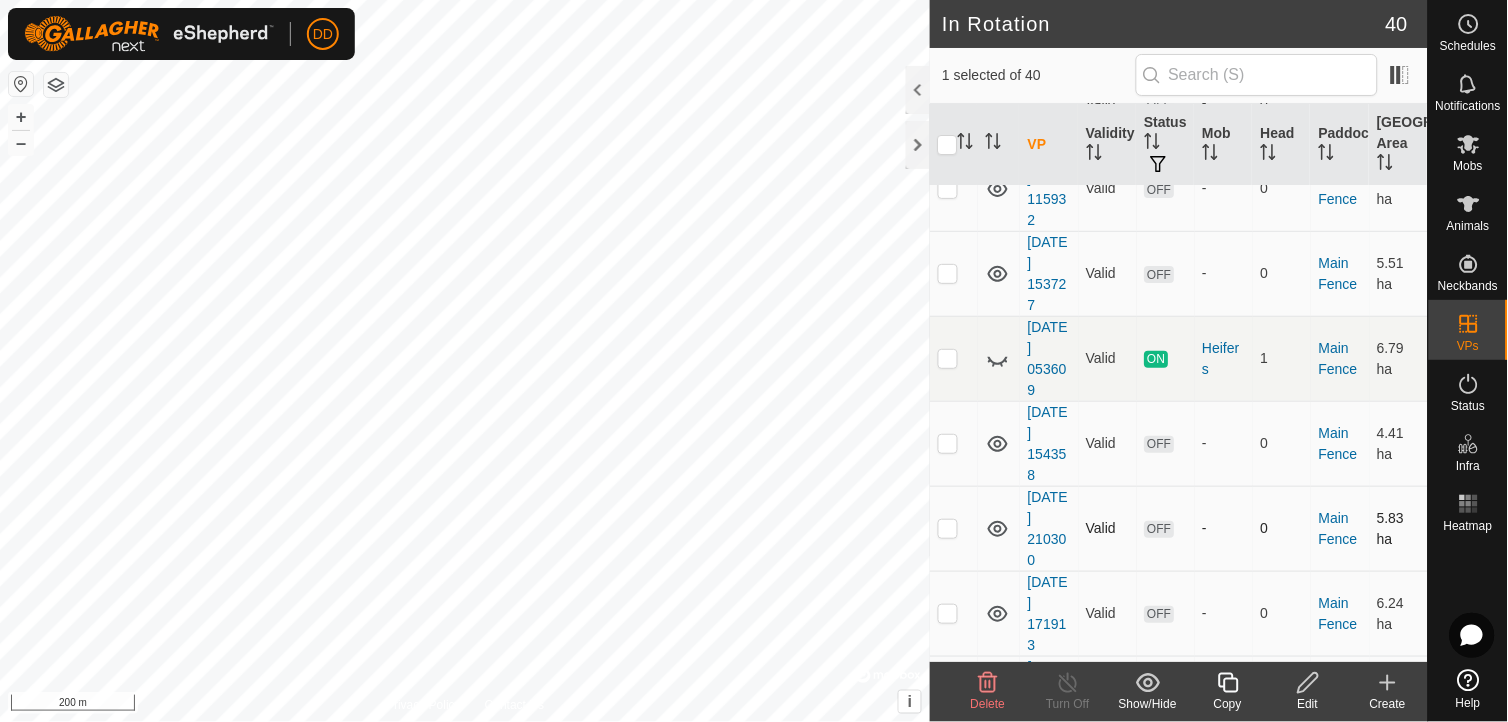checkbox on "true" 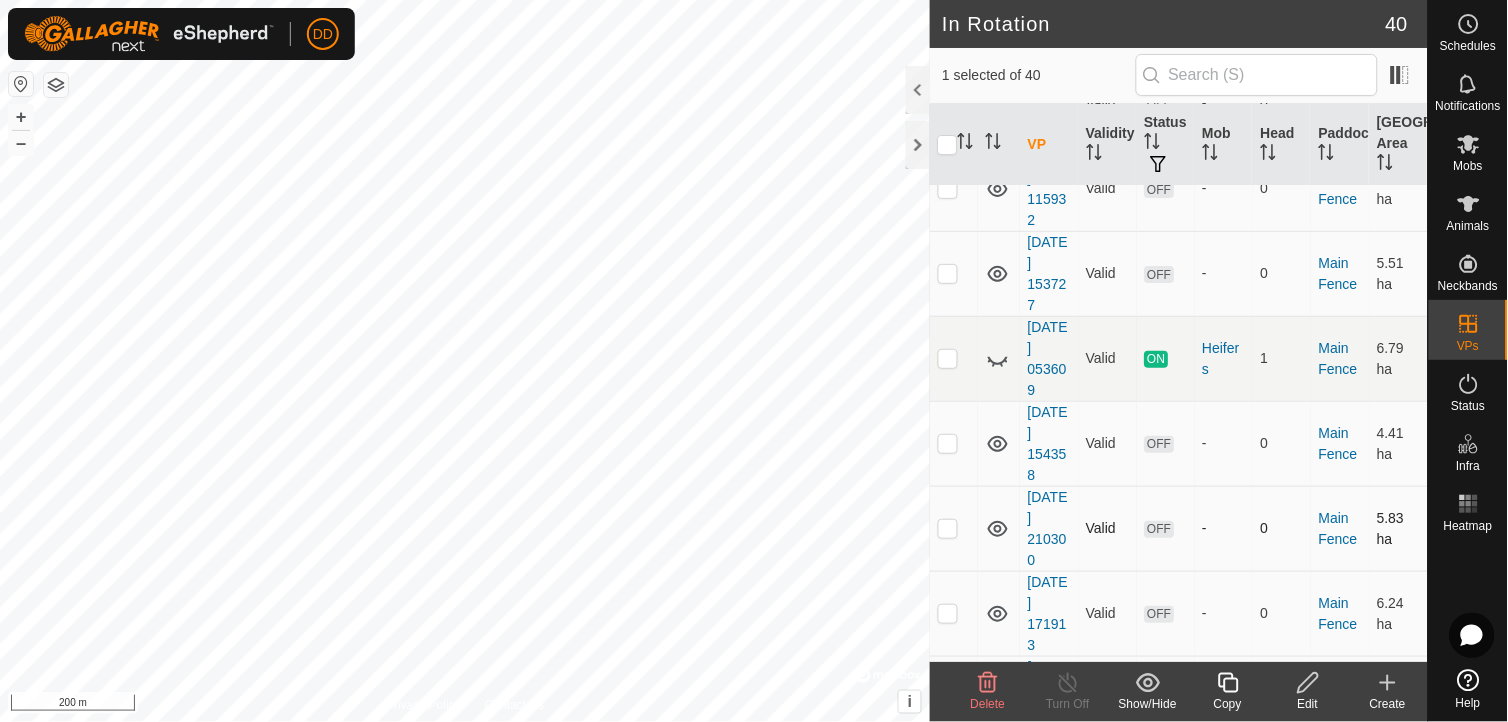 checkbox on "true" 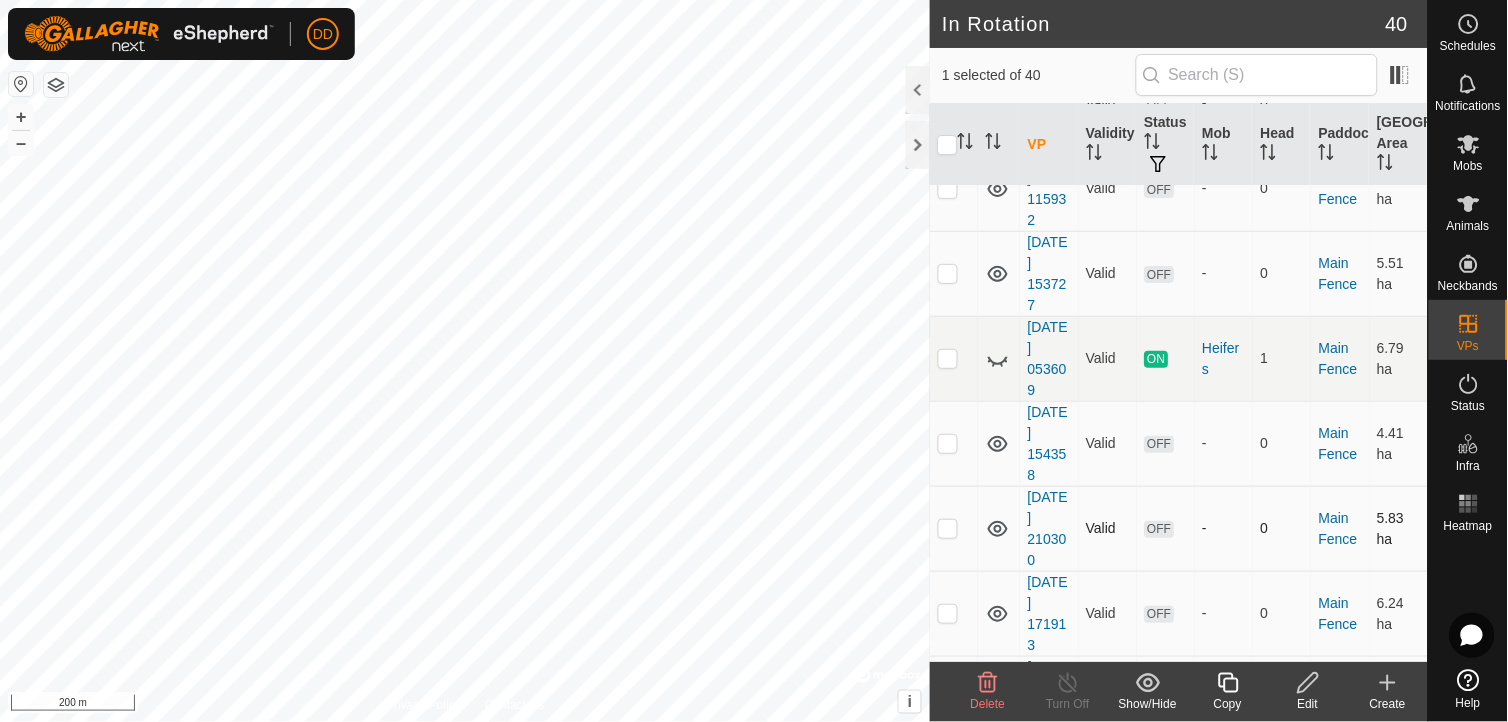 checkbox on "false" 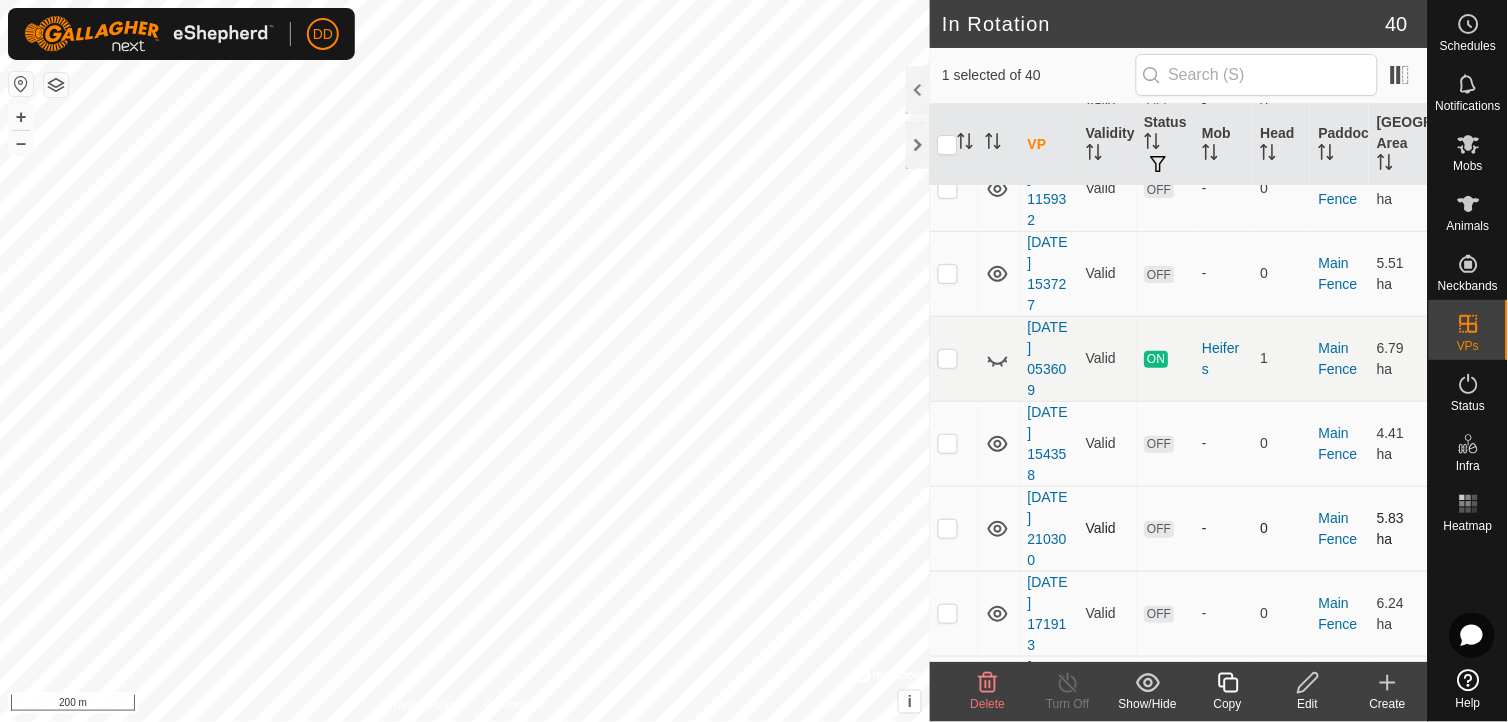 checkbox on "false" 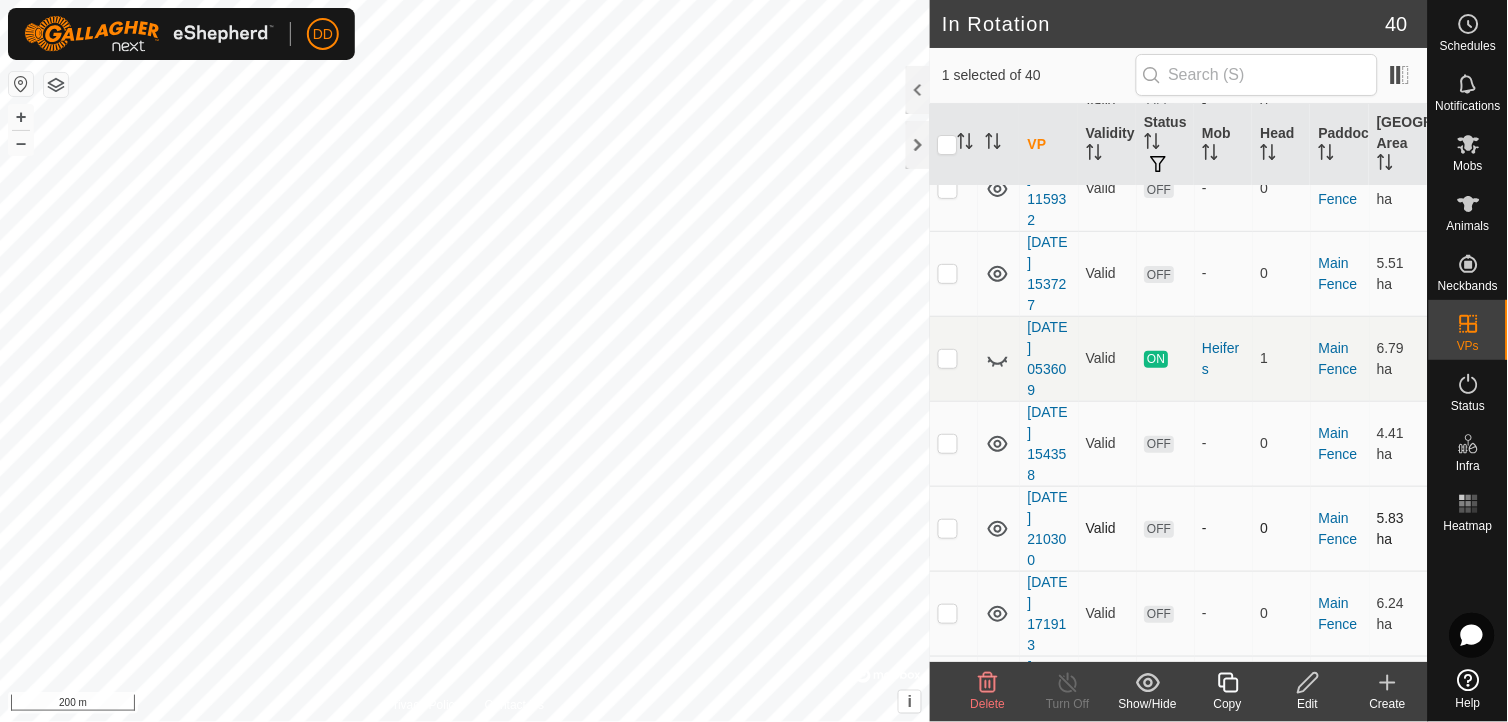 checkbox on "true" 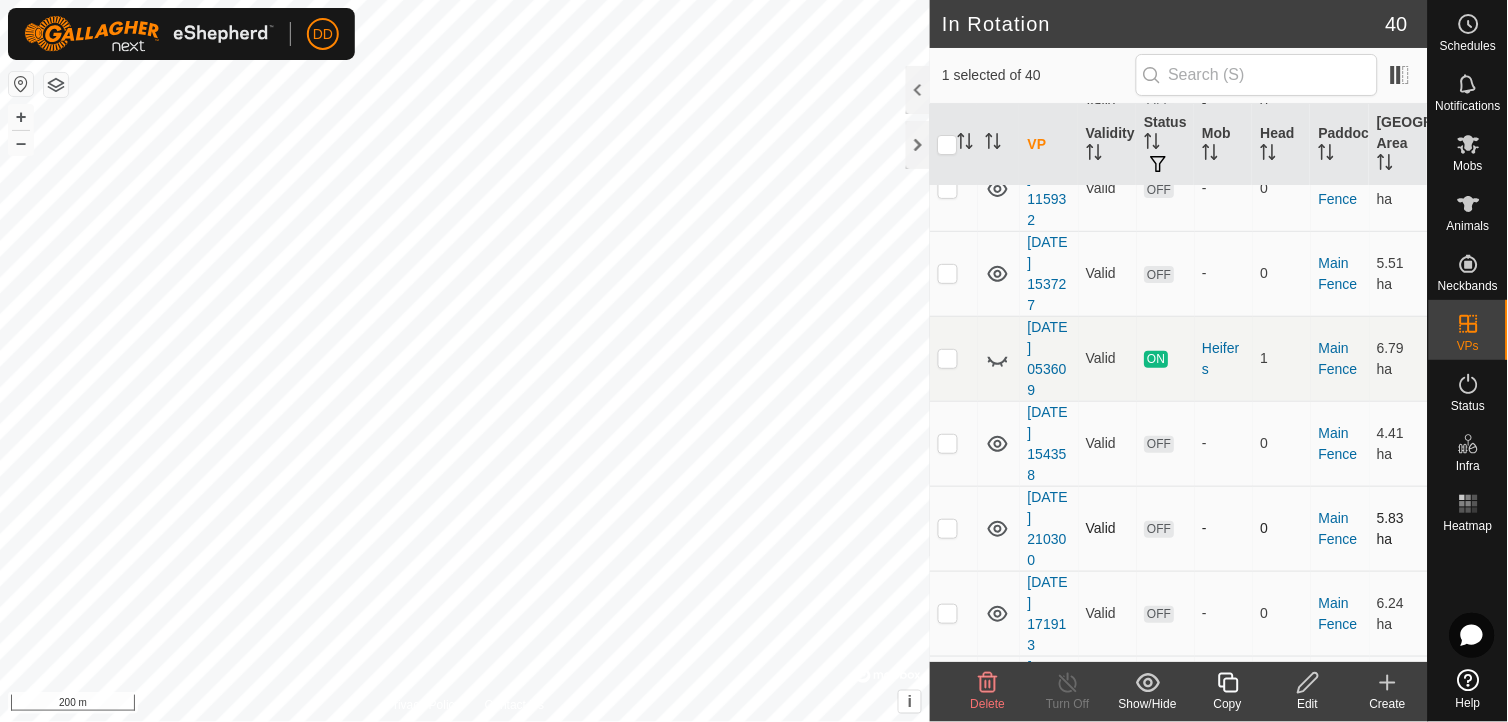 checkbox on "true" 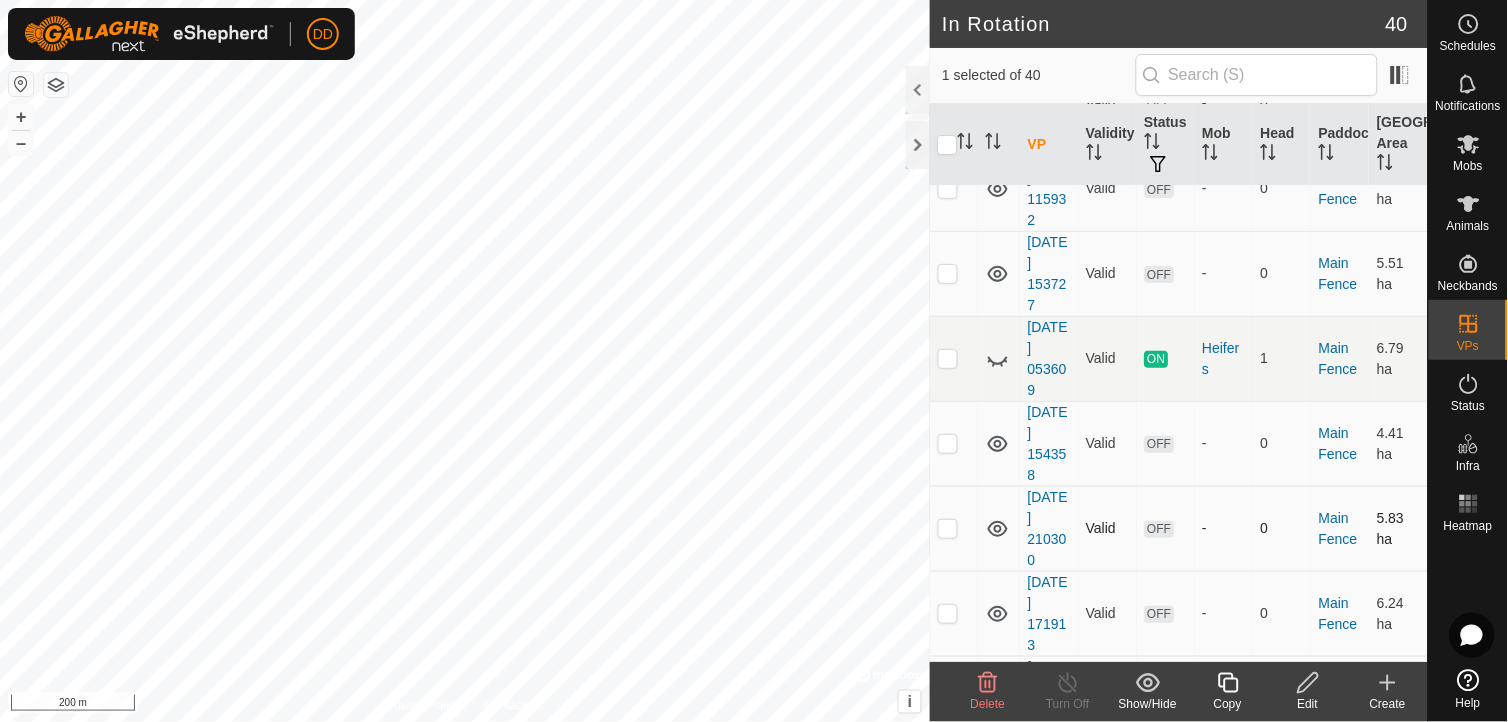 checkbox on "false" 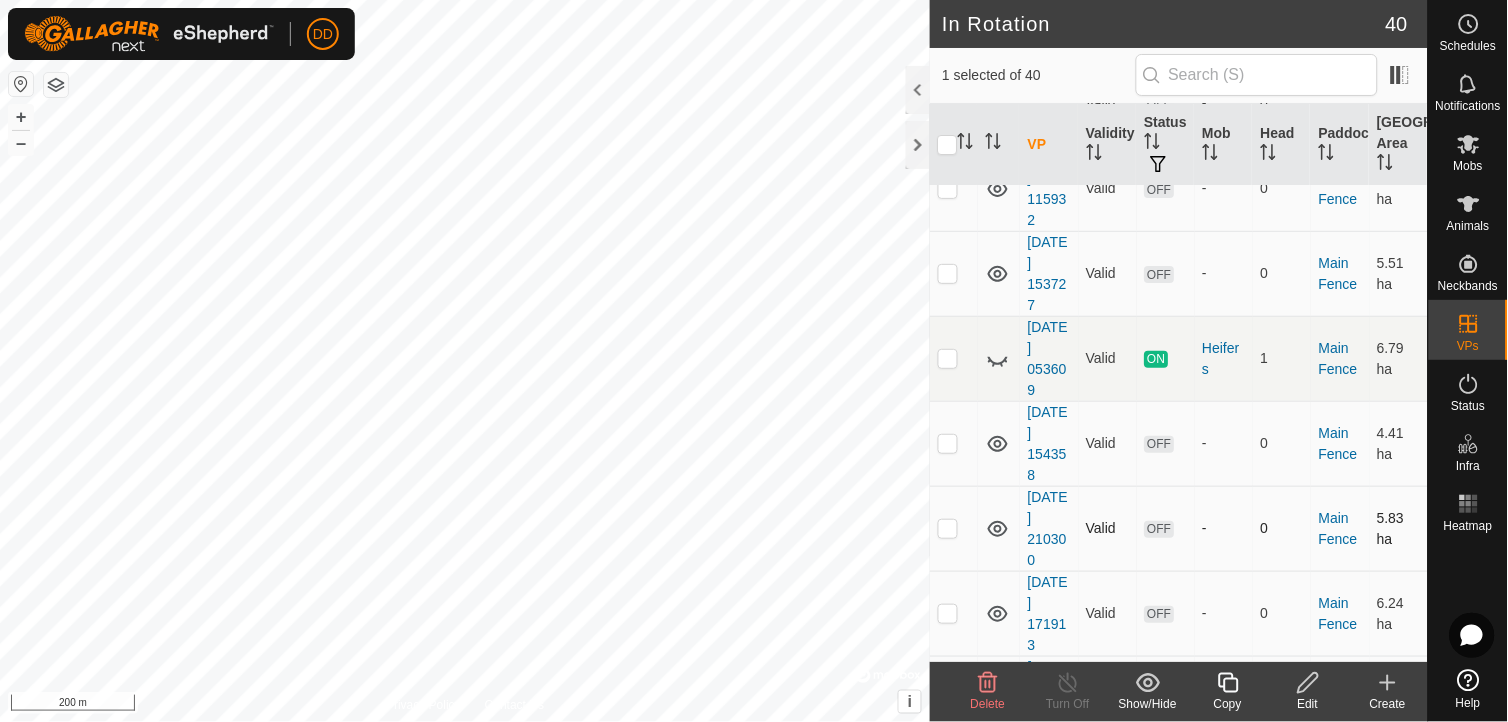 checkbox on "false" 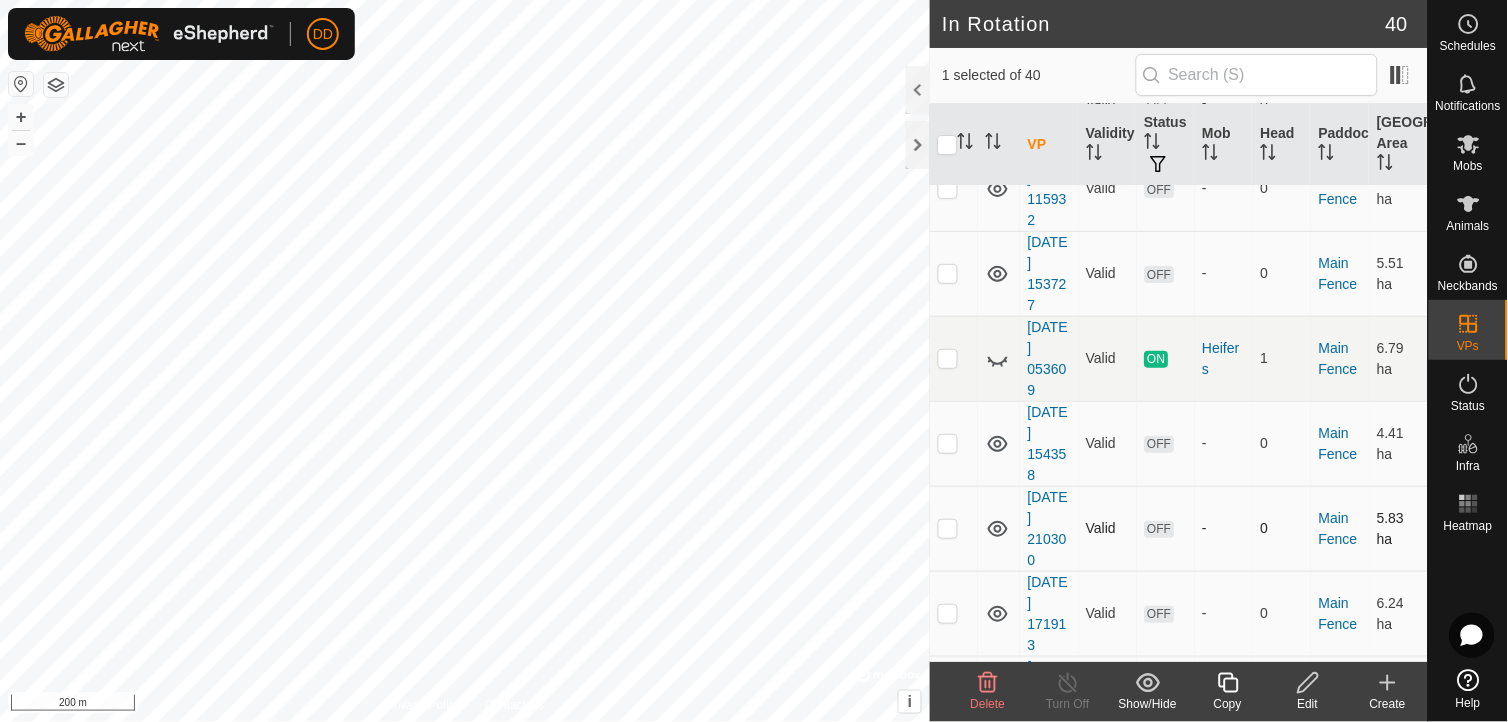 checkbox on "true" 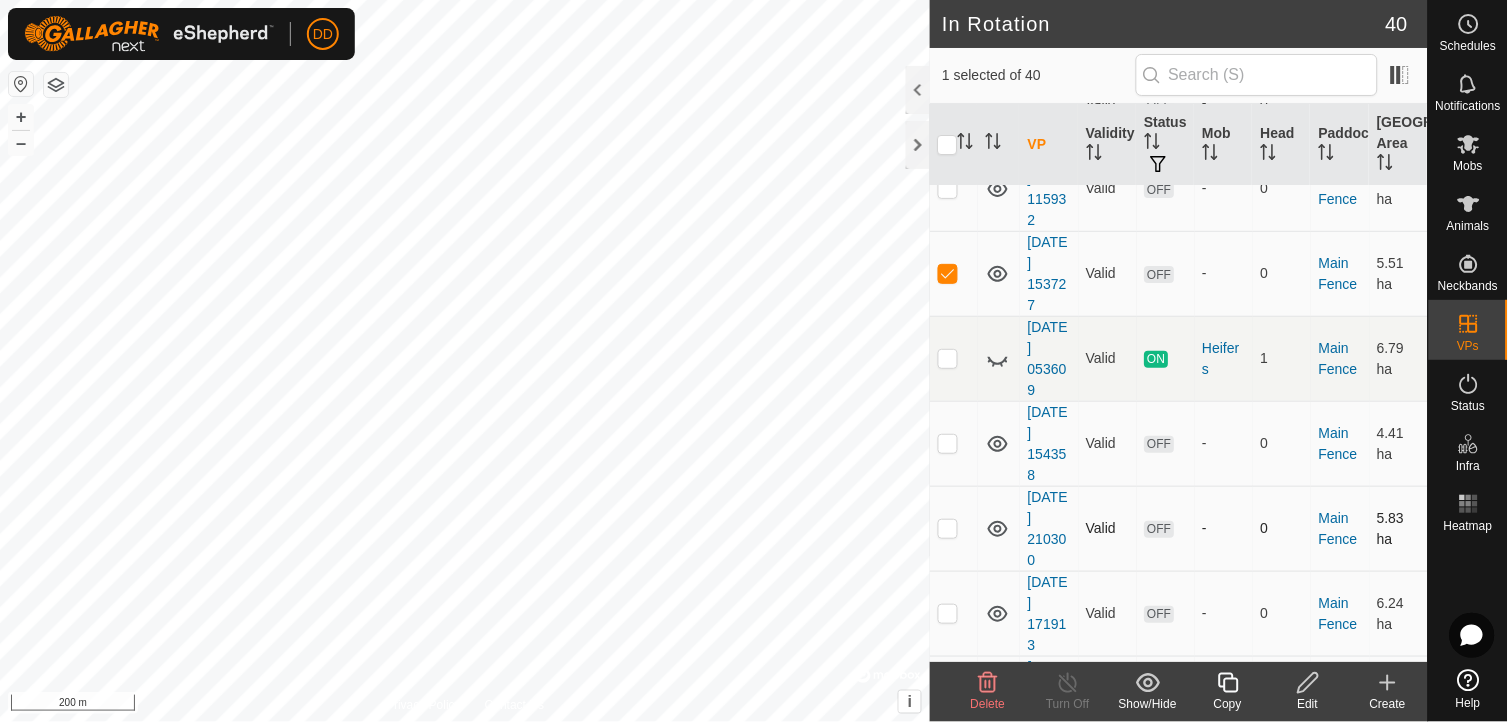 checkbox on "true" 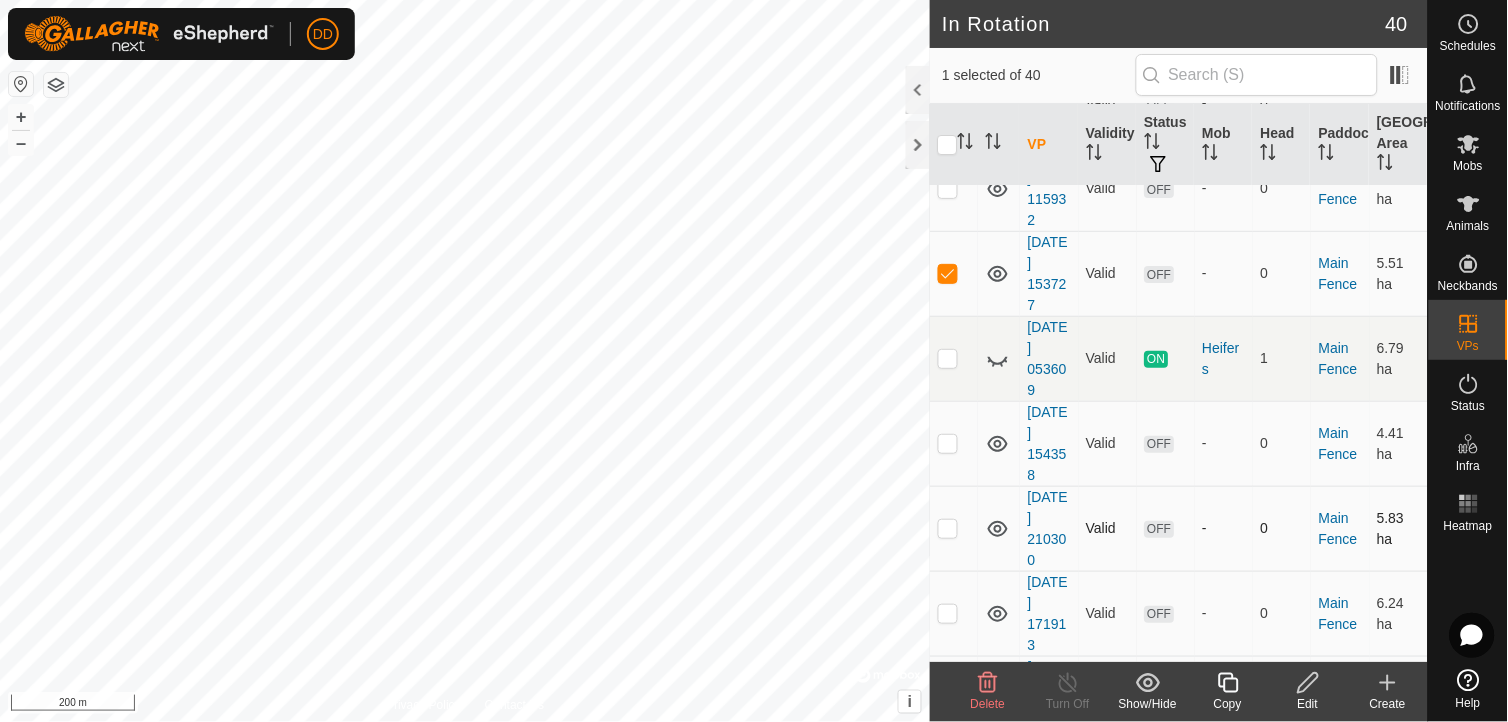 checkbox on "false" 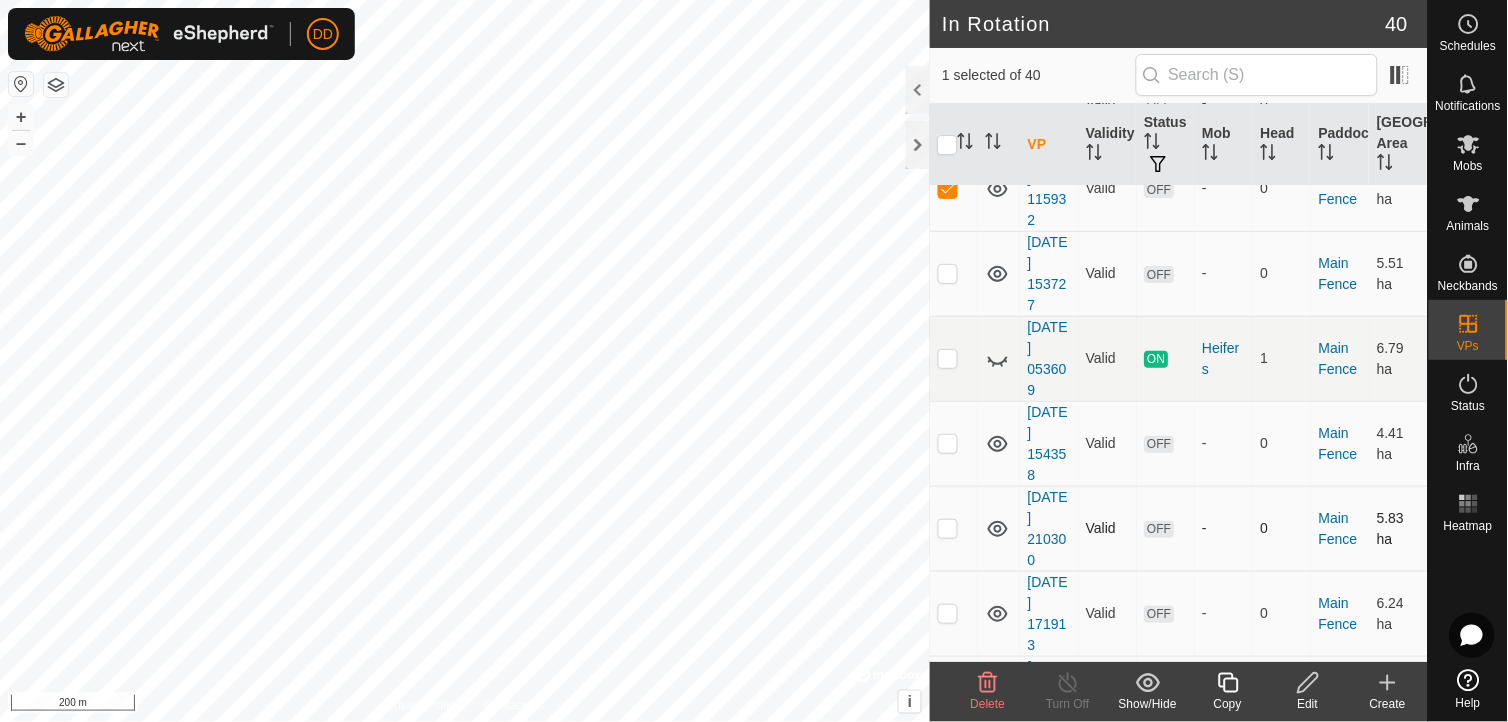 checkbox on "true" 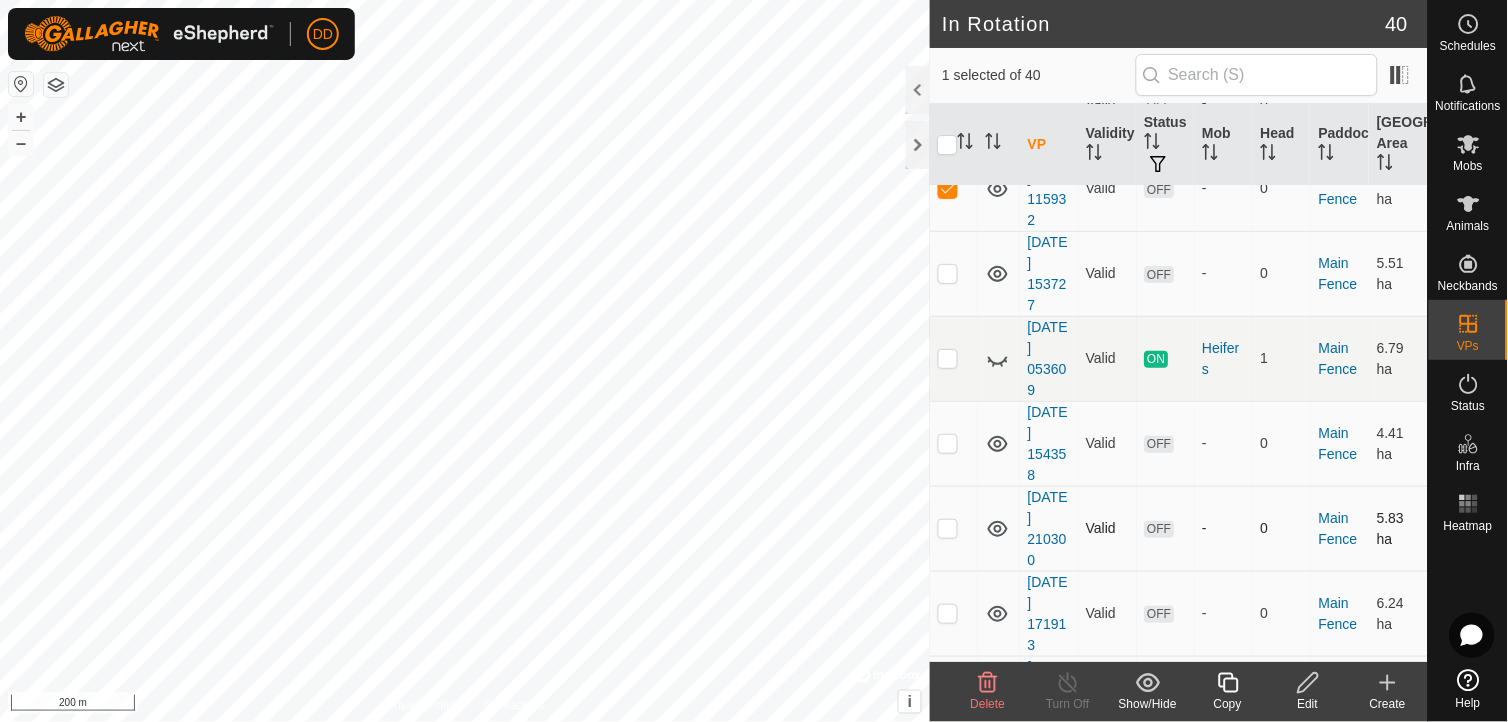 checkbox on "false" 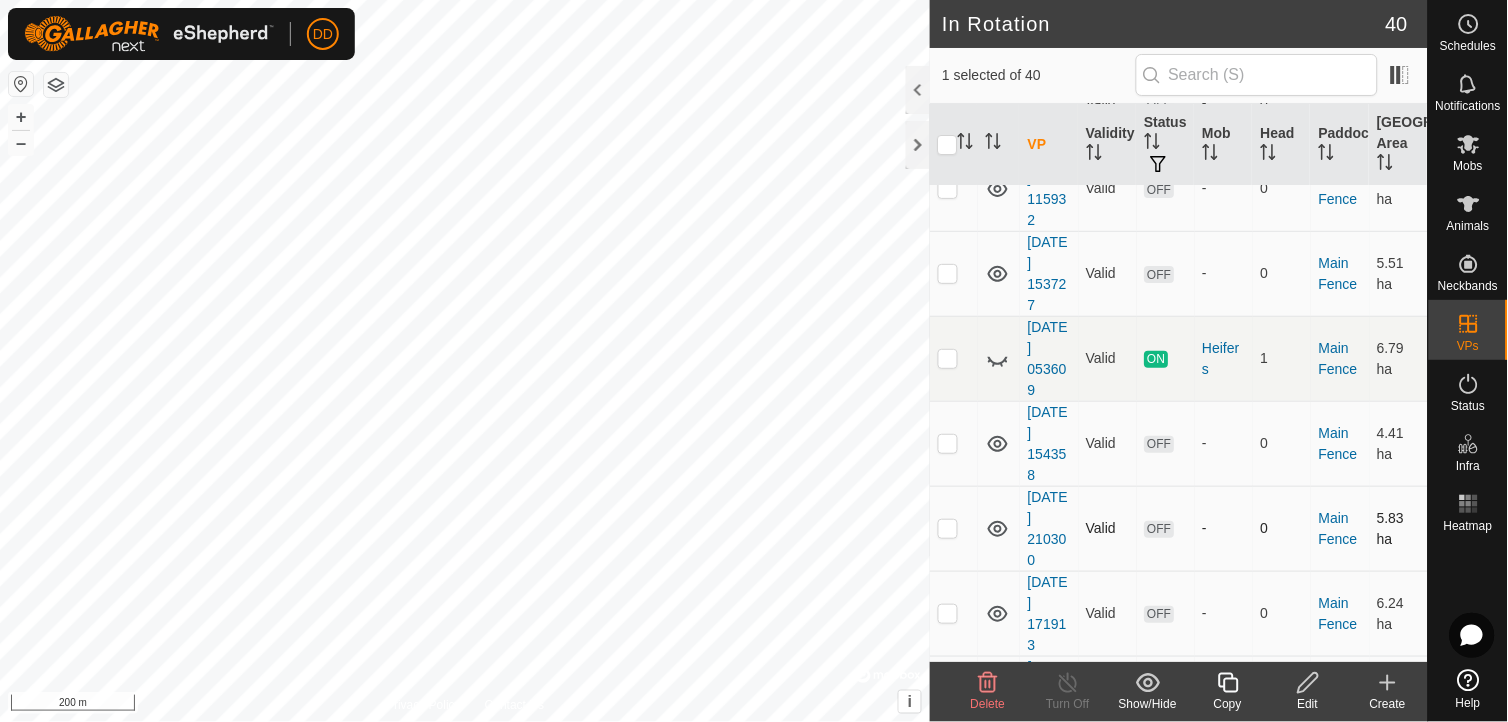 checkbox on "false" 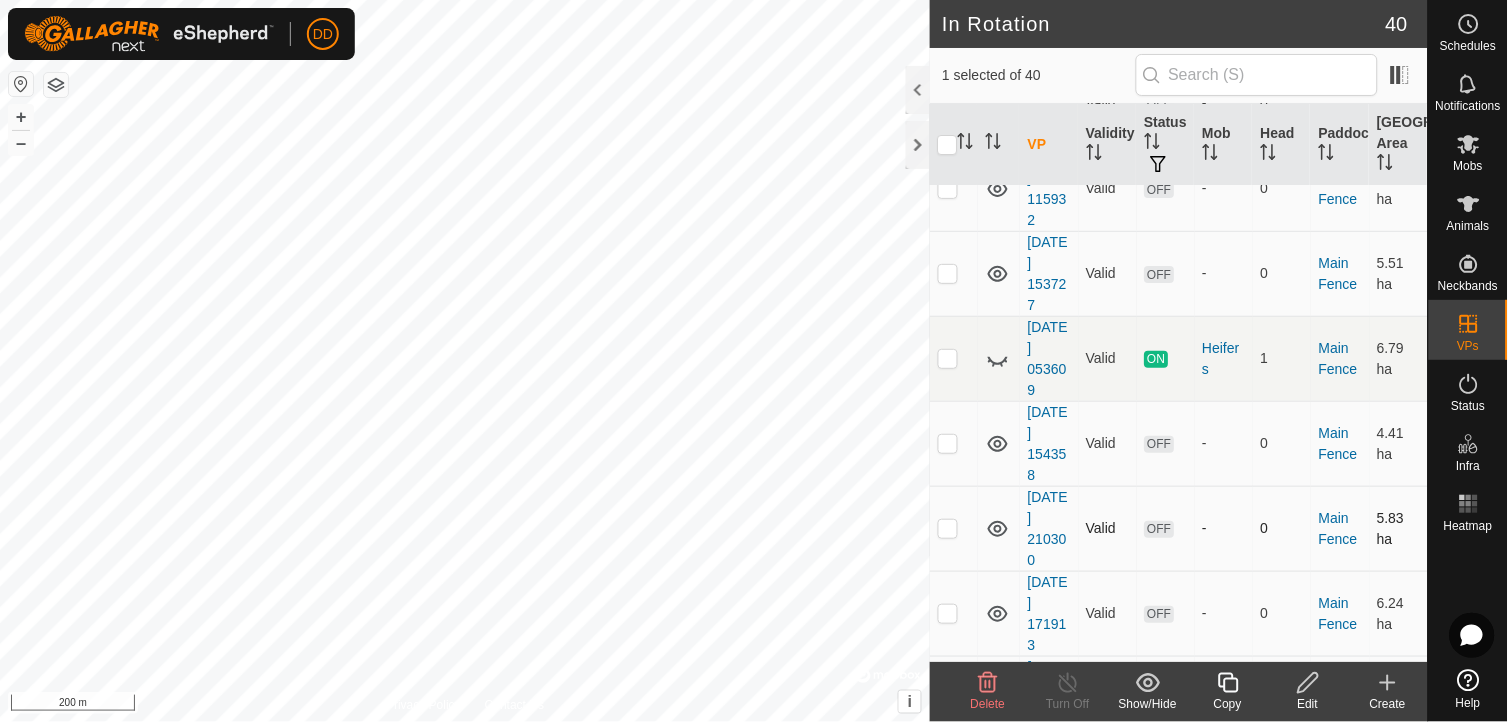 checkbox on "true" 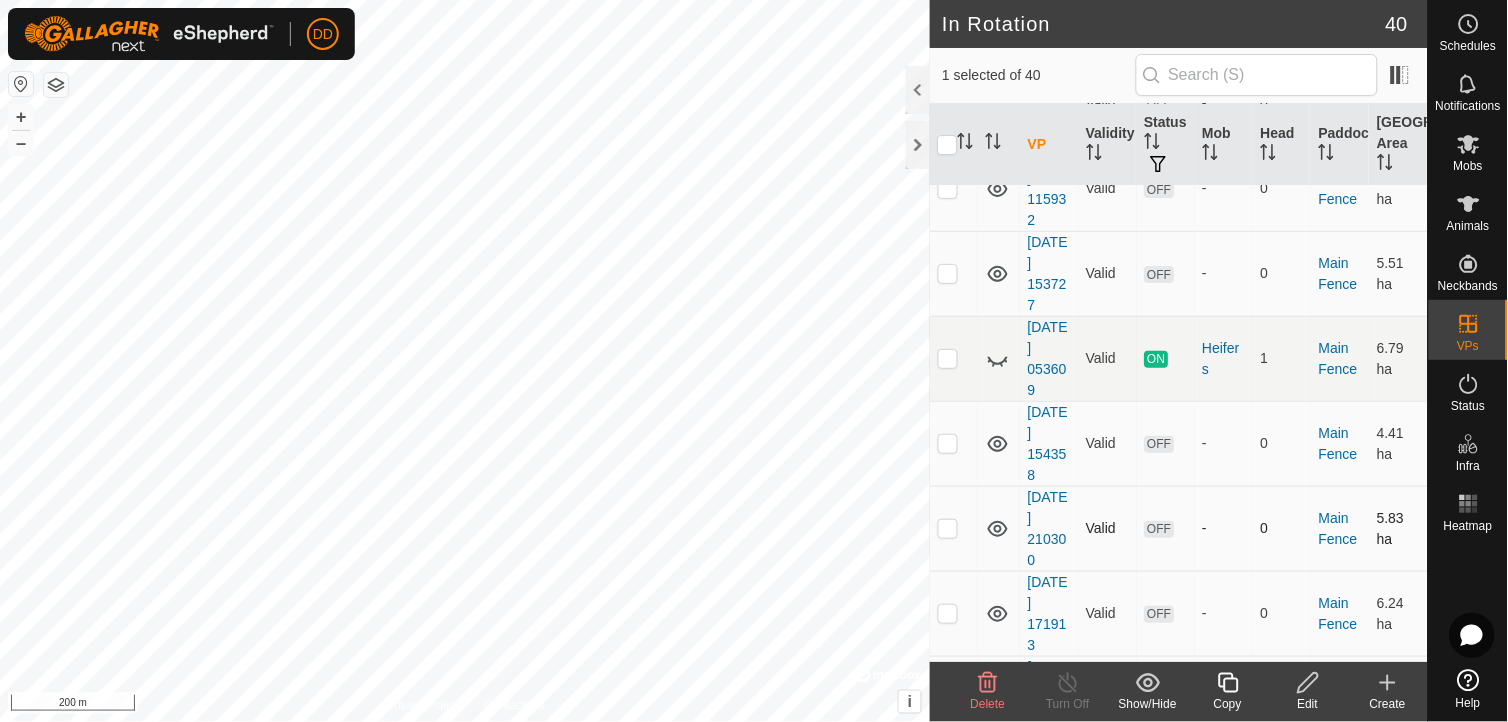 checkbox on "true" 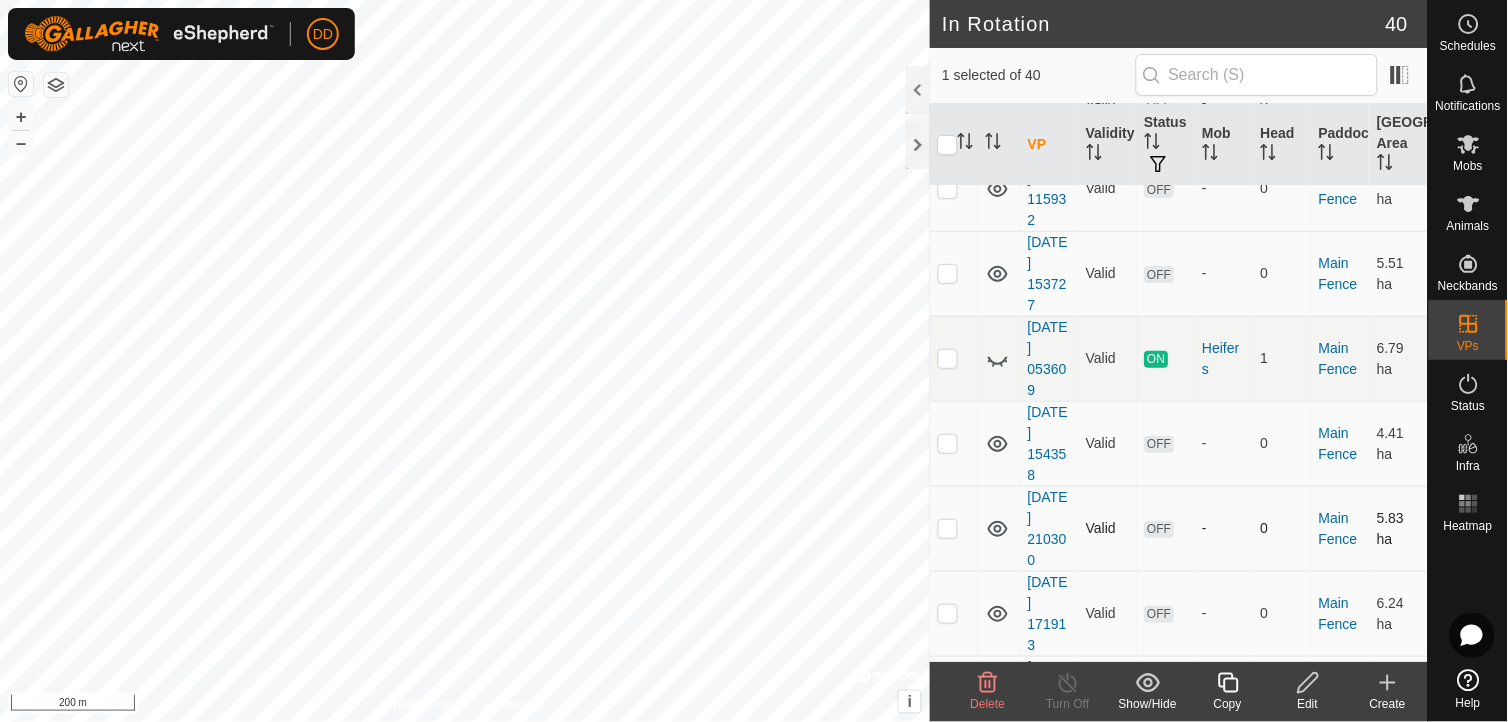 checkbox on "false" 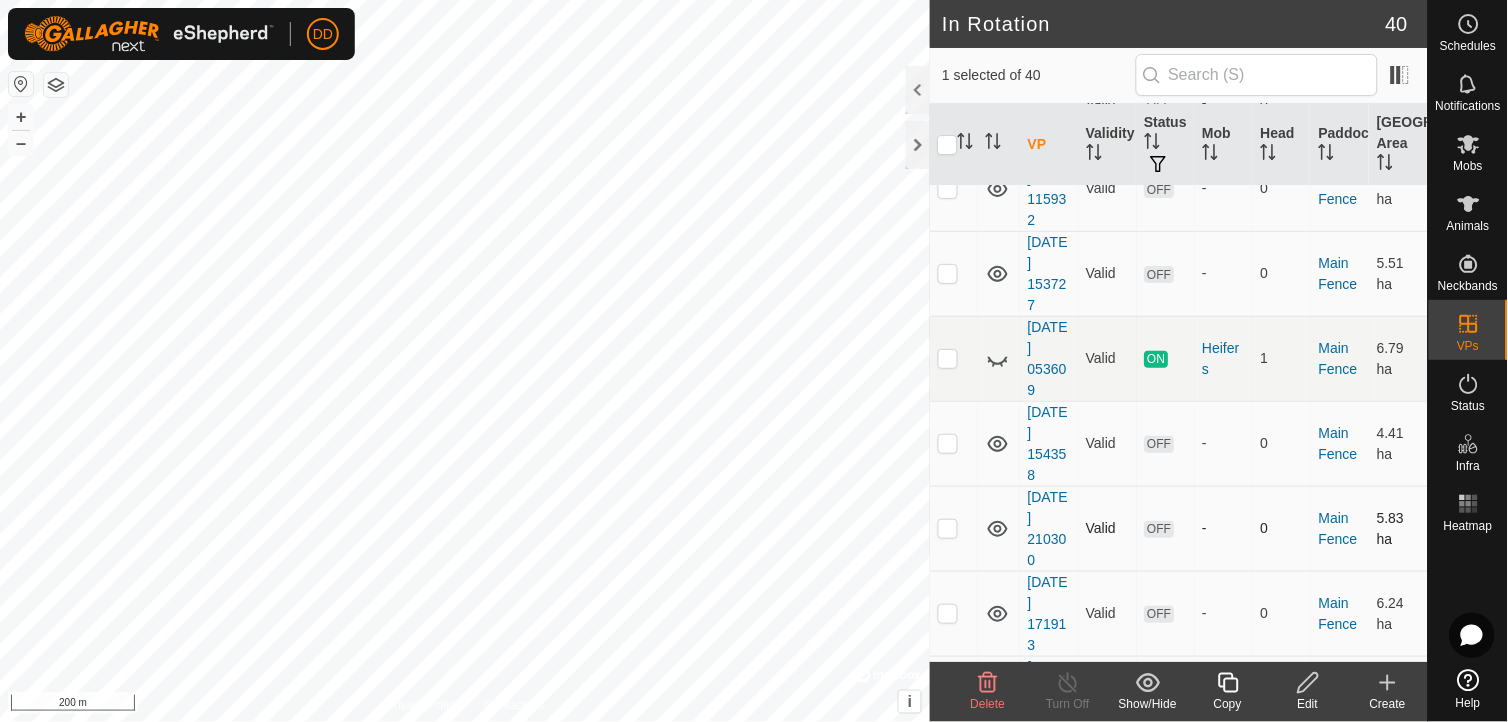 checkbox on "false" 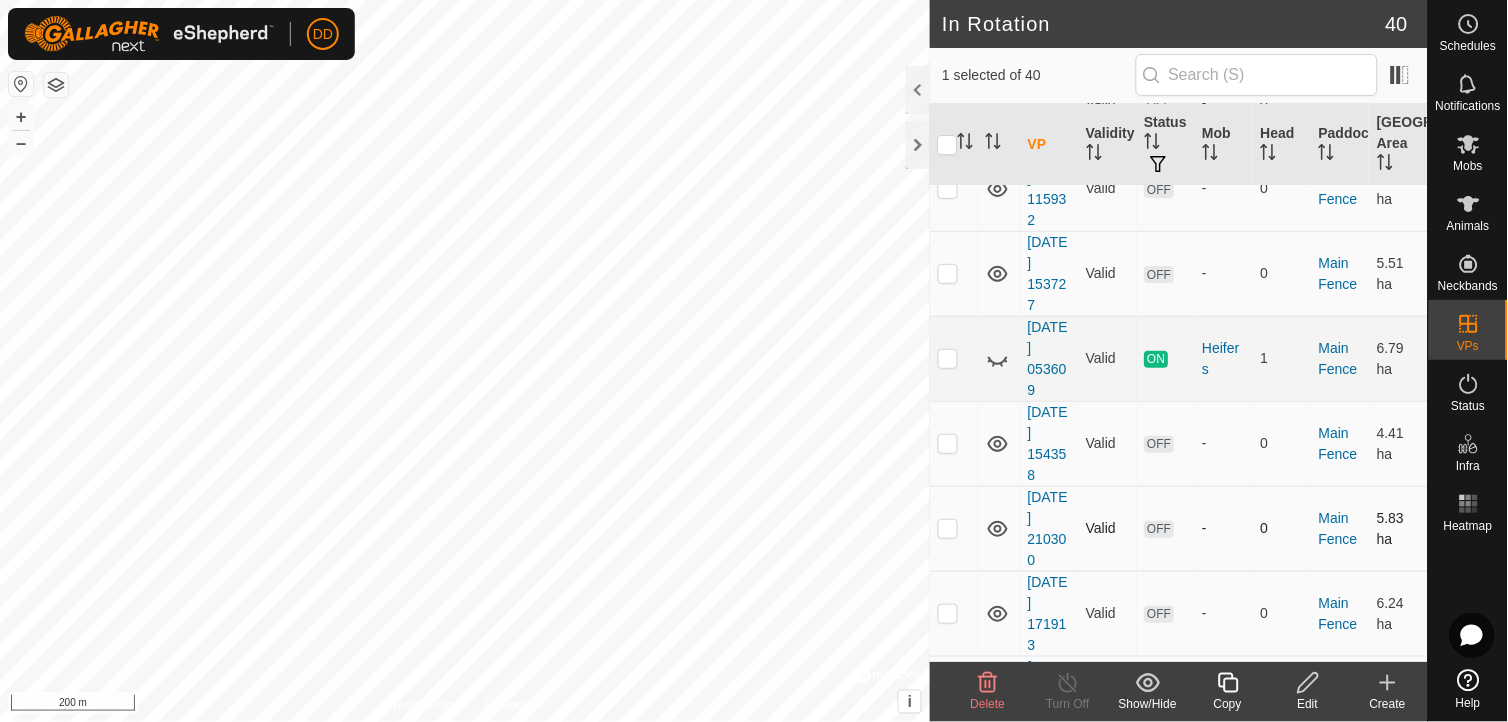 checkbox on "true" 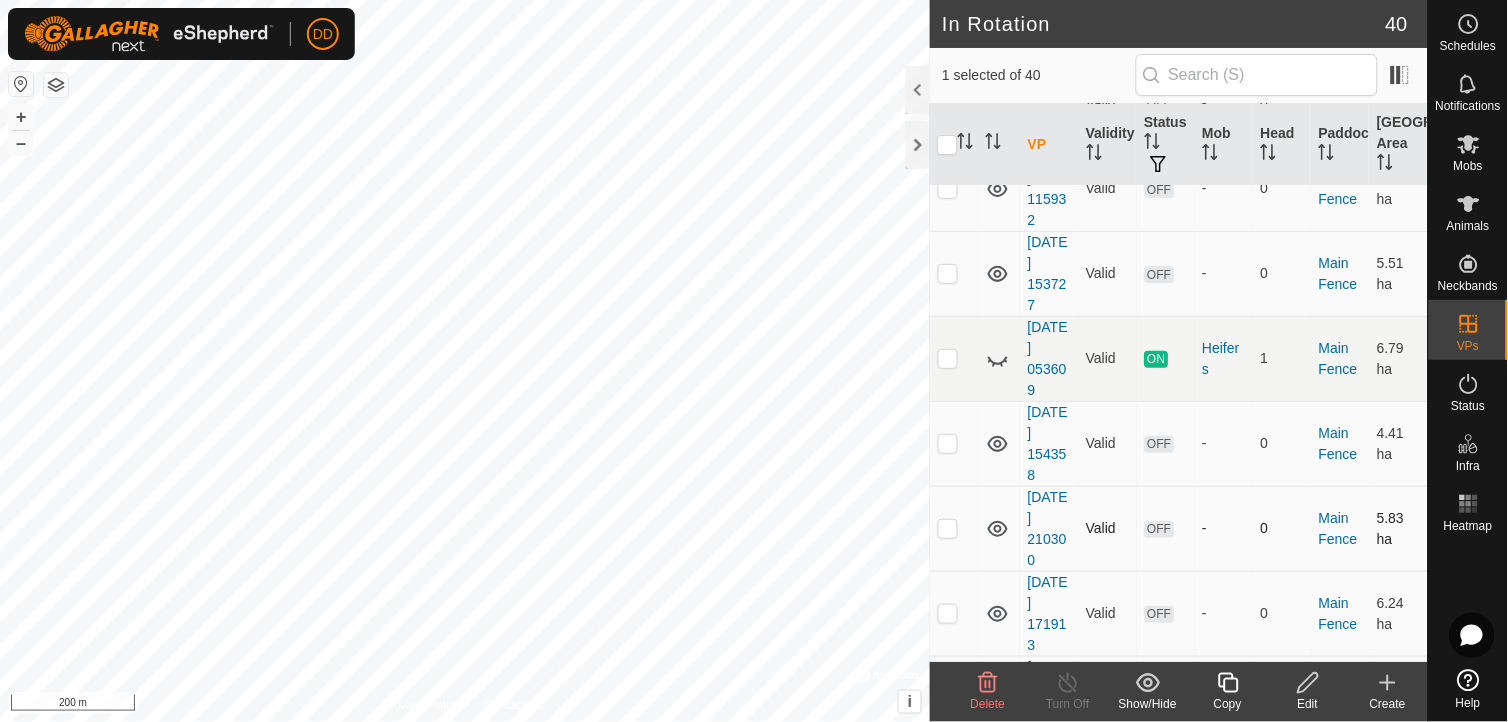 checkbox on "true" 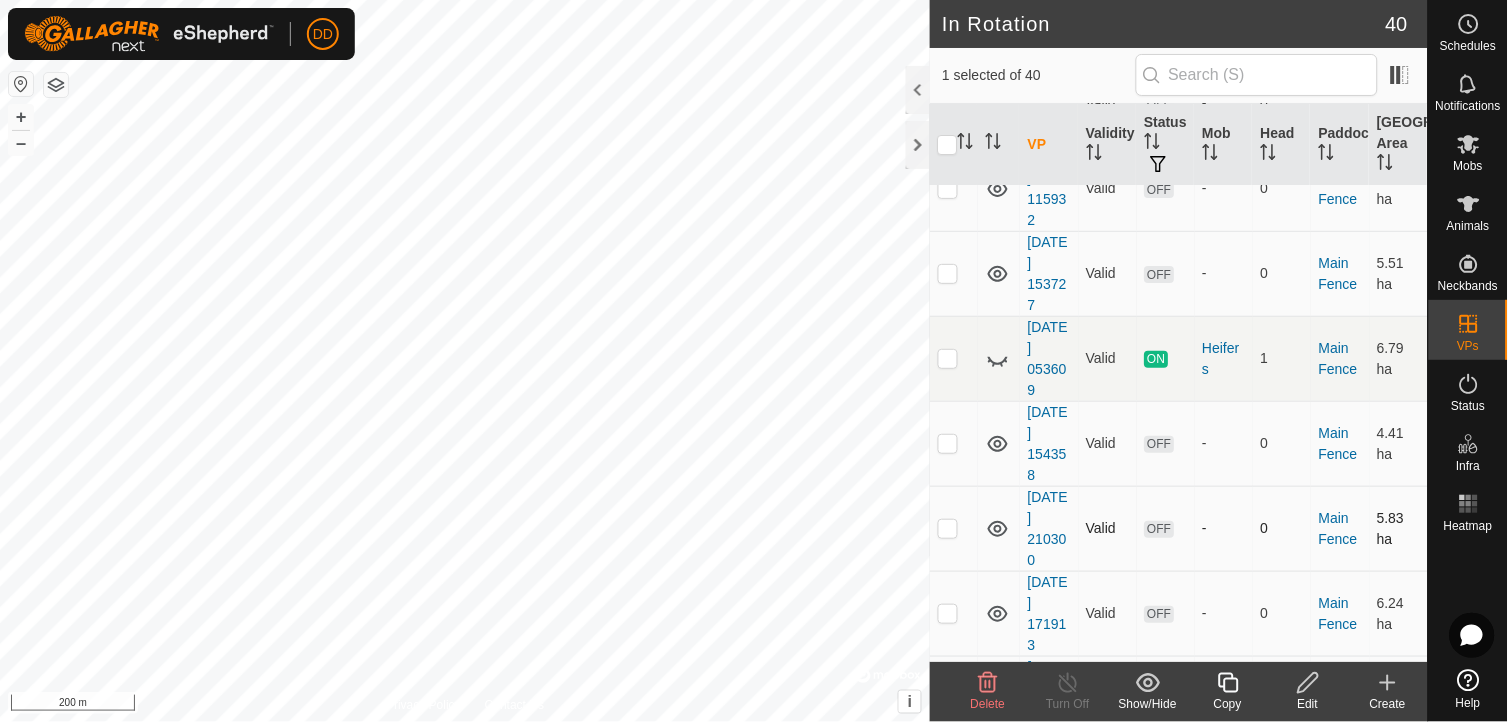 checkbox on "false" 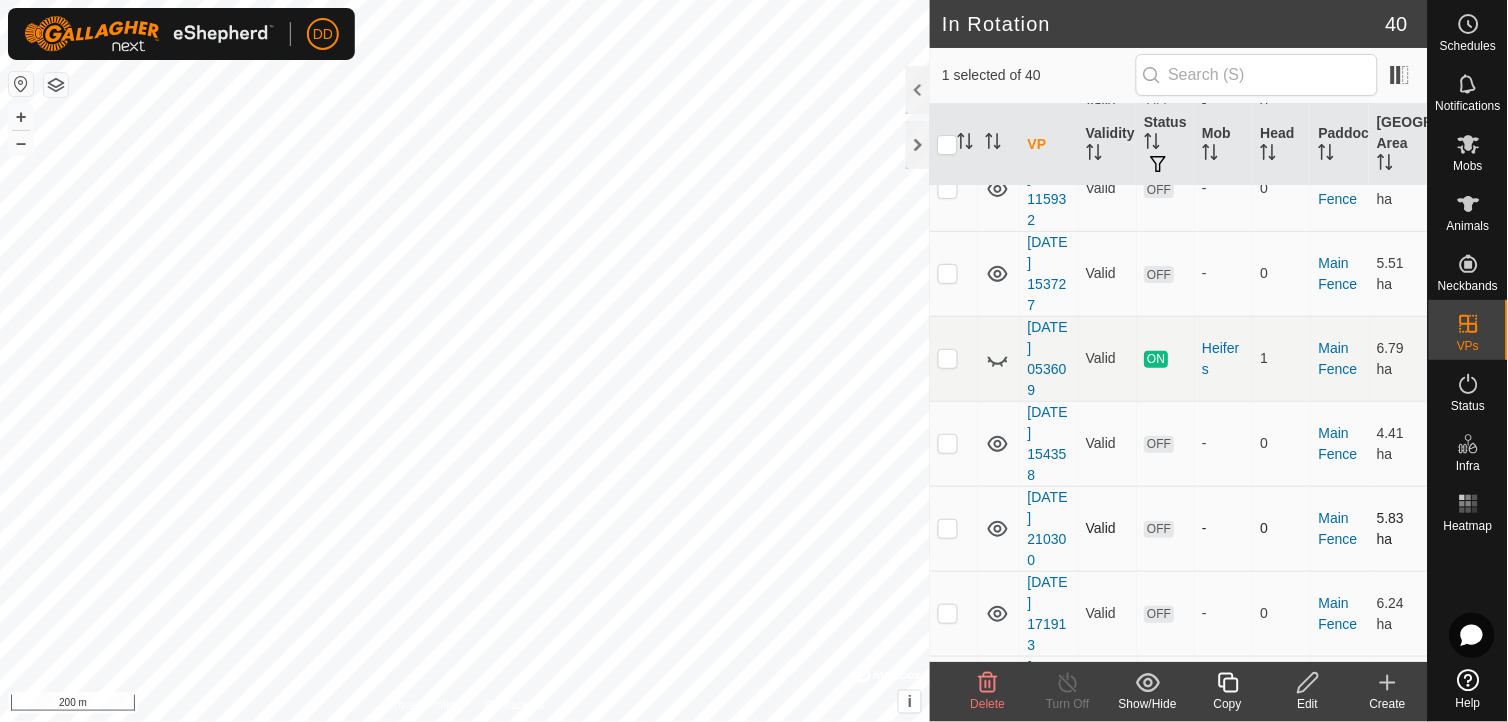 checkbox on "false" 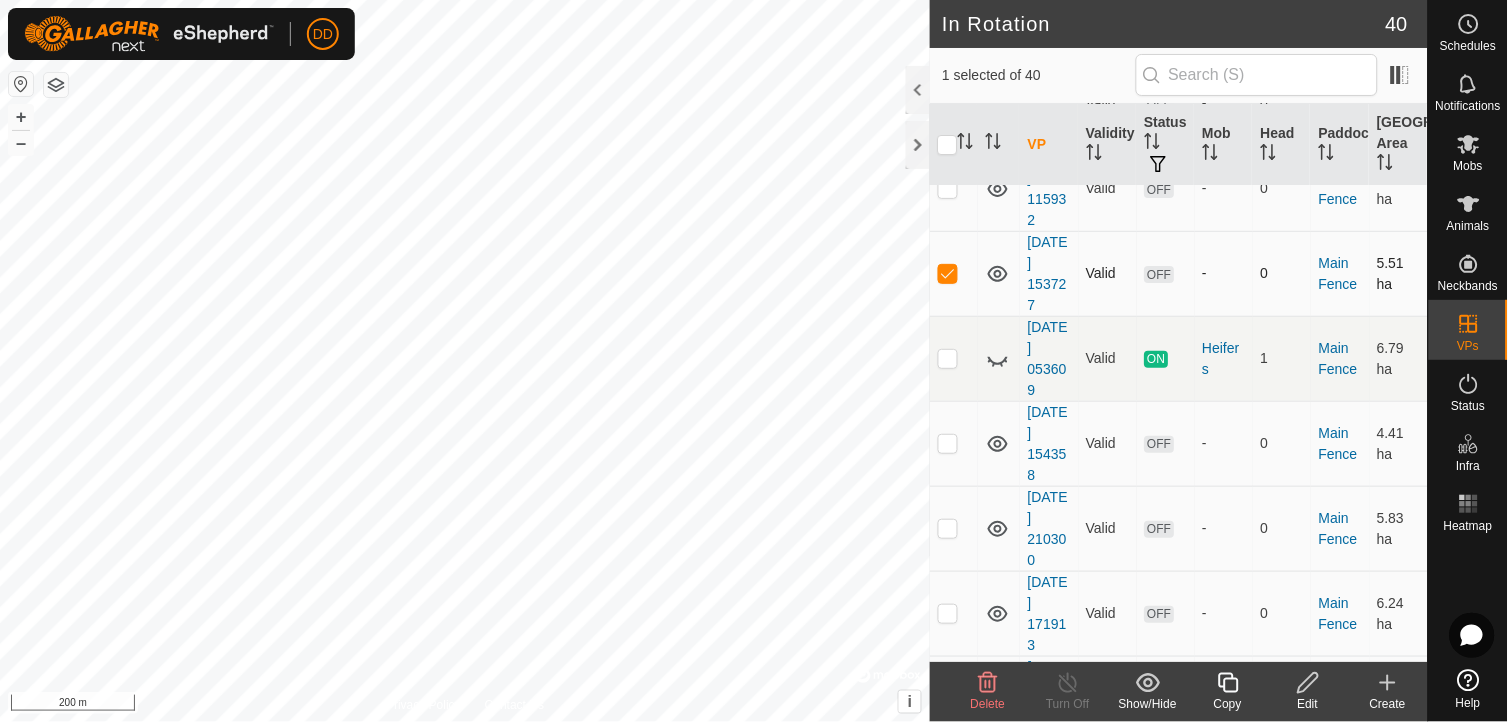 click at bounding box center (948, 273) 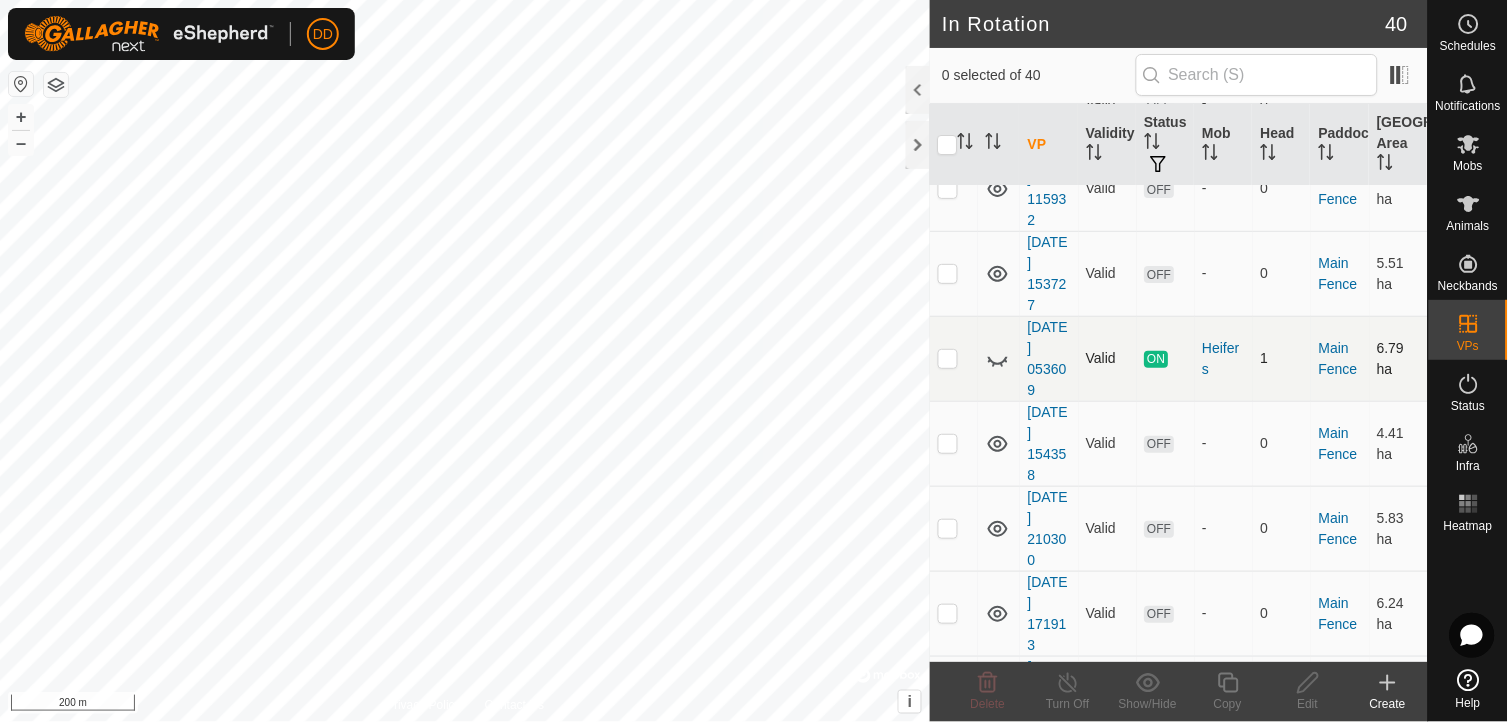 click at bounding box center [954, 358] 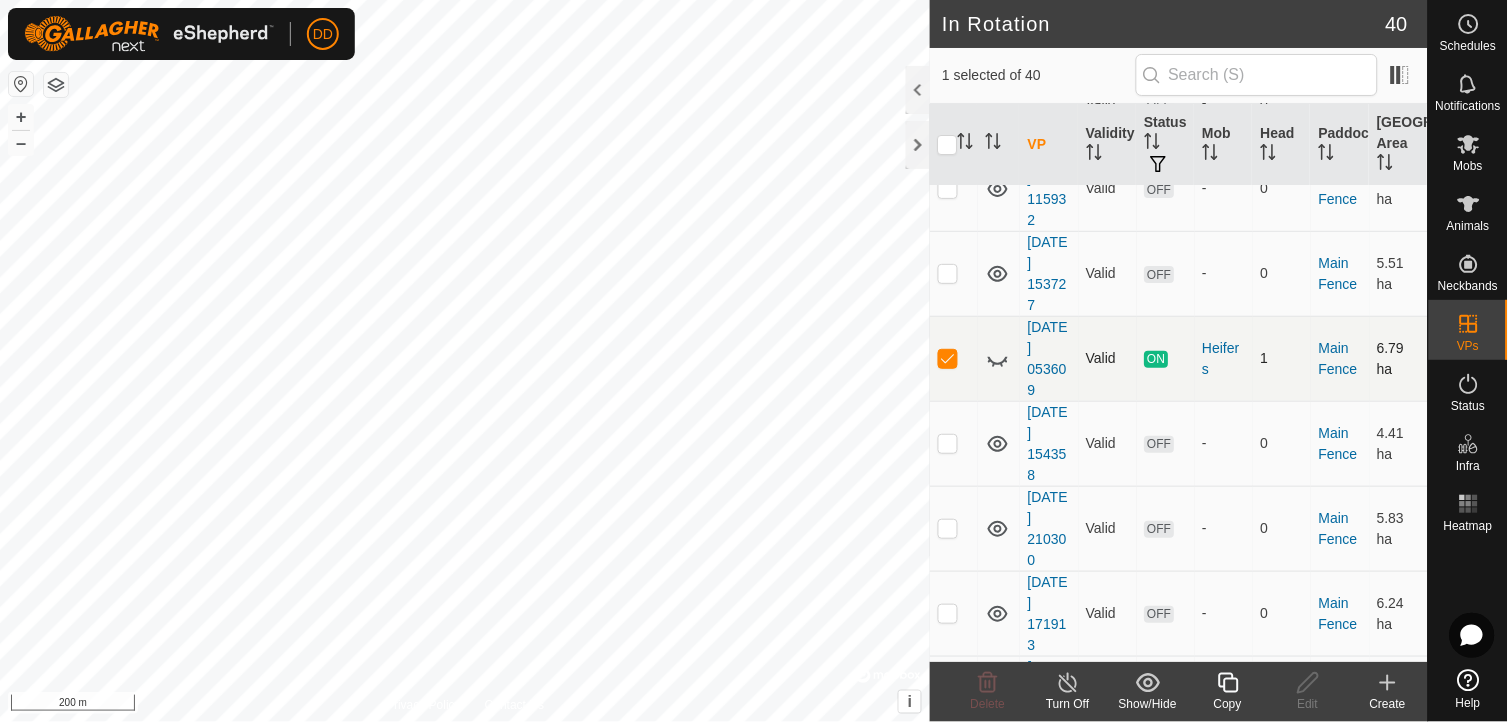 click at bounding box center [954, 358] 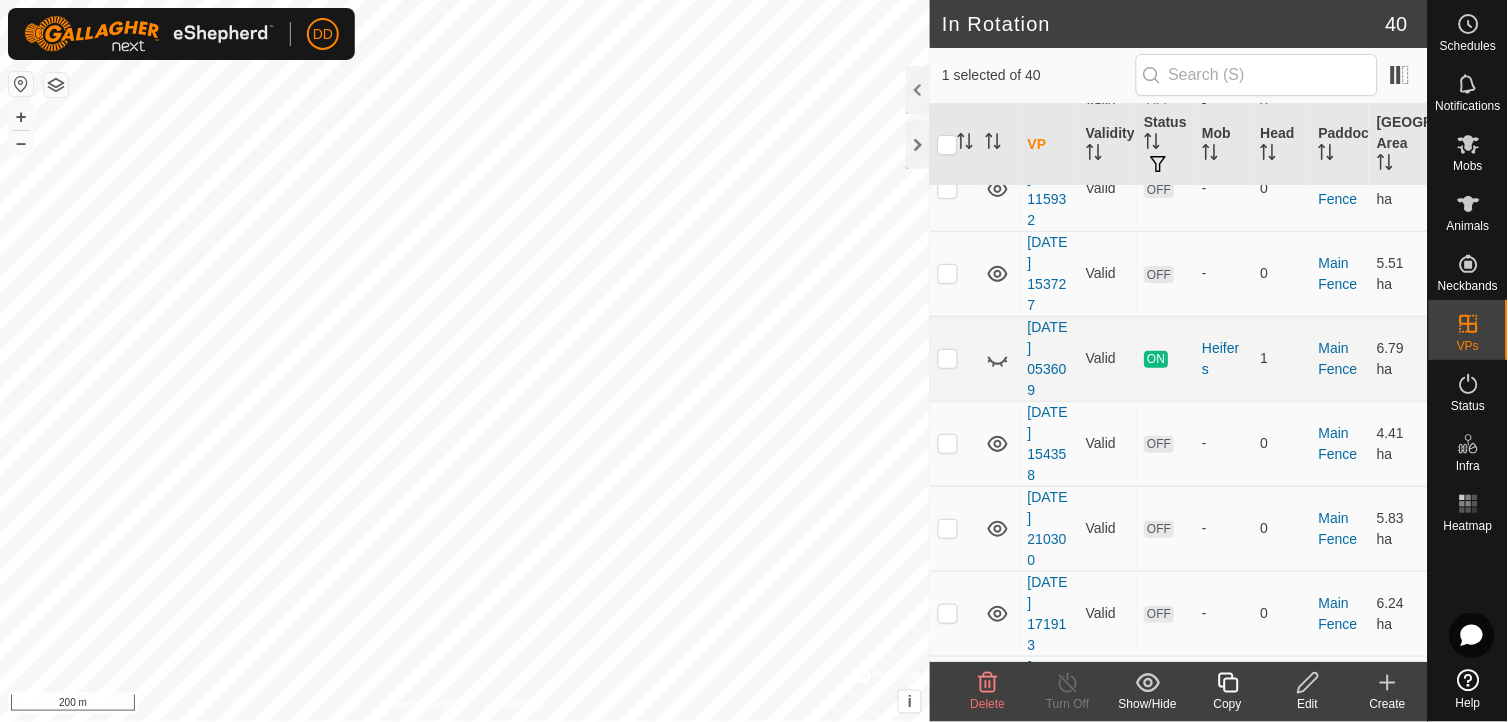 scroll, scrollTop: 1177, scrollLeft: 0, axis: vertical 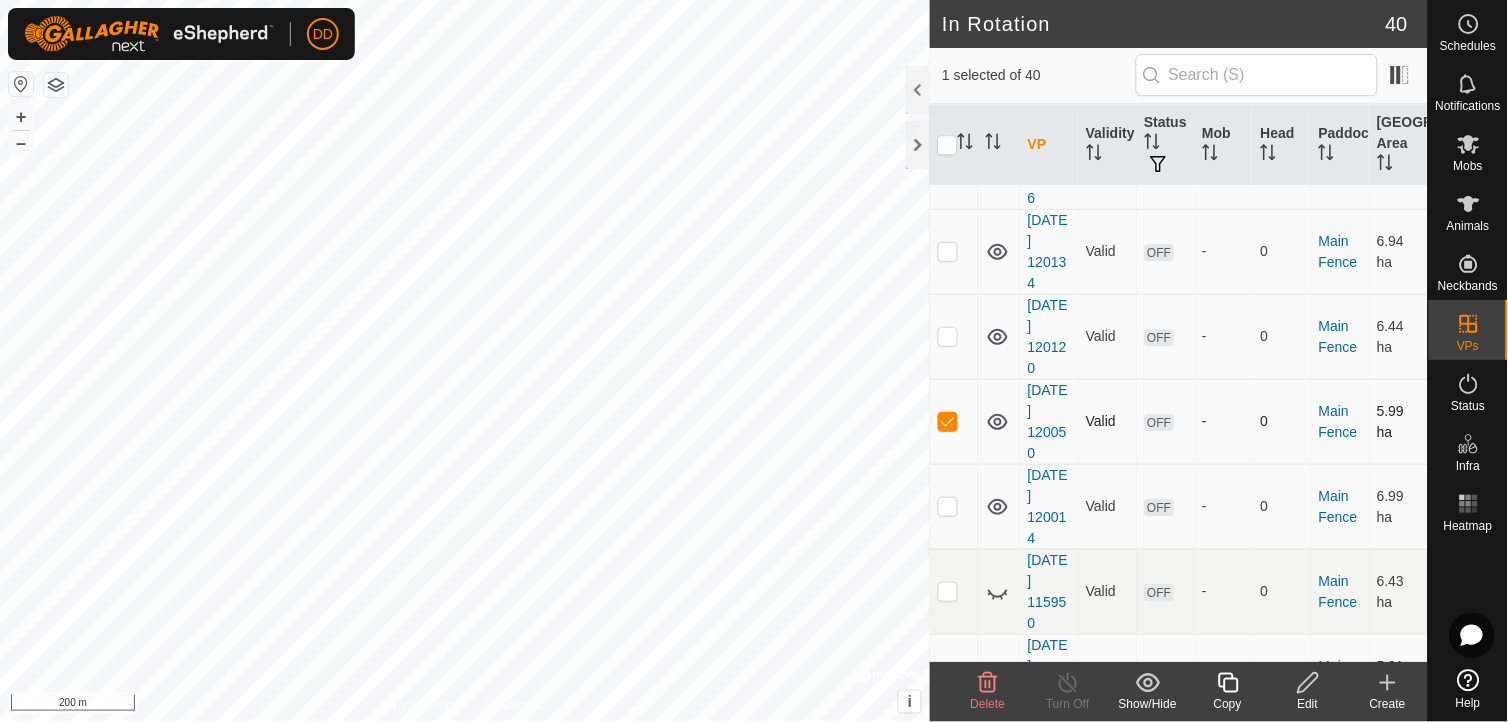 click at bounding box center (948, 421) 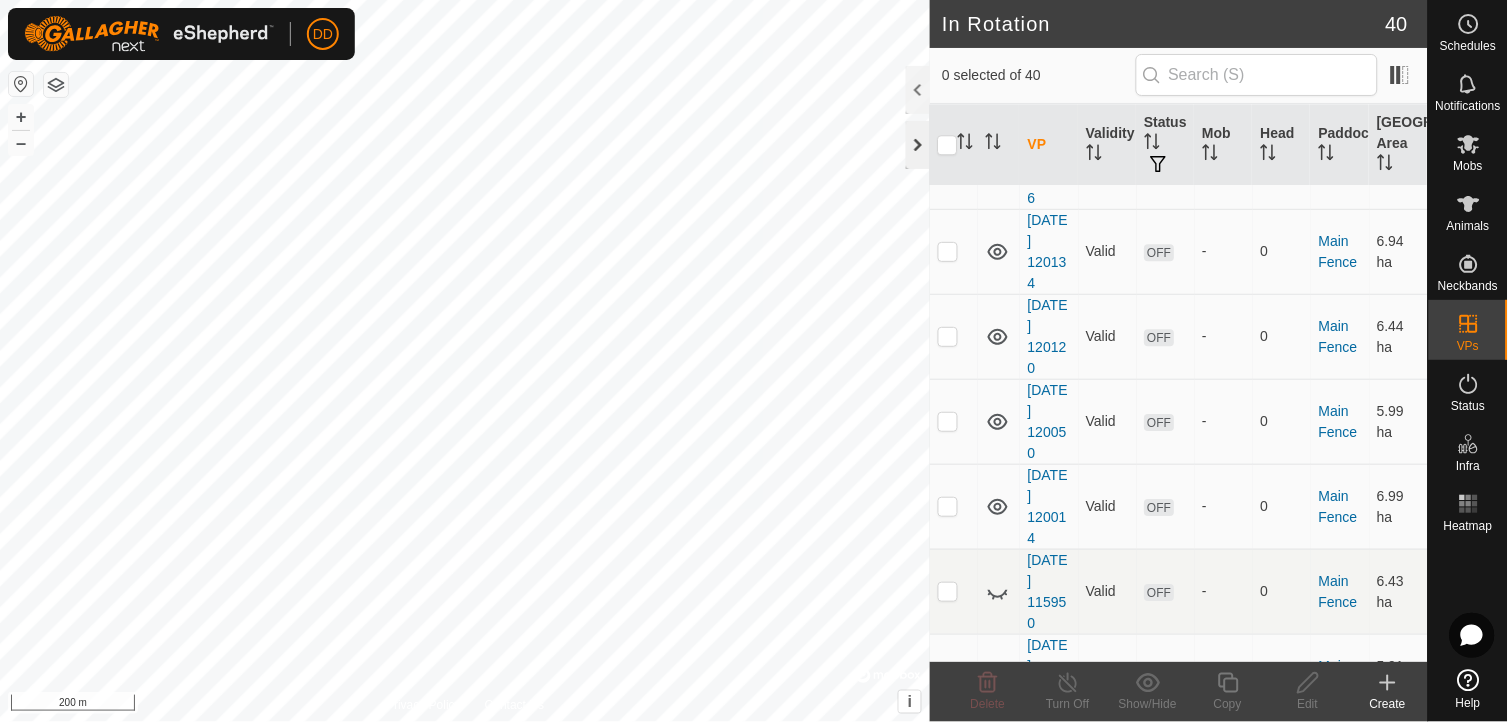 click 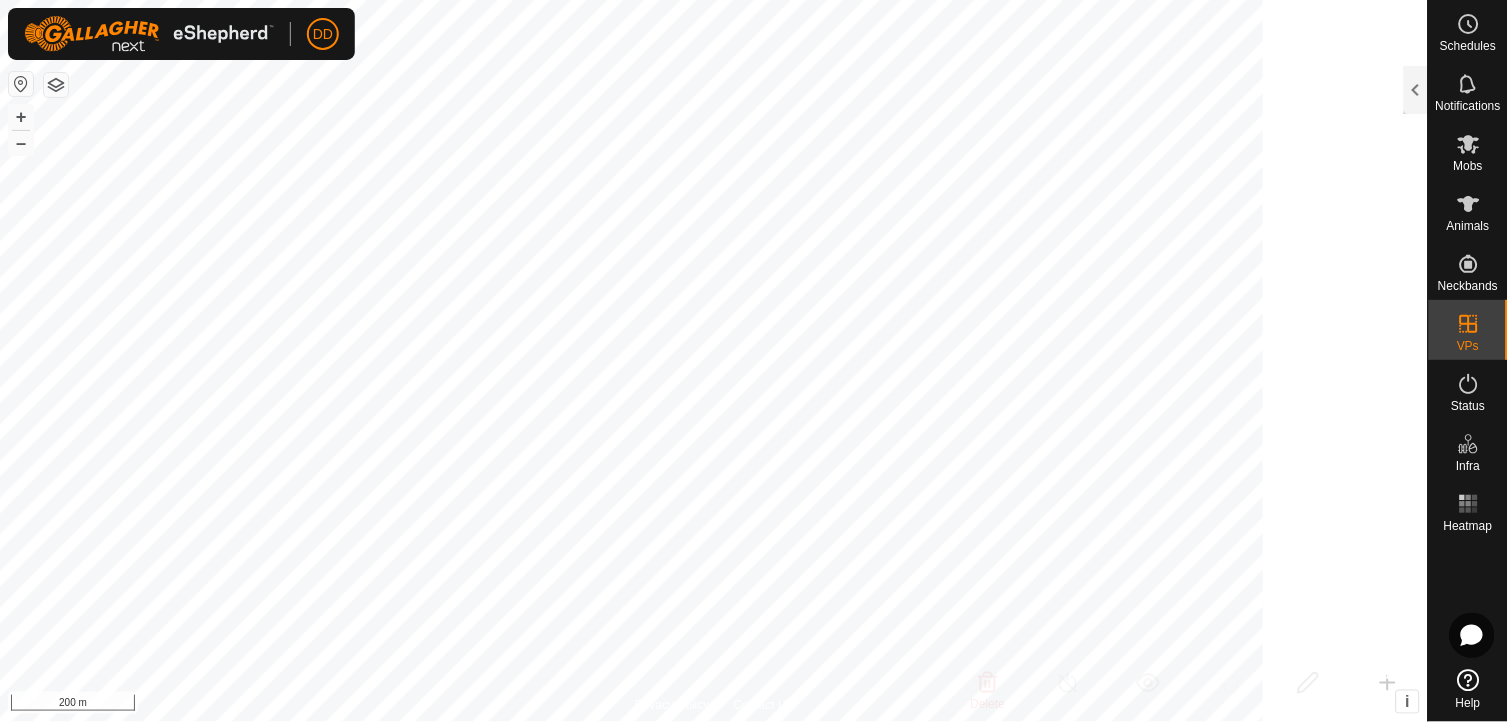 scroll, scrollTop: 4895, scrollLeft: 0, axis: vertical 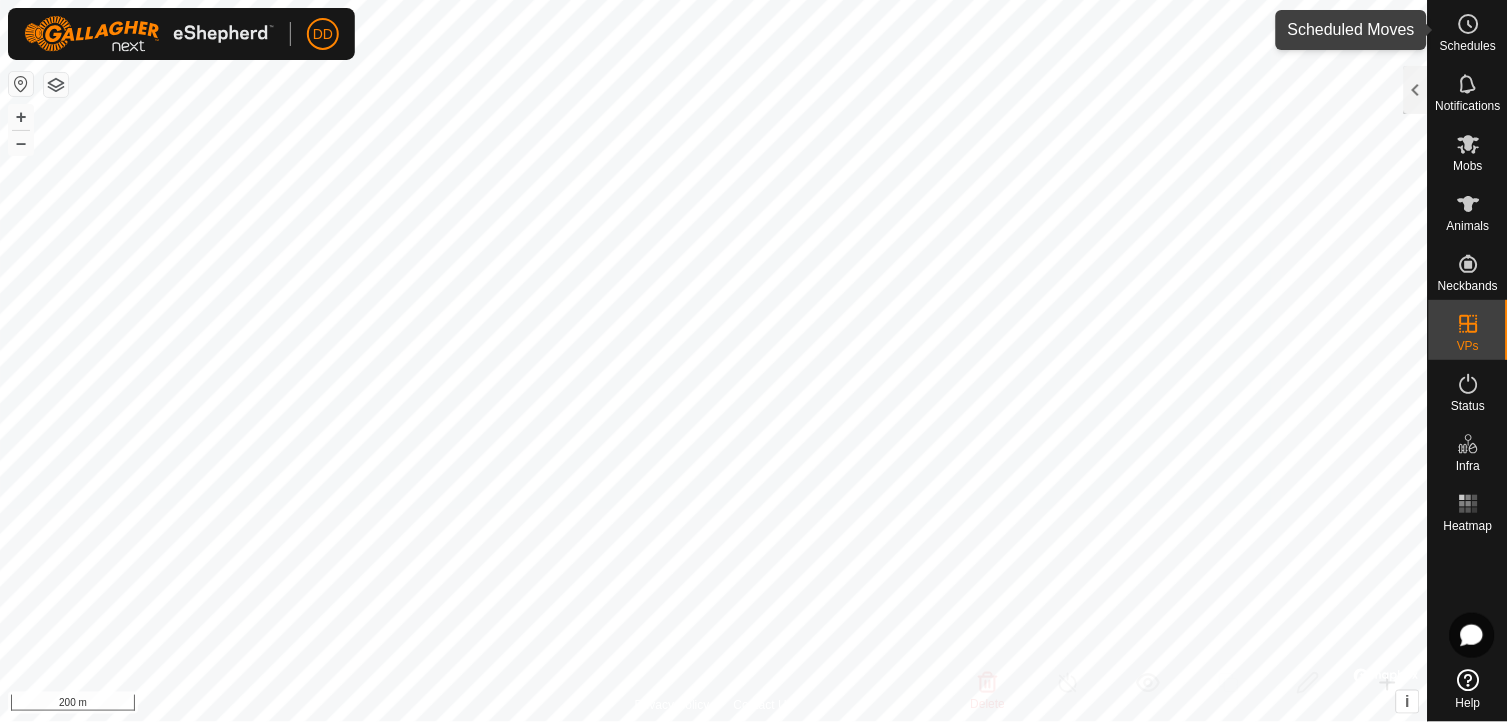 click 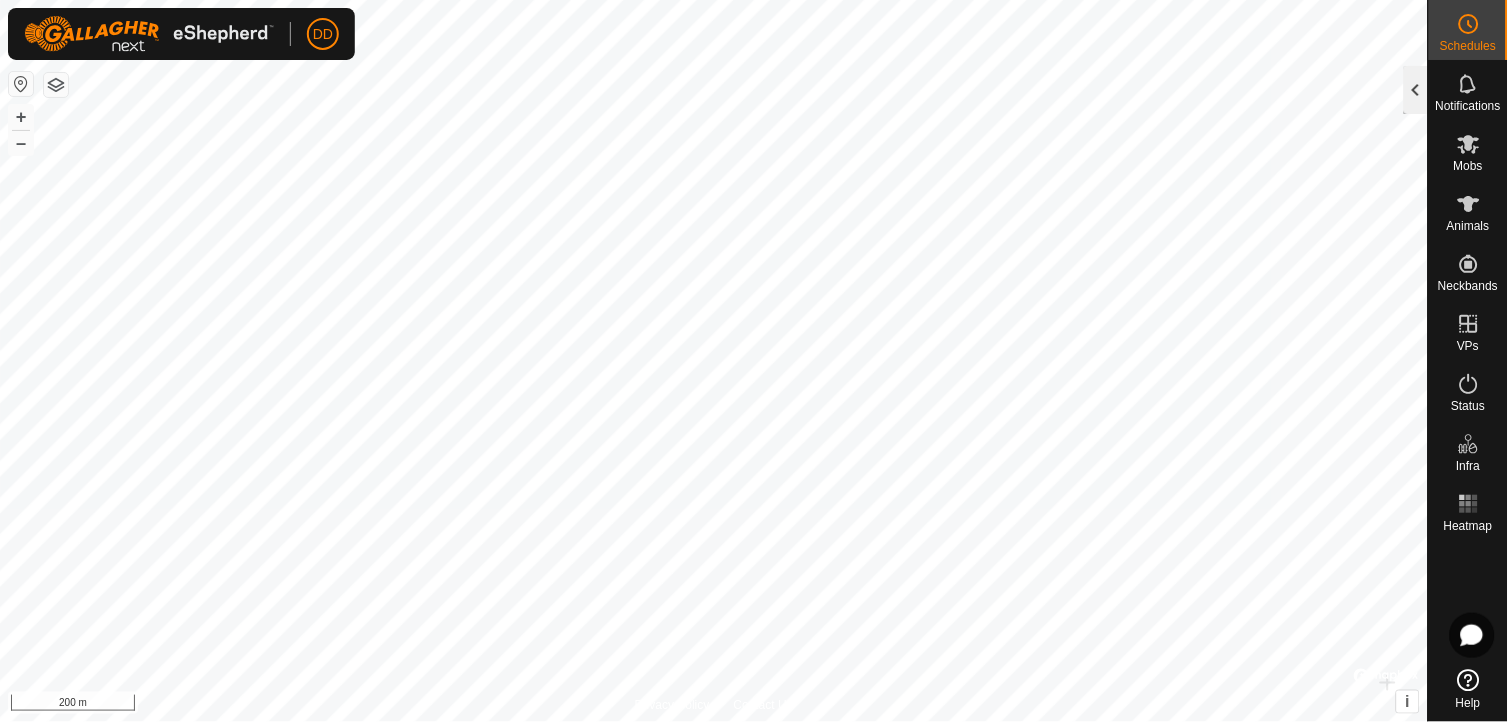 click 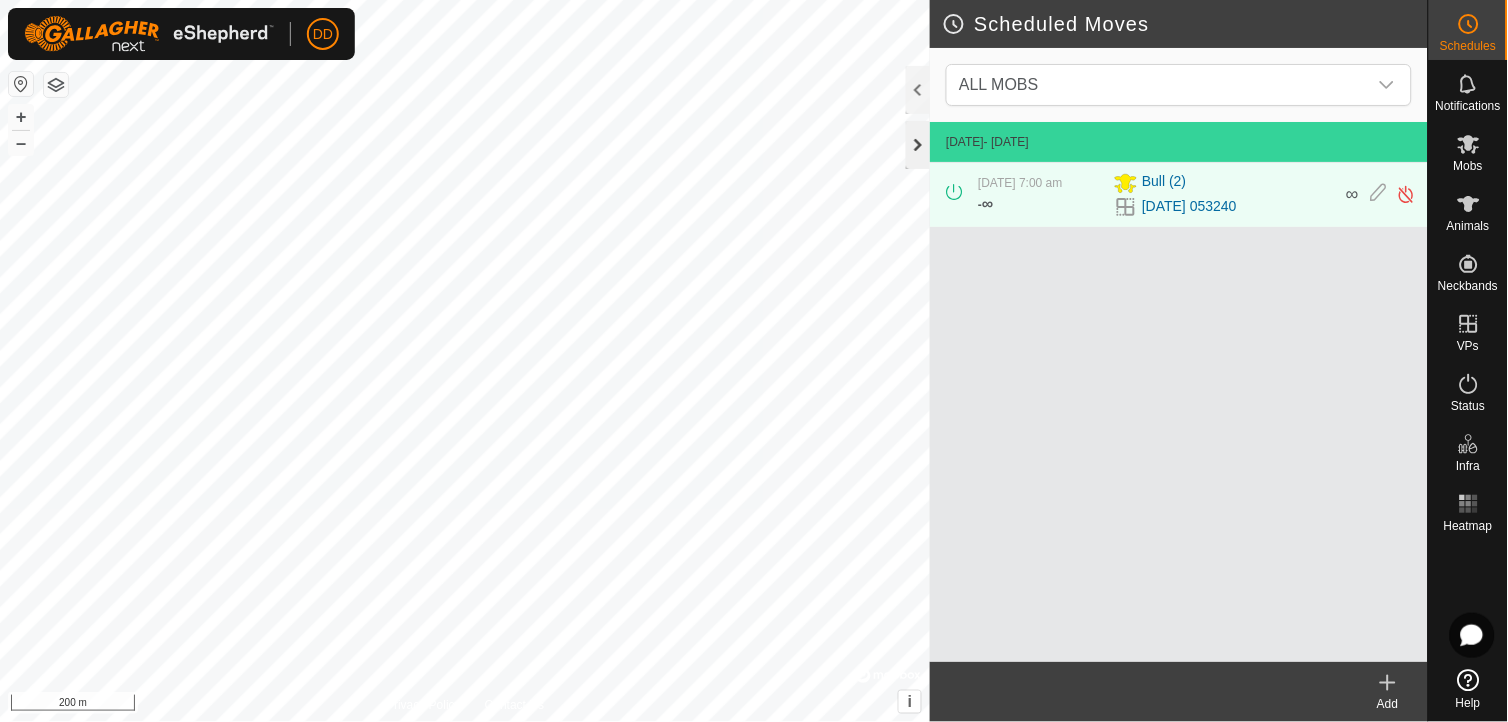 click 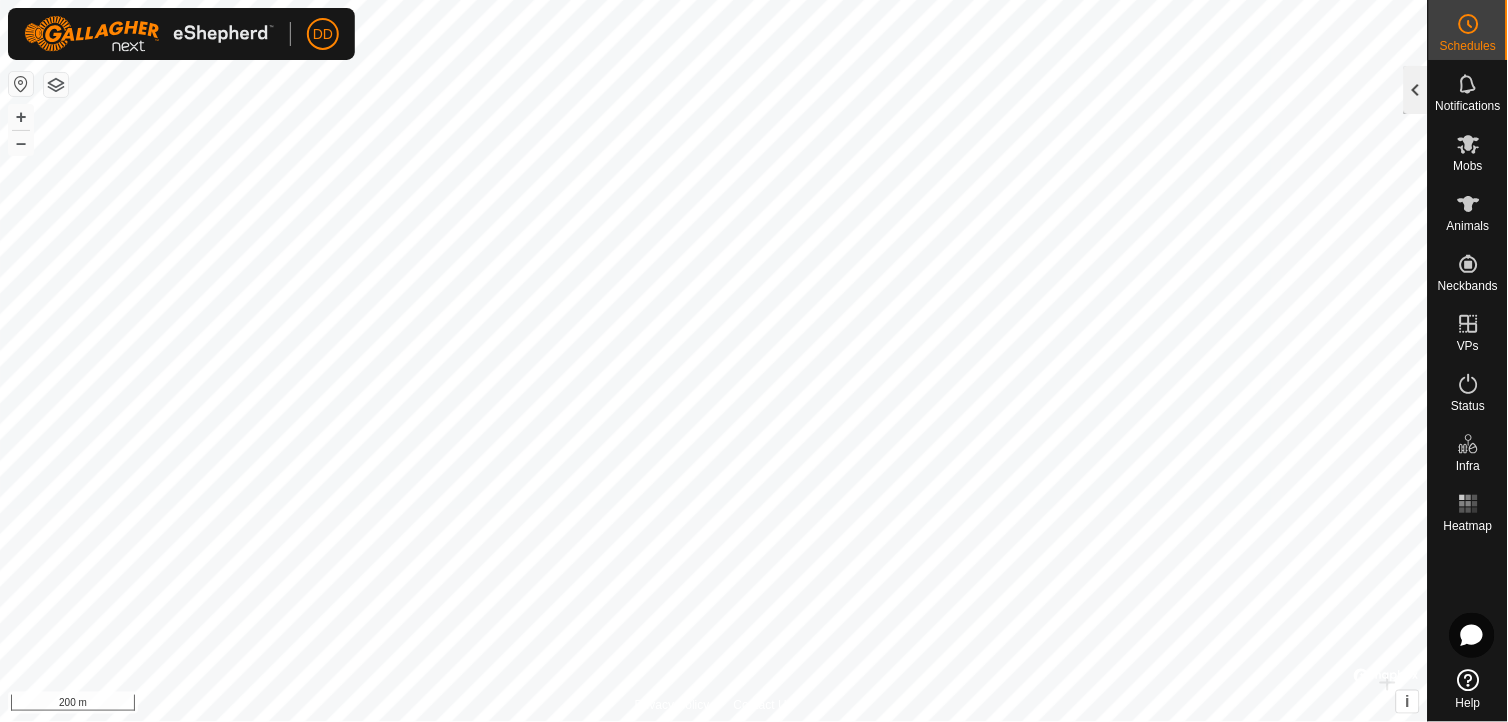 click 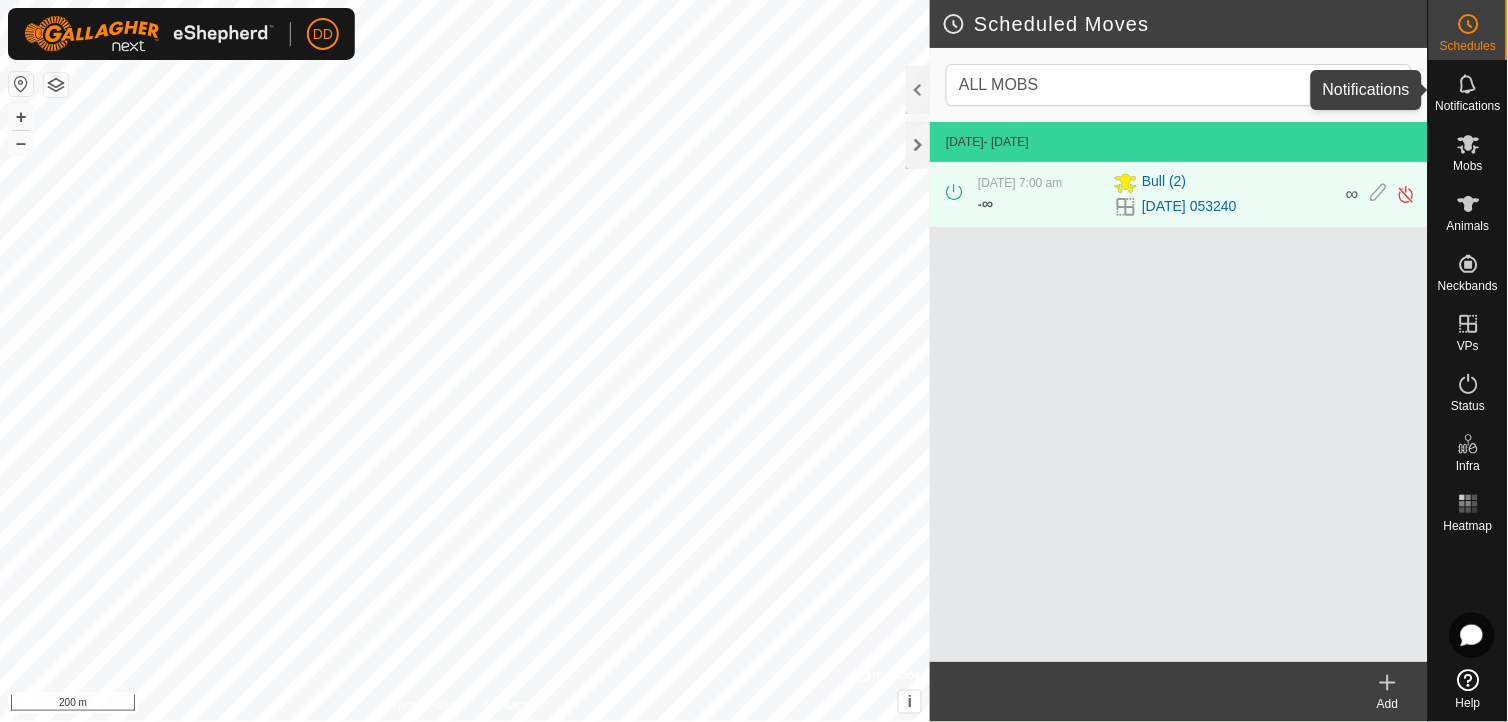 click 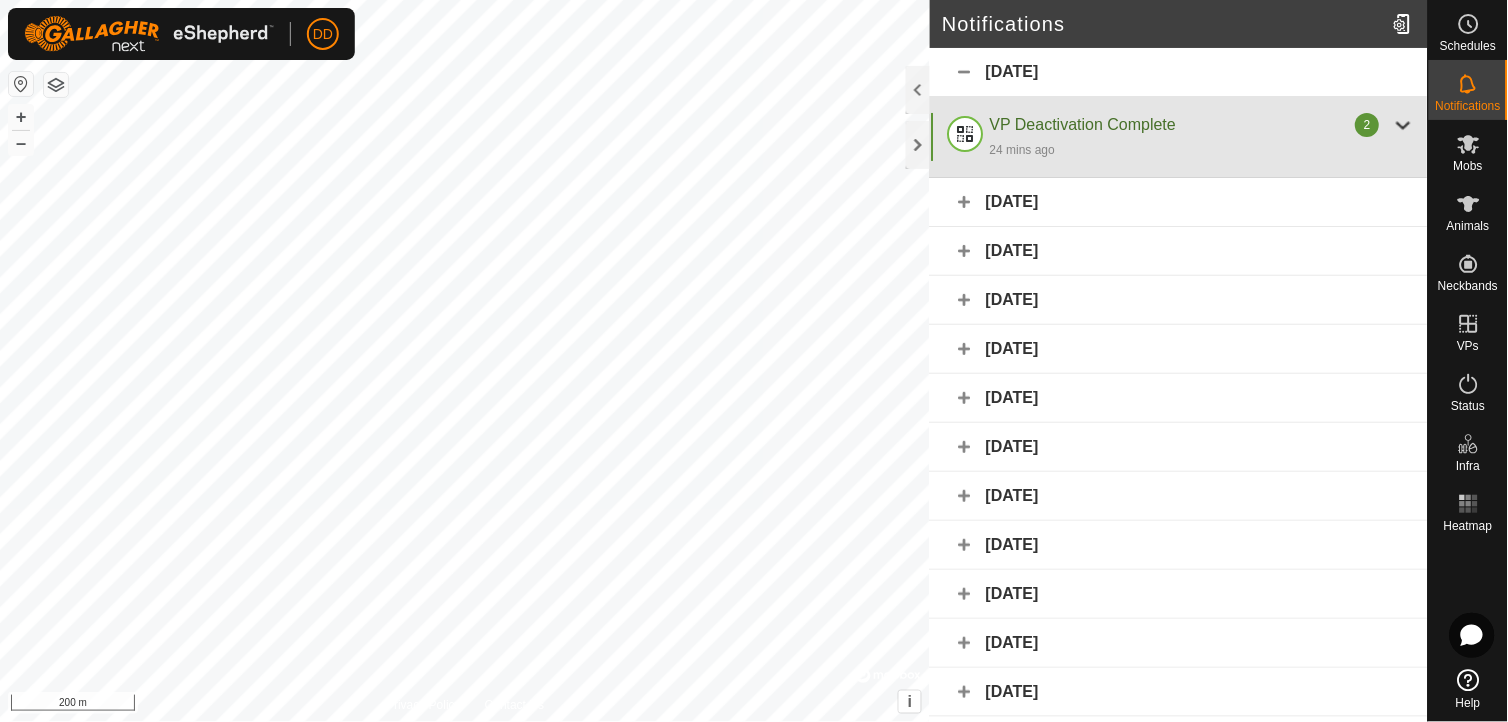 click 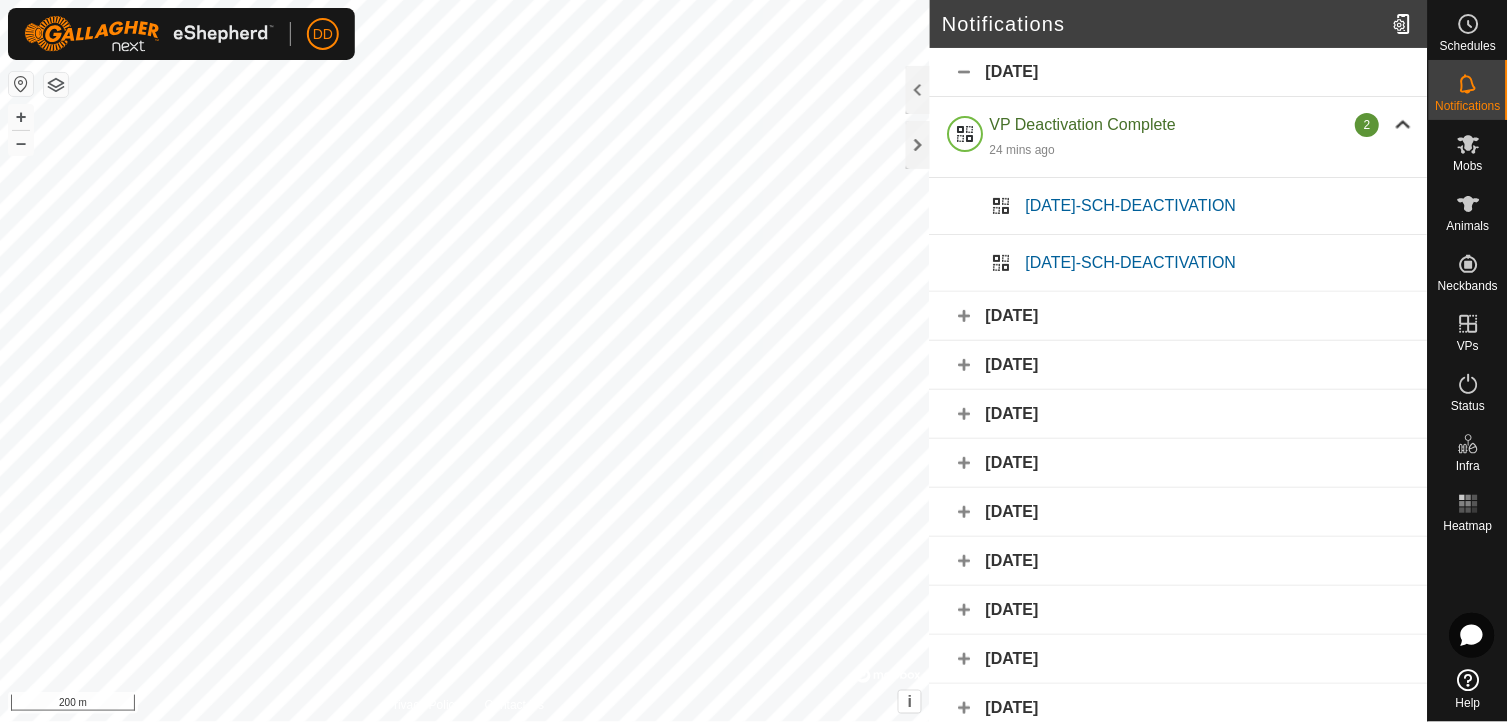click on "[DATE]-SCH-DEACTIVATION" 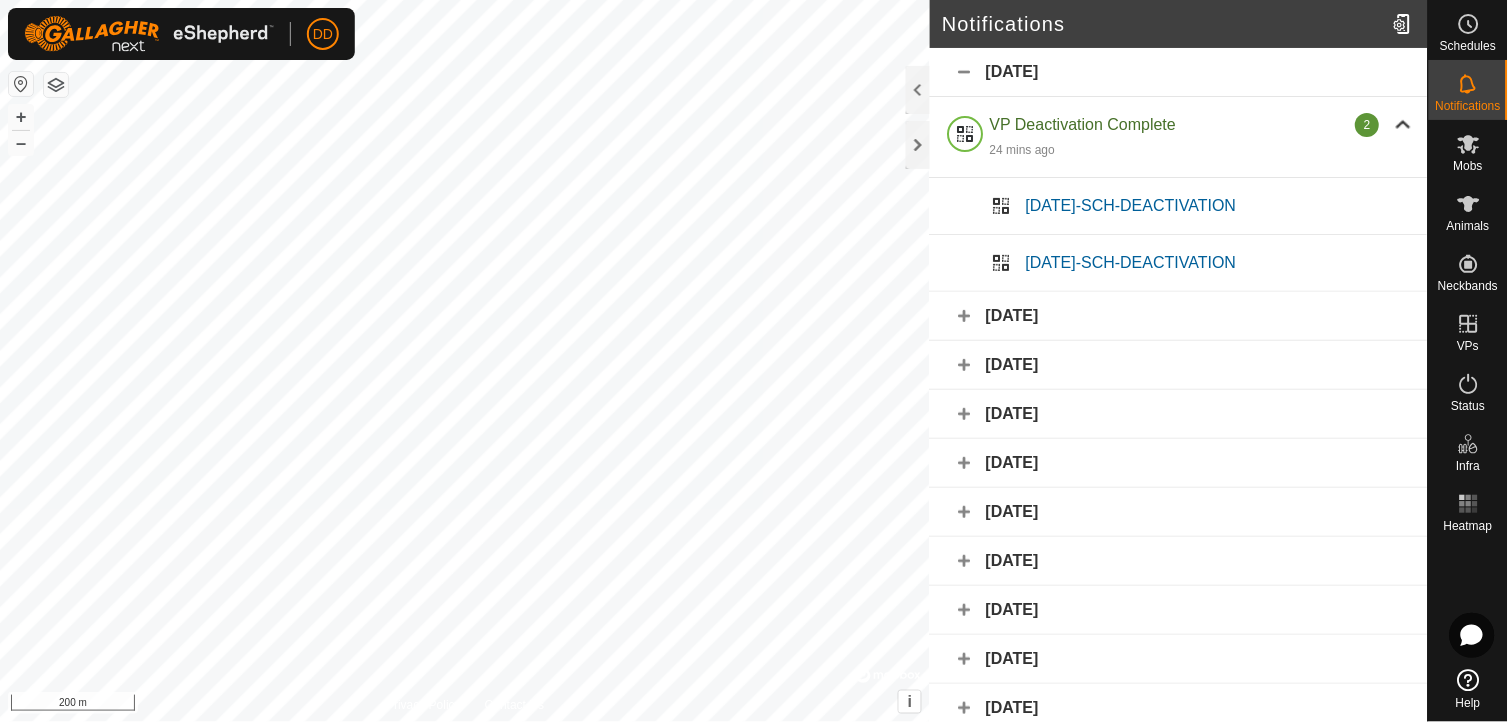 click on "[DATE]" 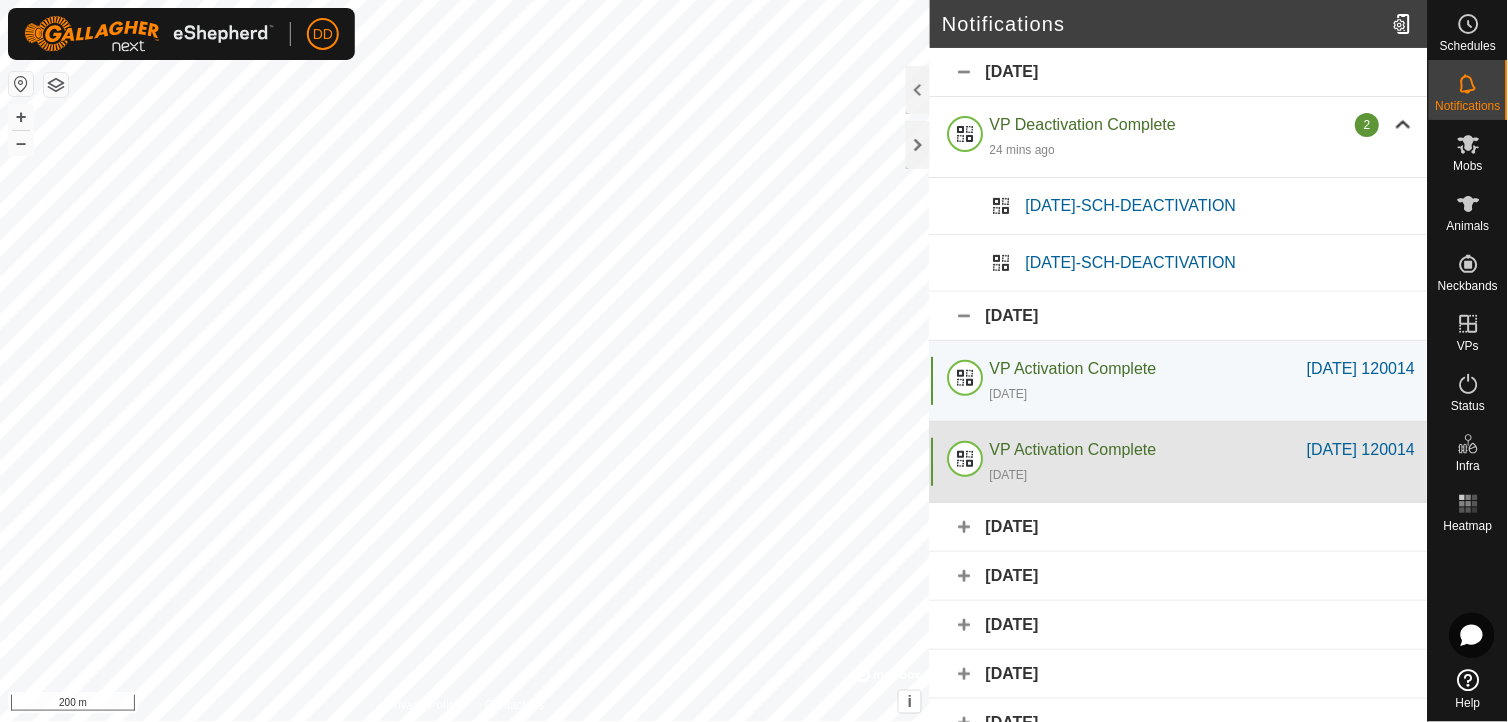 click on "VP Activation Complete" 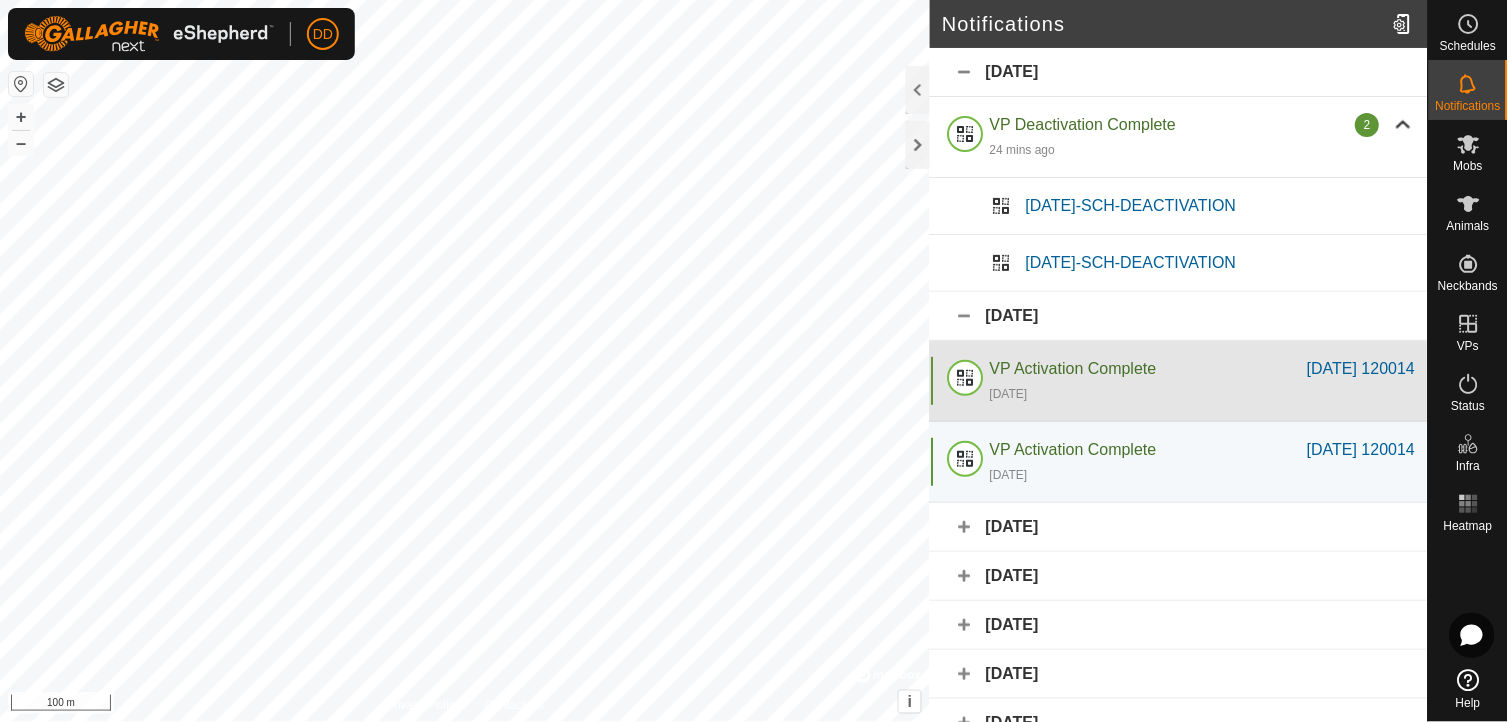 click on "[DATE]" 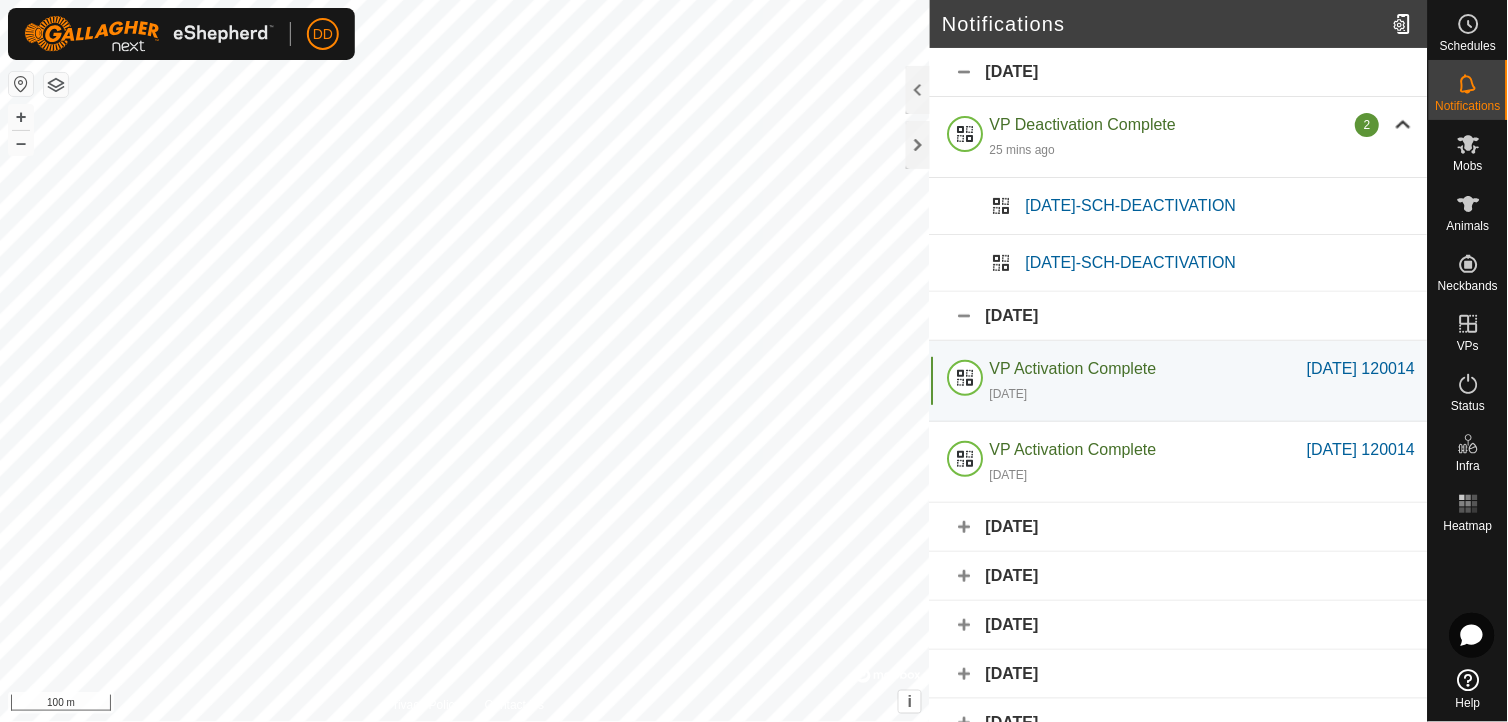 click on "[DATE]" 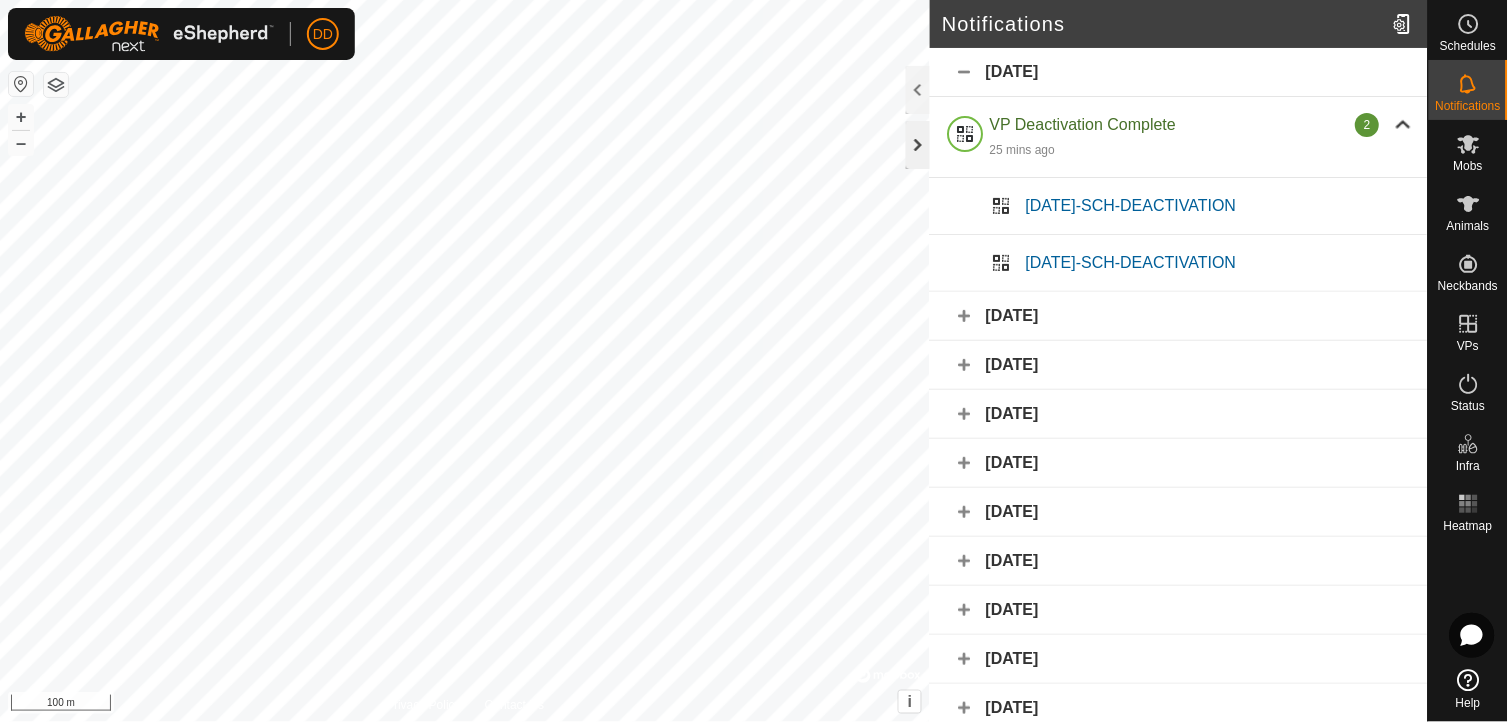 click 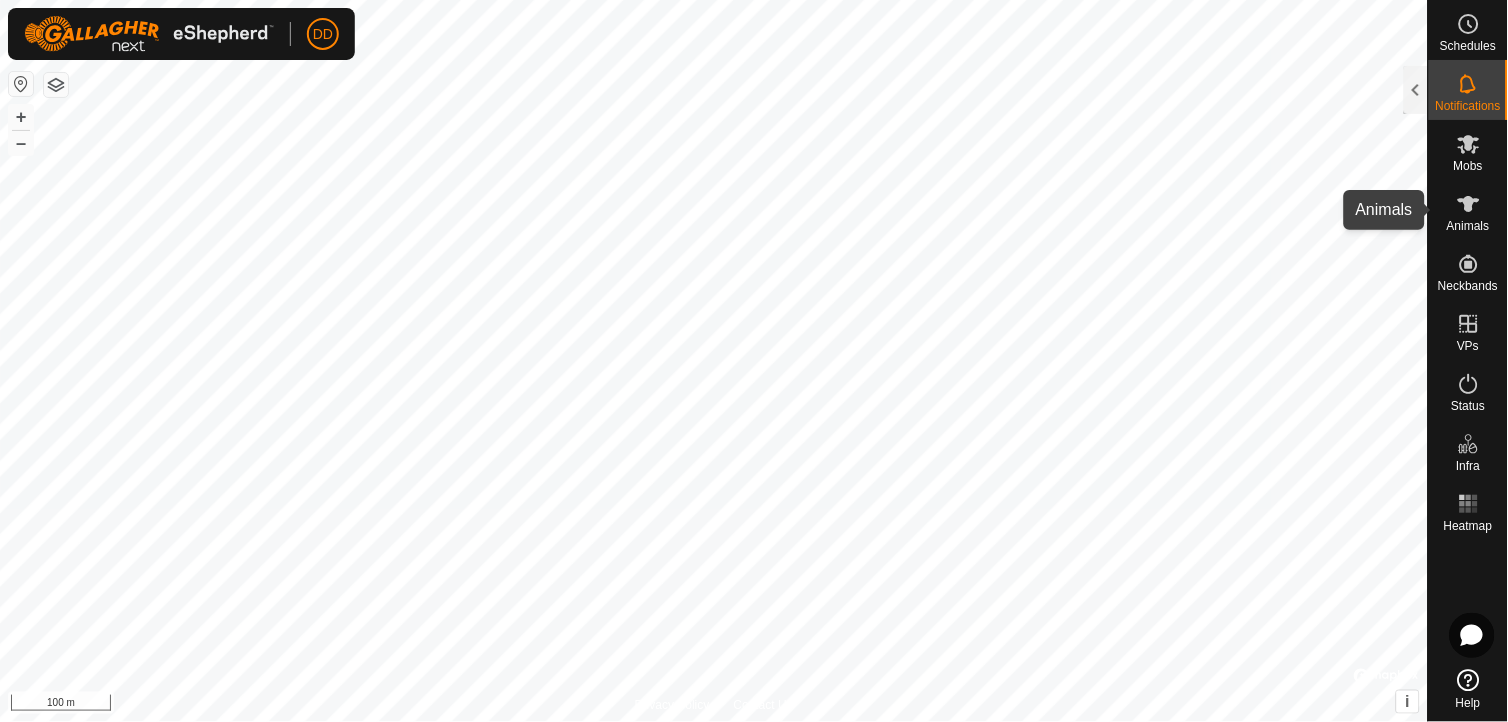 click 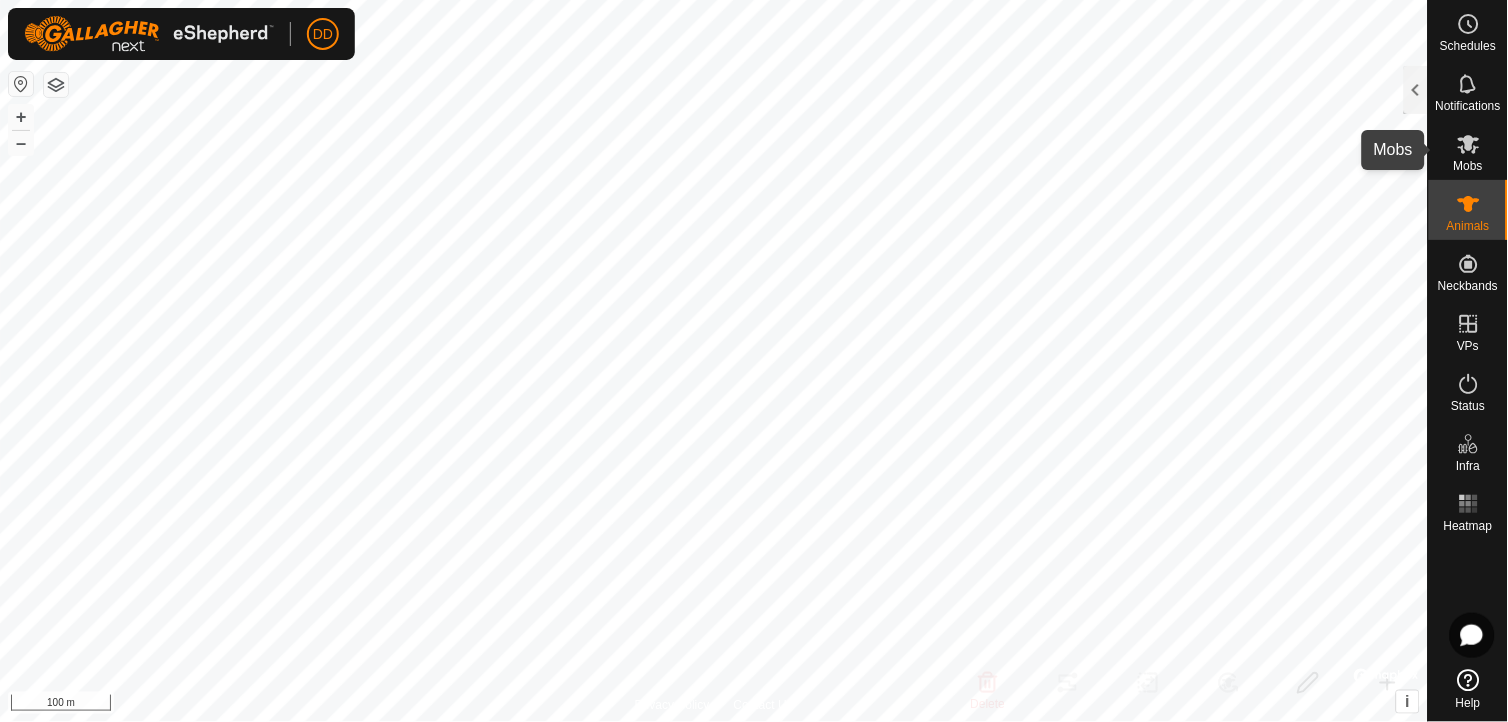 click 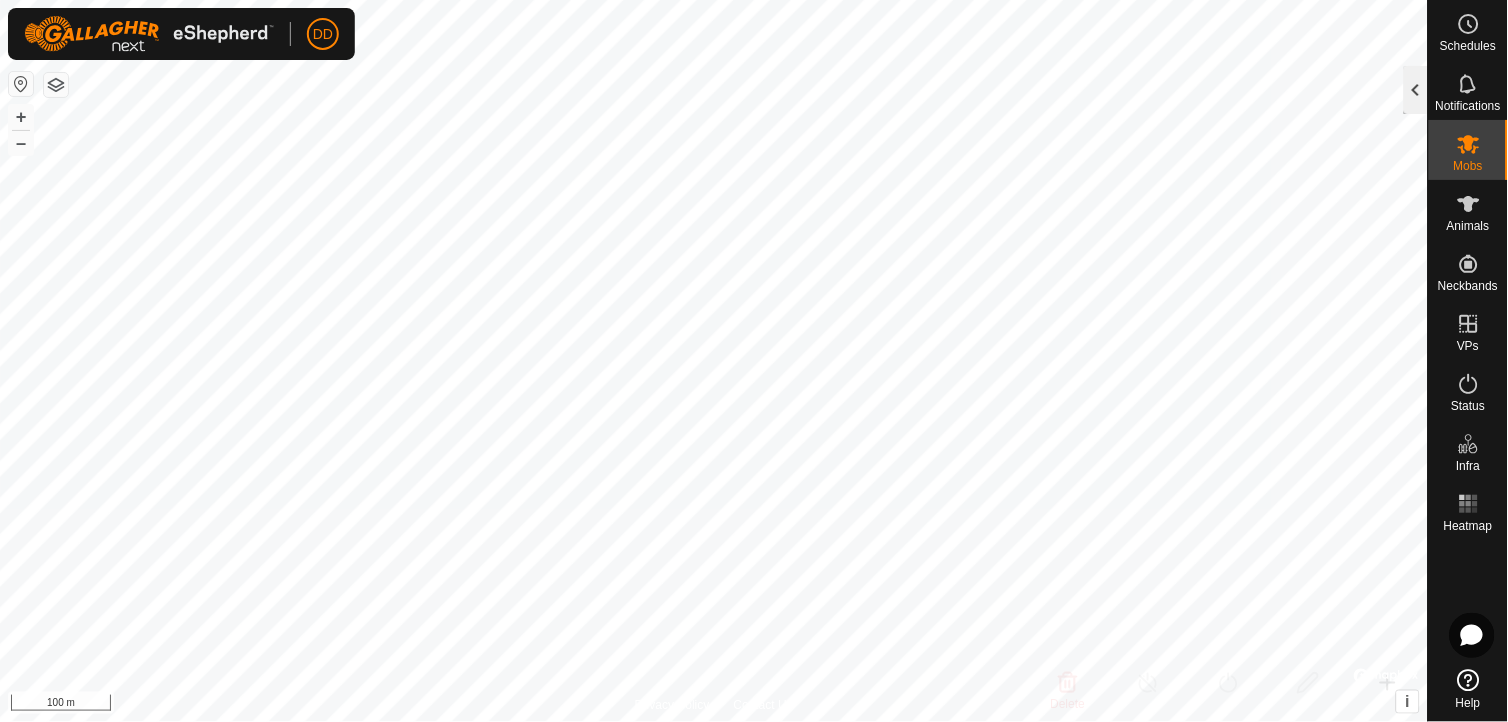 click 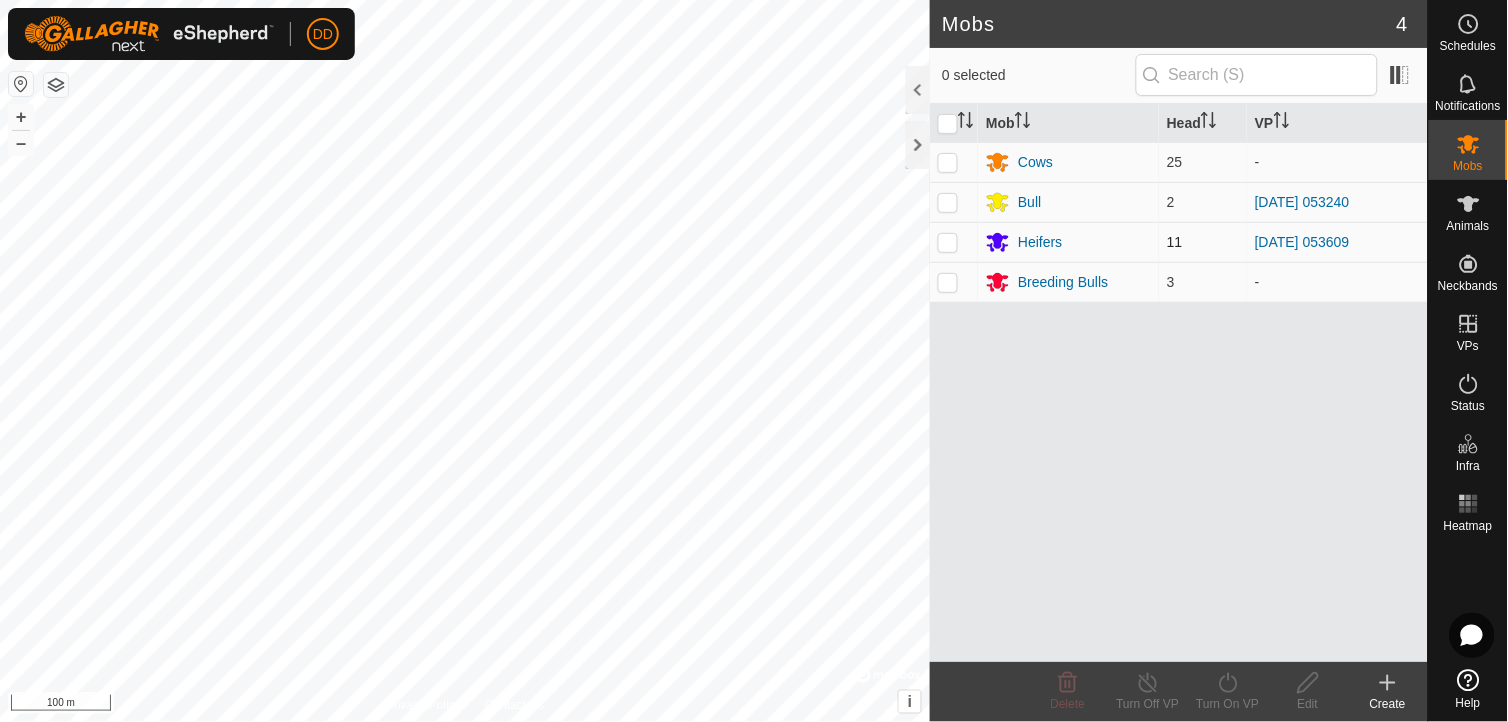 click at bounding box center [948, 242] 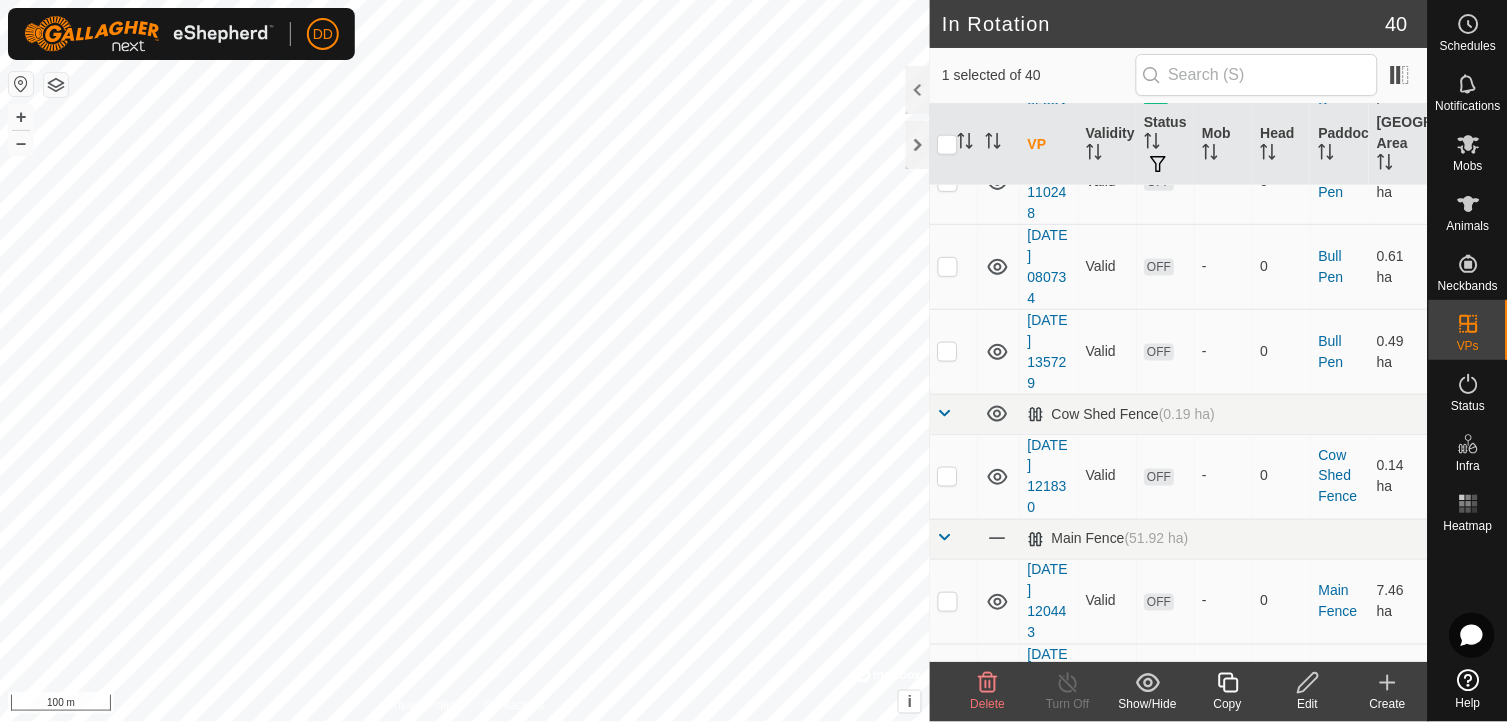 scroll, scrollTop: 975, scrollLeft: 0, axis: vertical 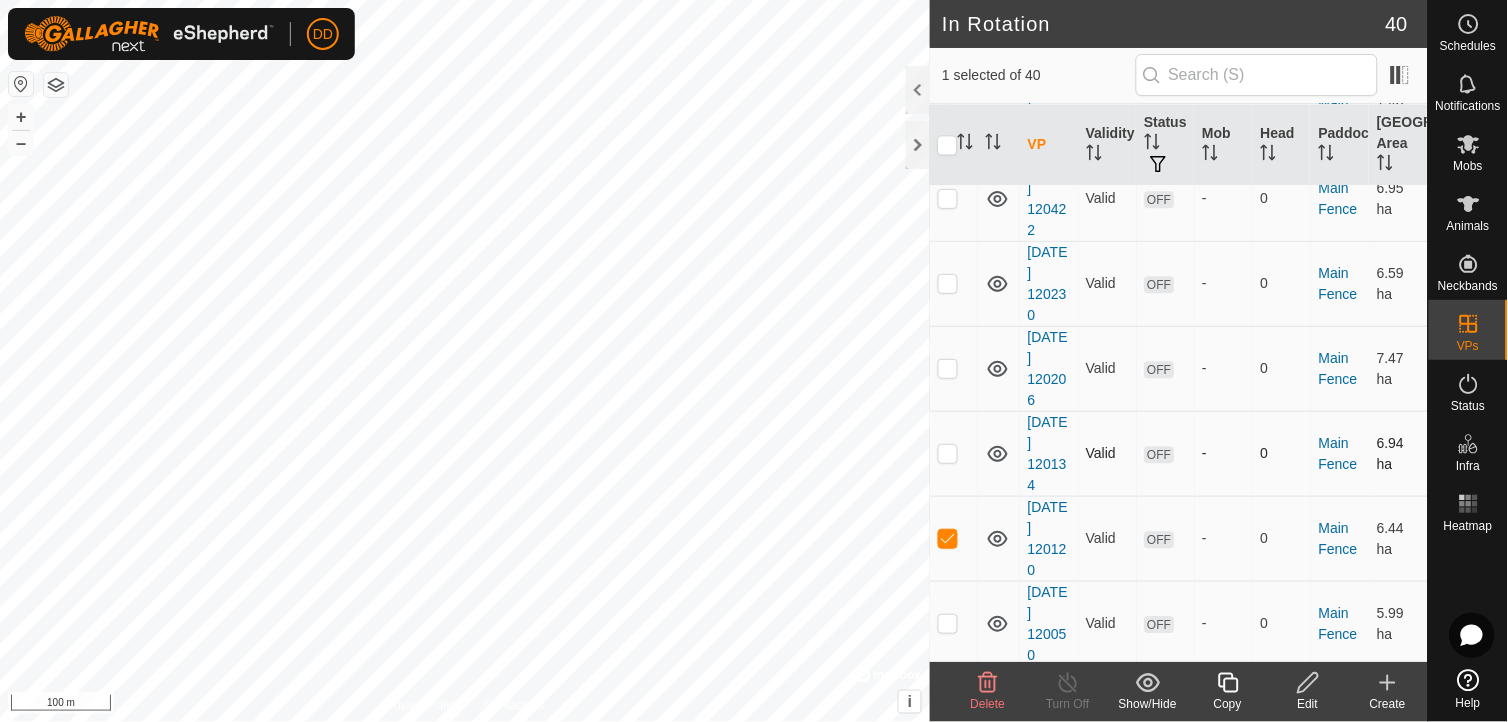 checkbox on "false" 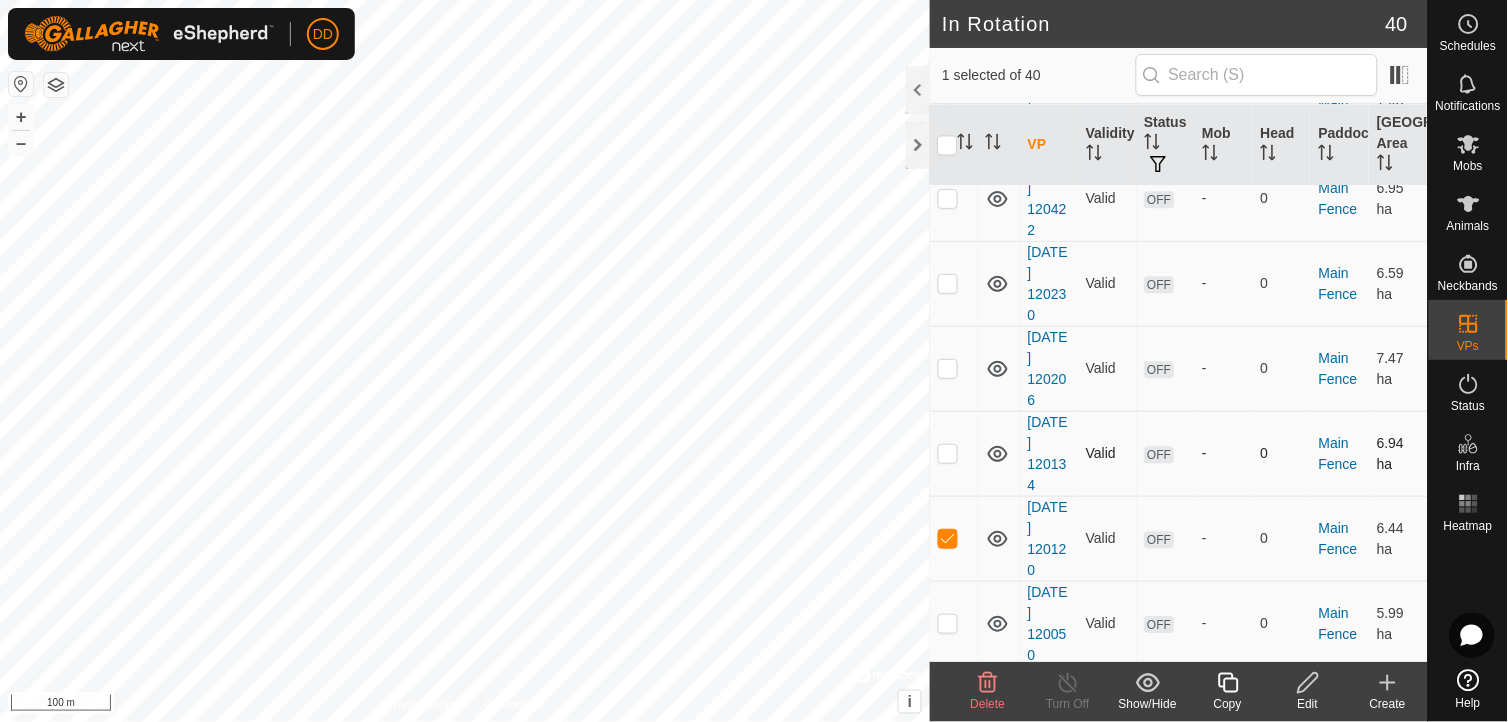 checkbox on "true" 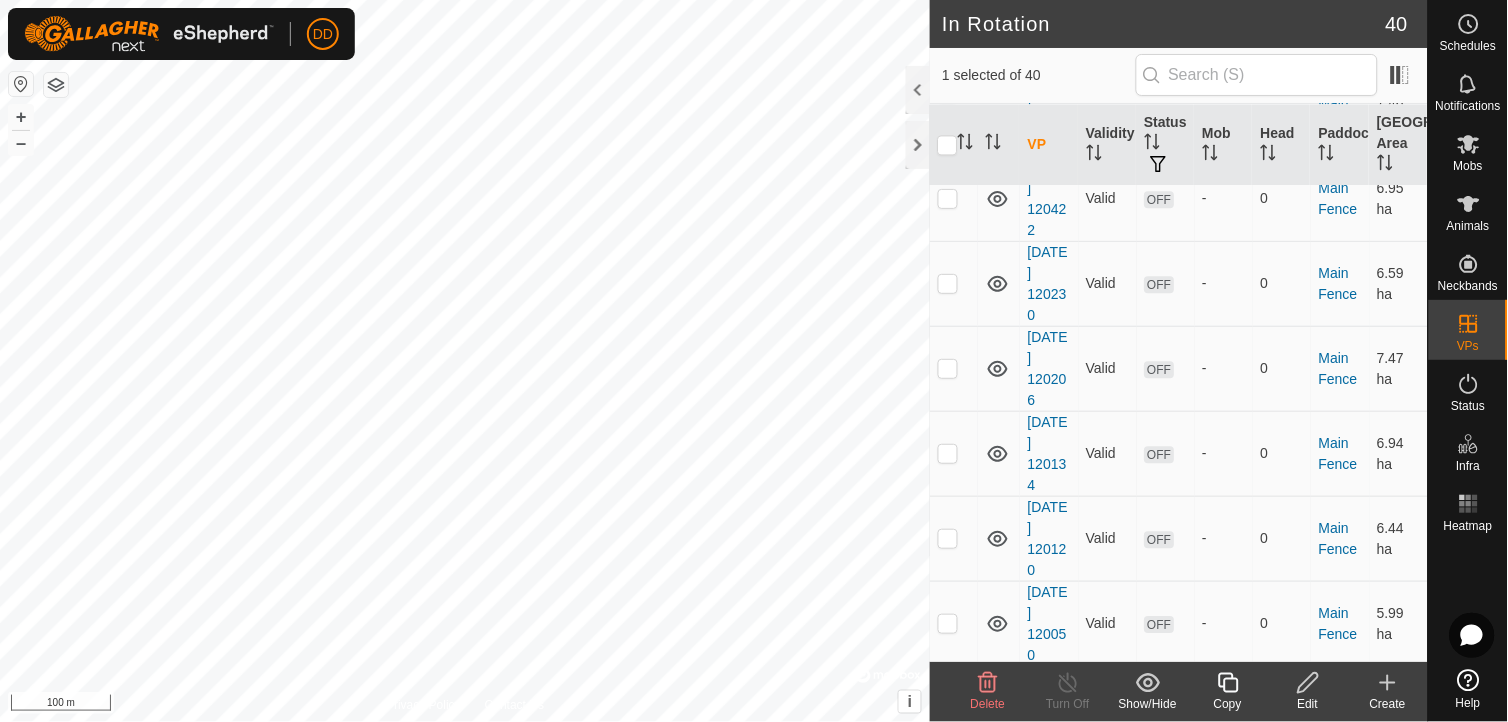 scroll, scrollTop: 1463, scrollLeft: 0, axis: vertical 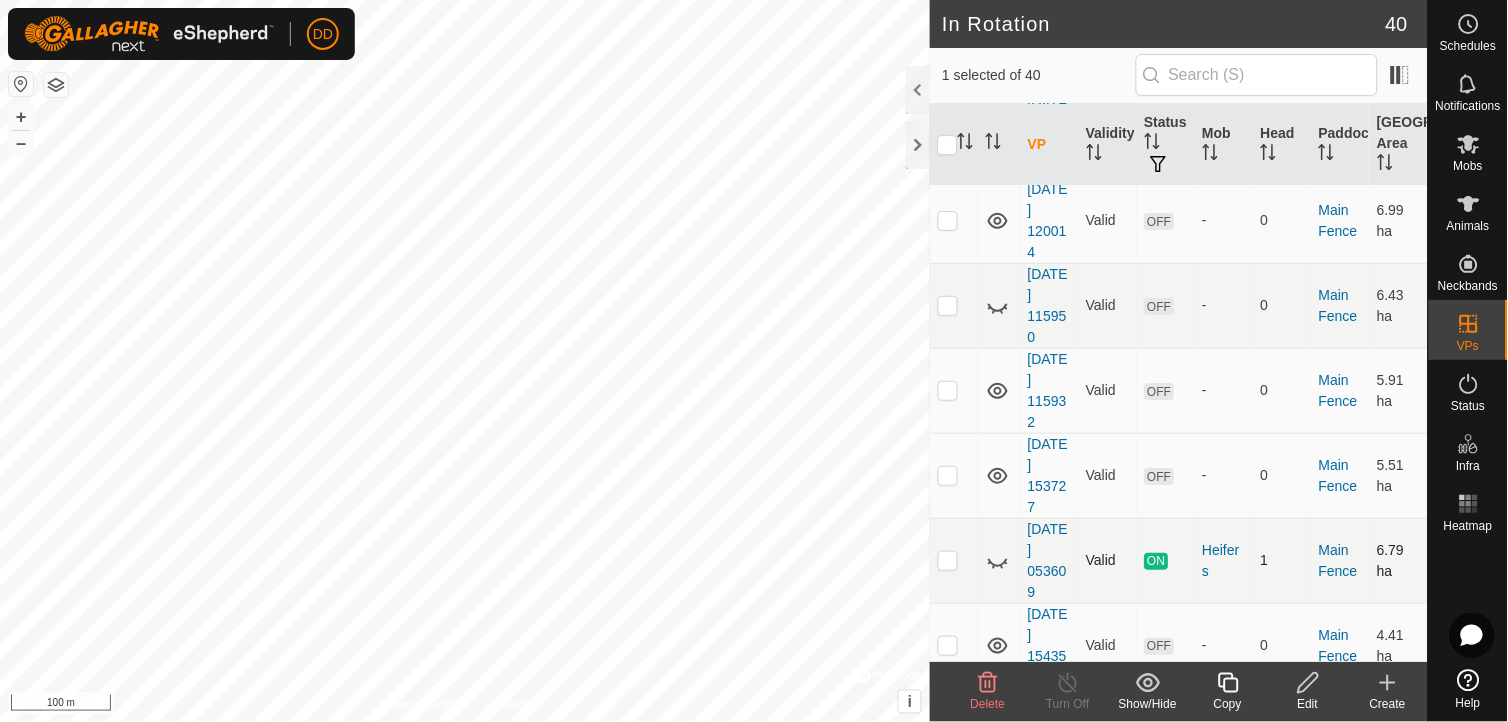checkbox on "true" 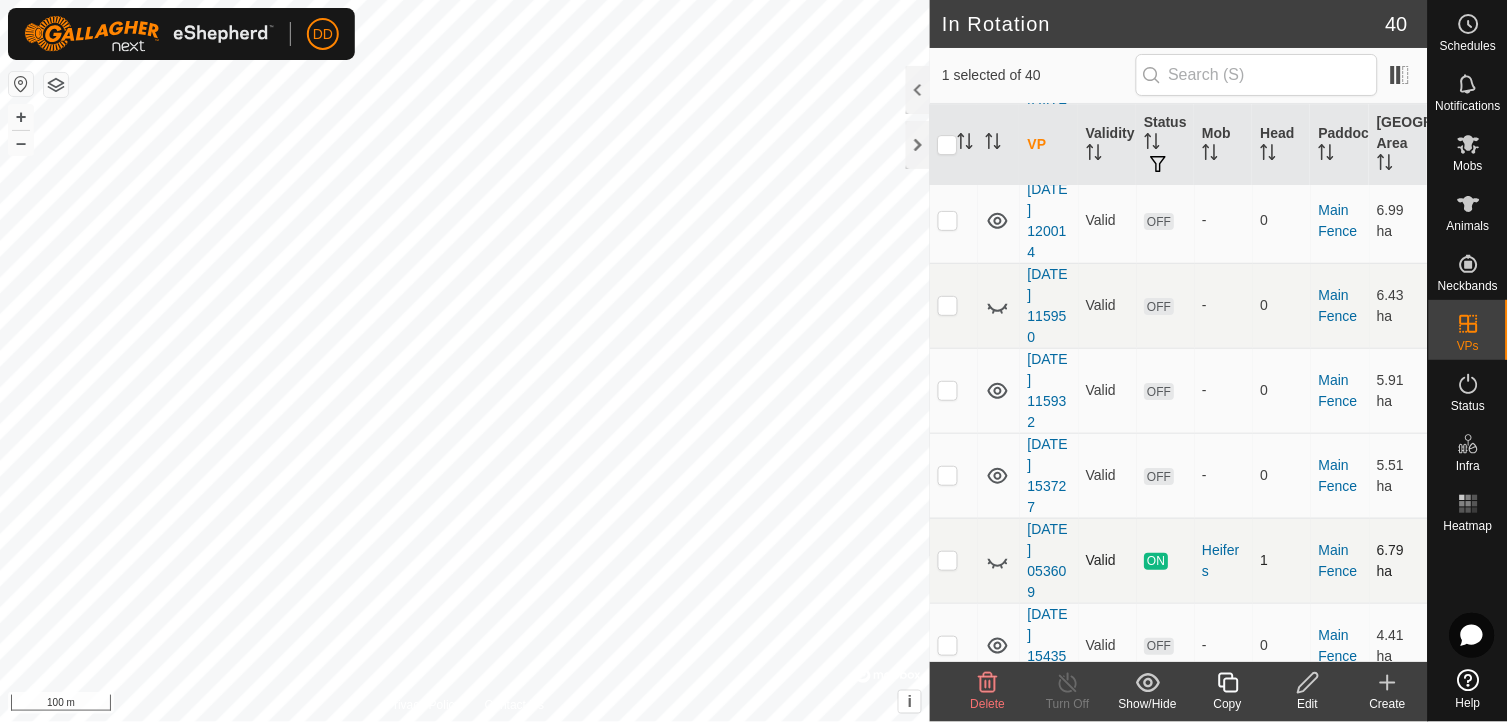 checkbox on "false" 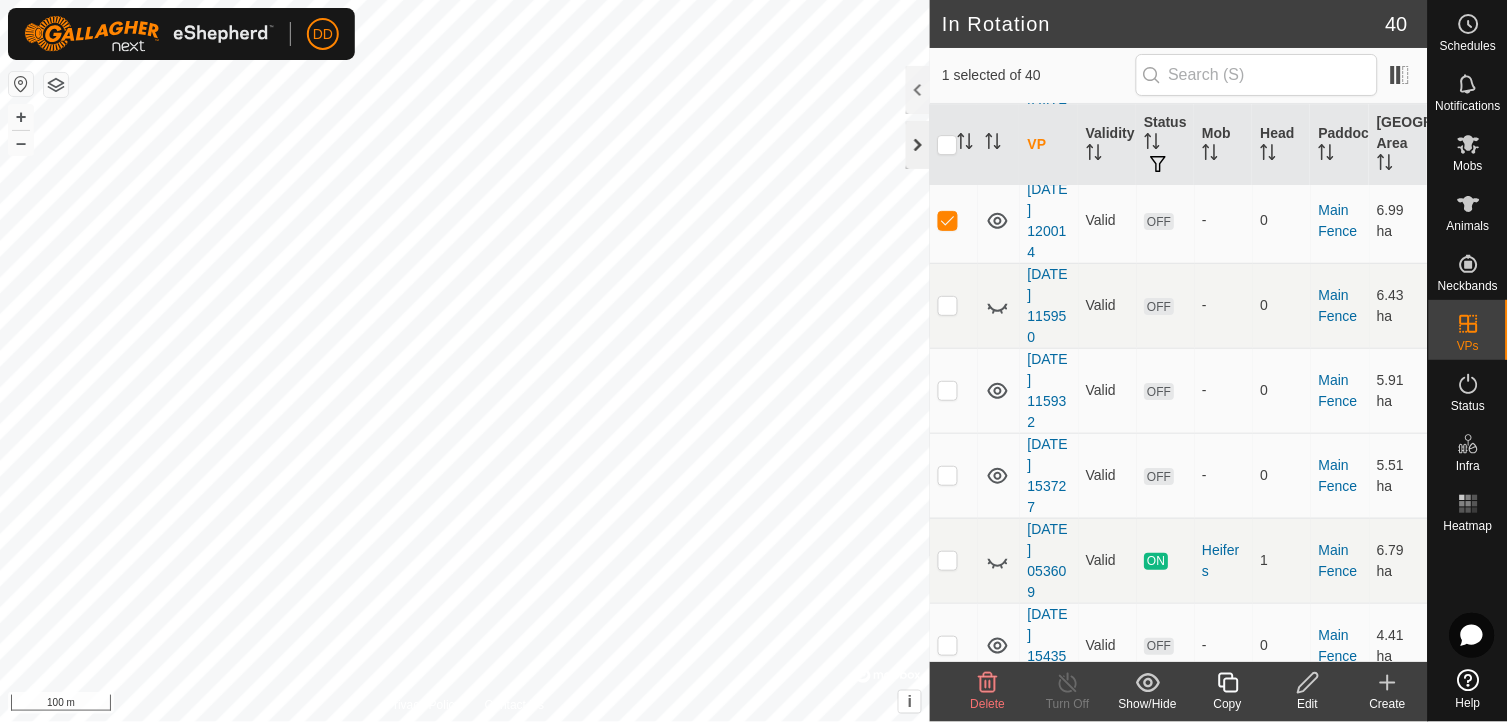 click 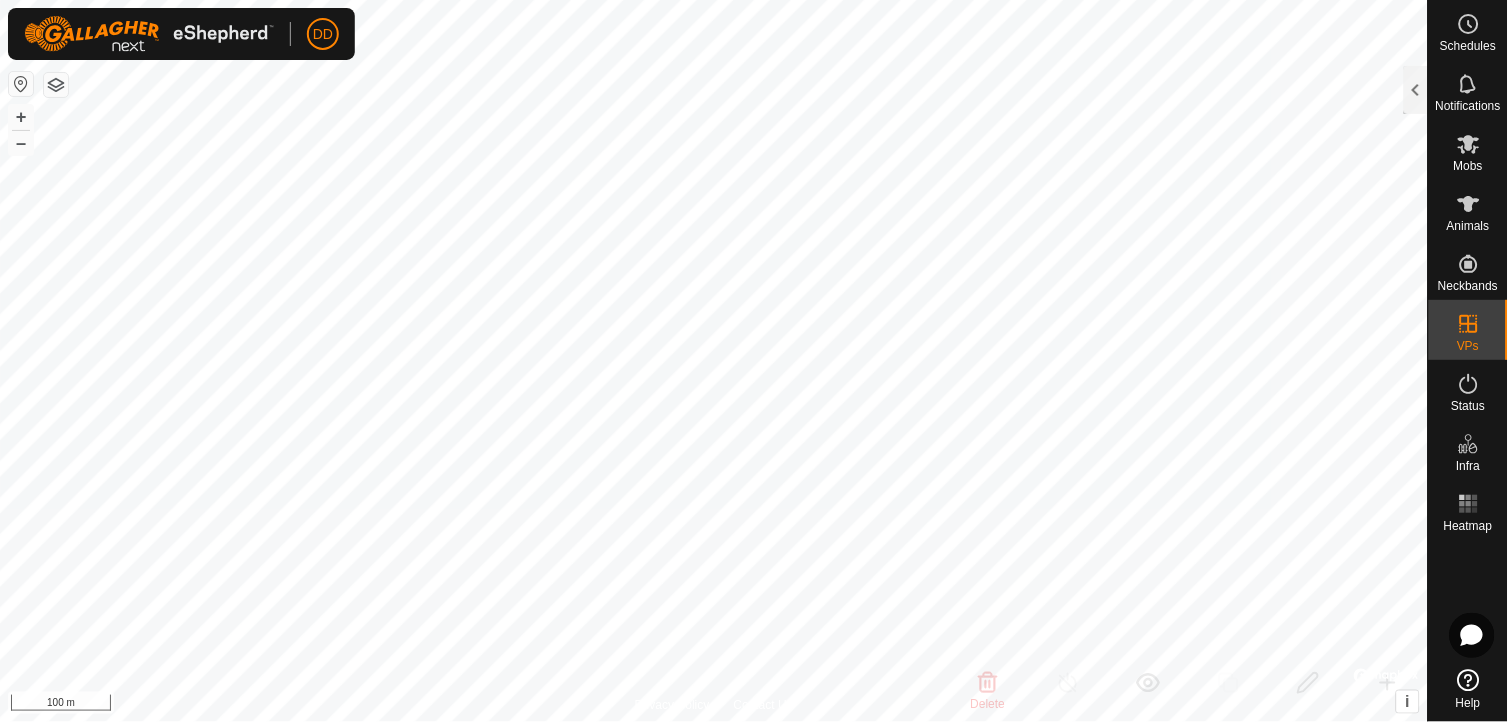 scroll, scrollTop: 6315, scrollLeft: 0, axis: vertical 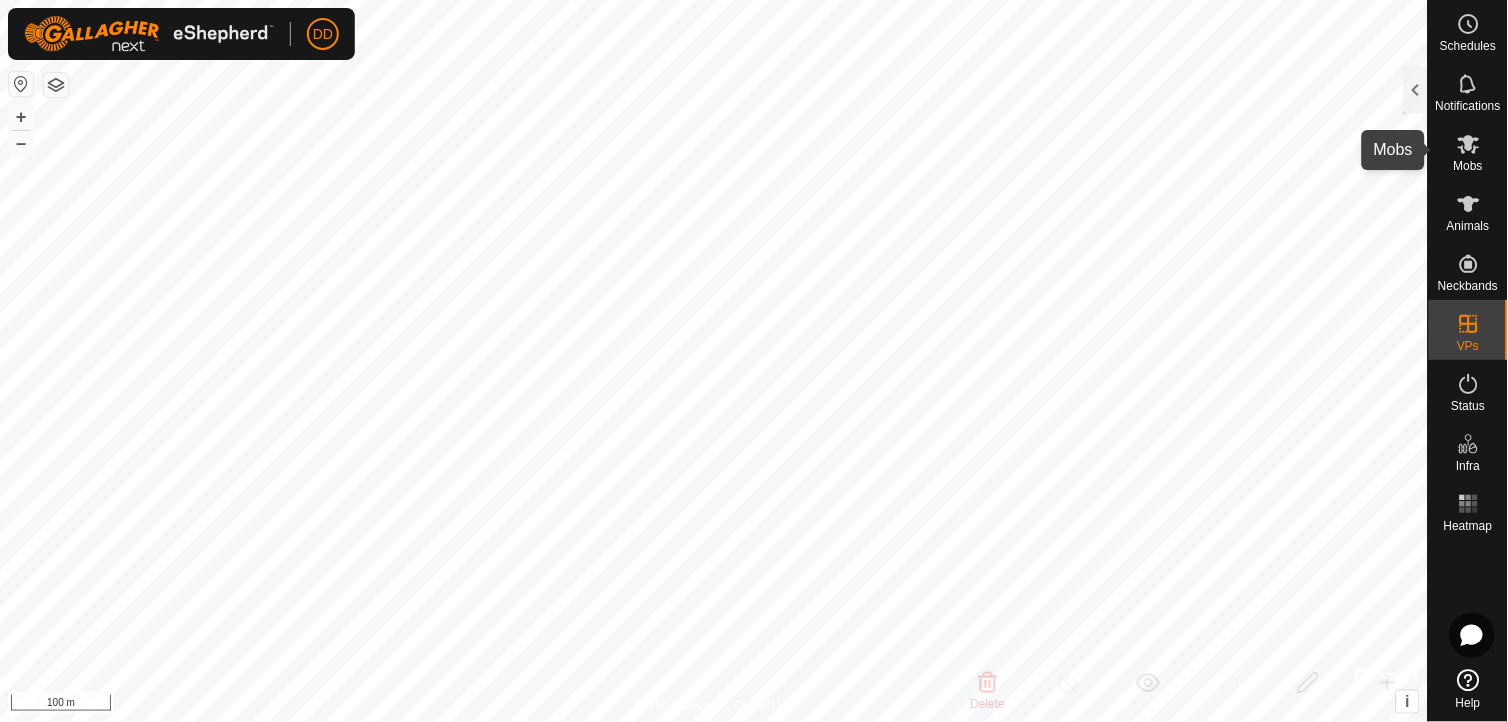 click 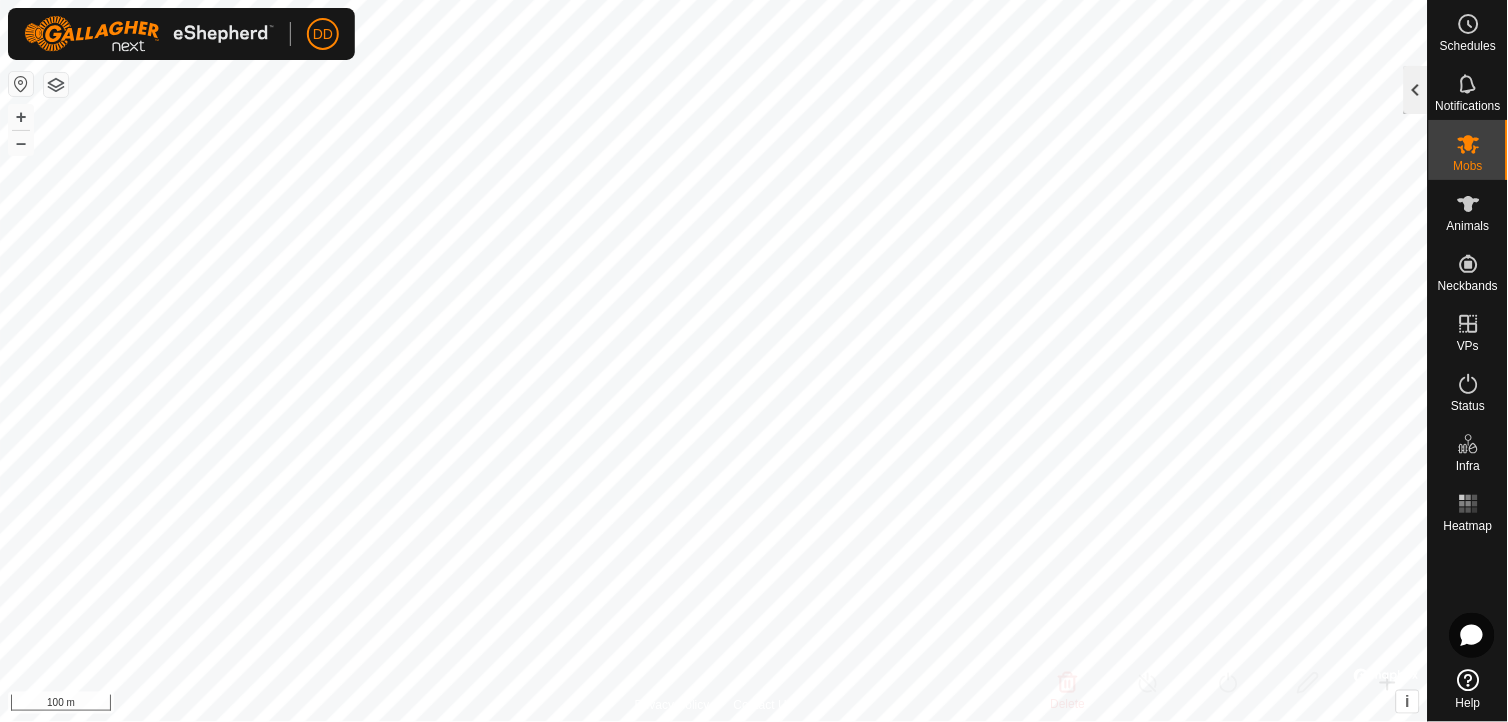 click 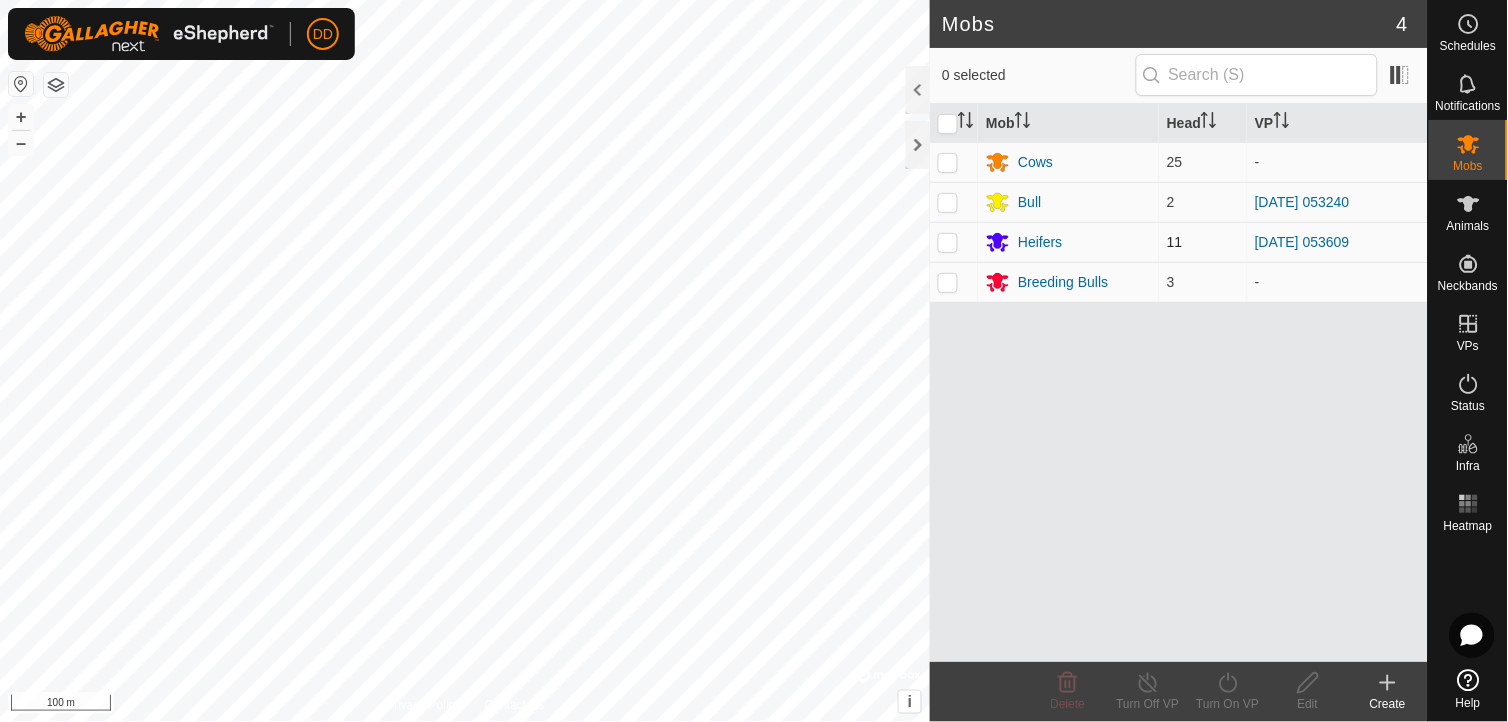 click at bounding box center (948, 242) 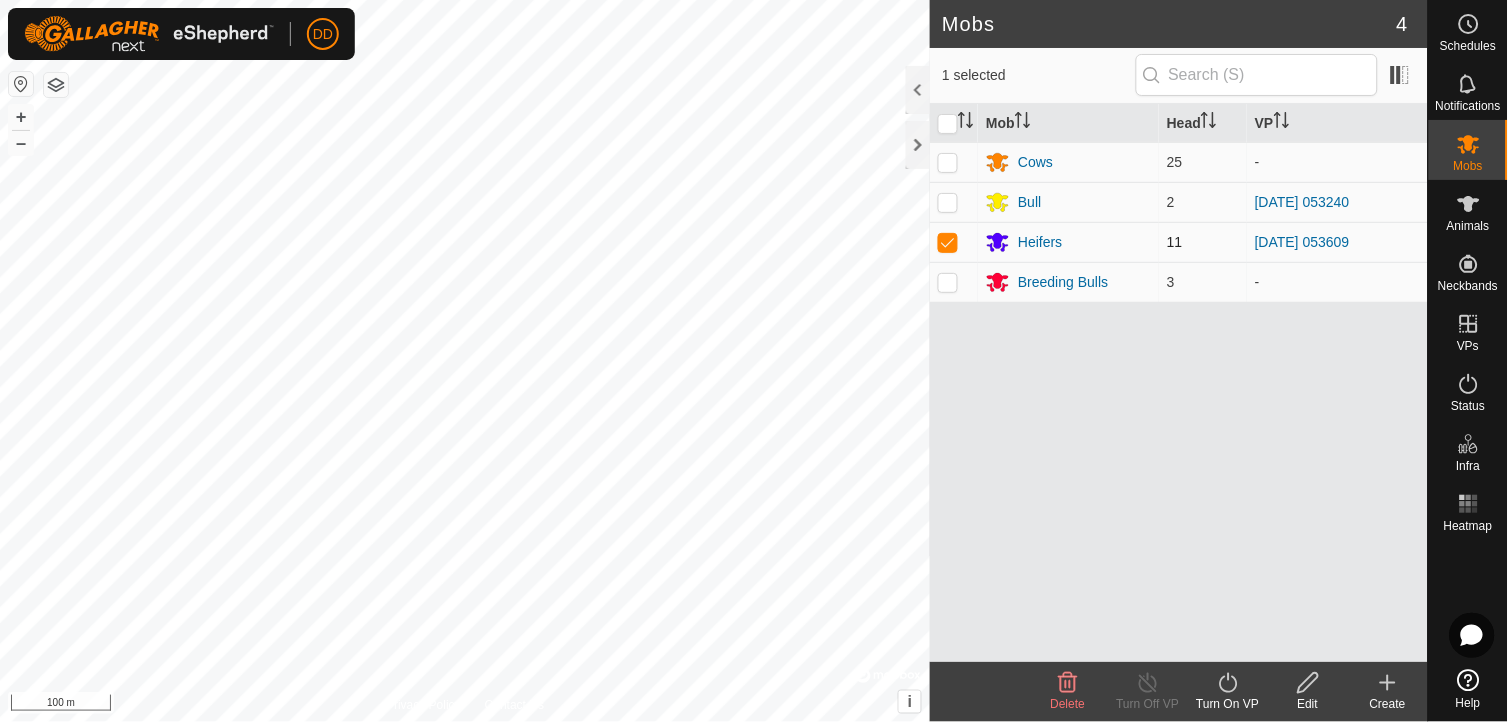 click at bounding box center (948, 242) 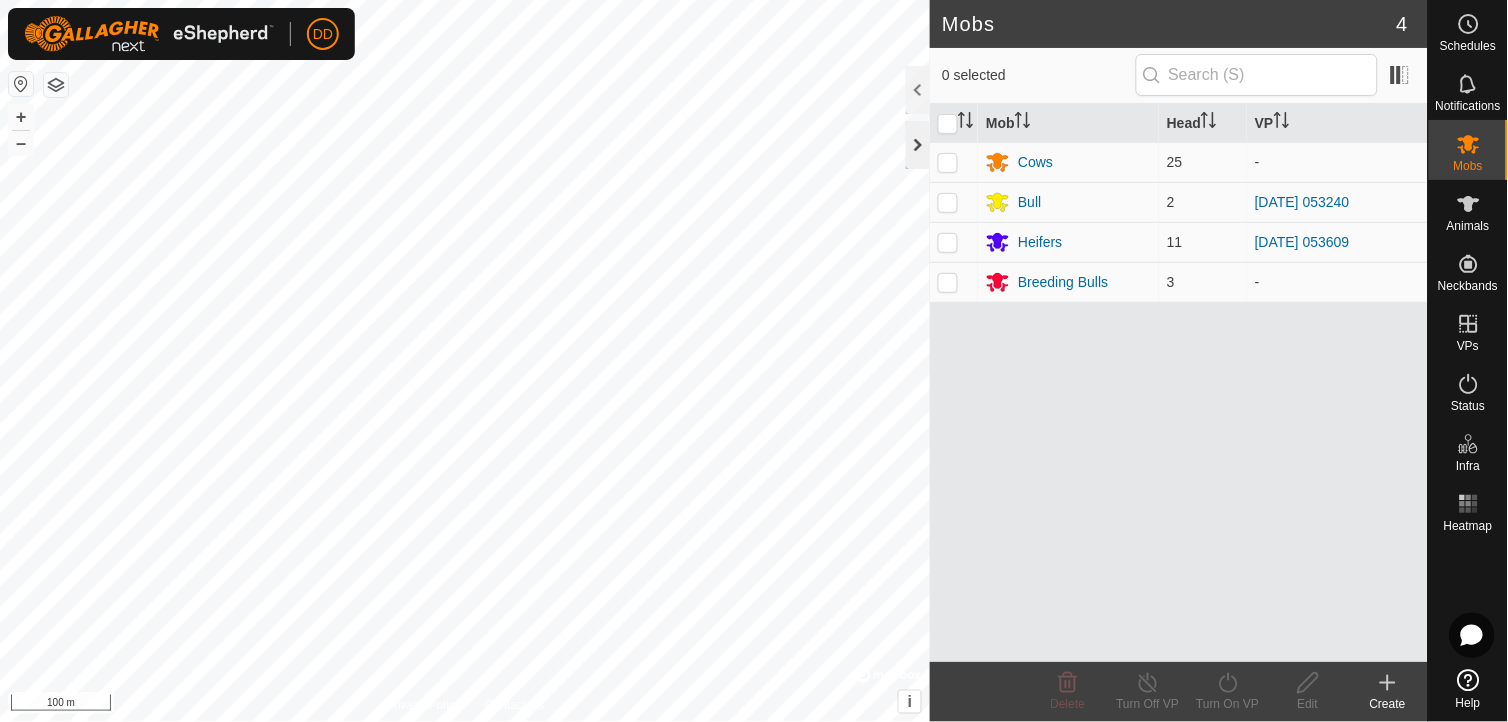 click 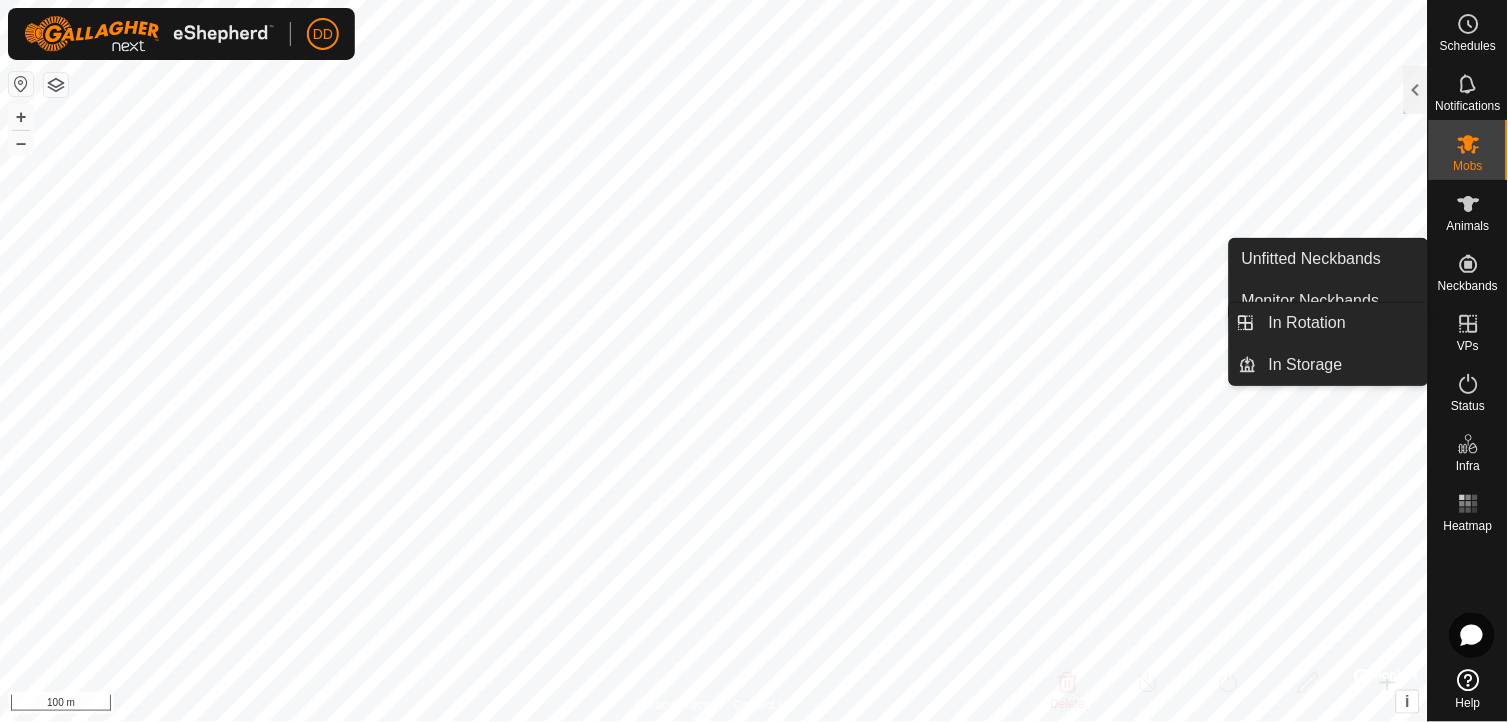 click 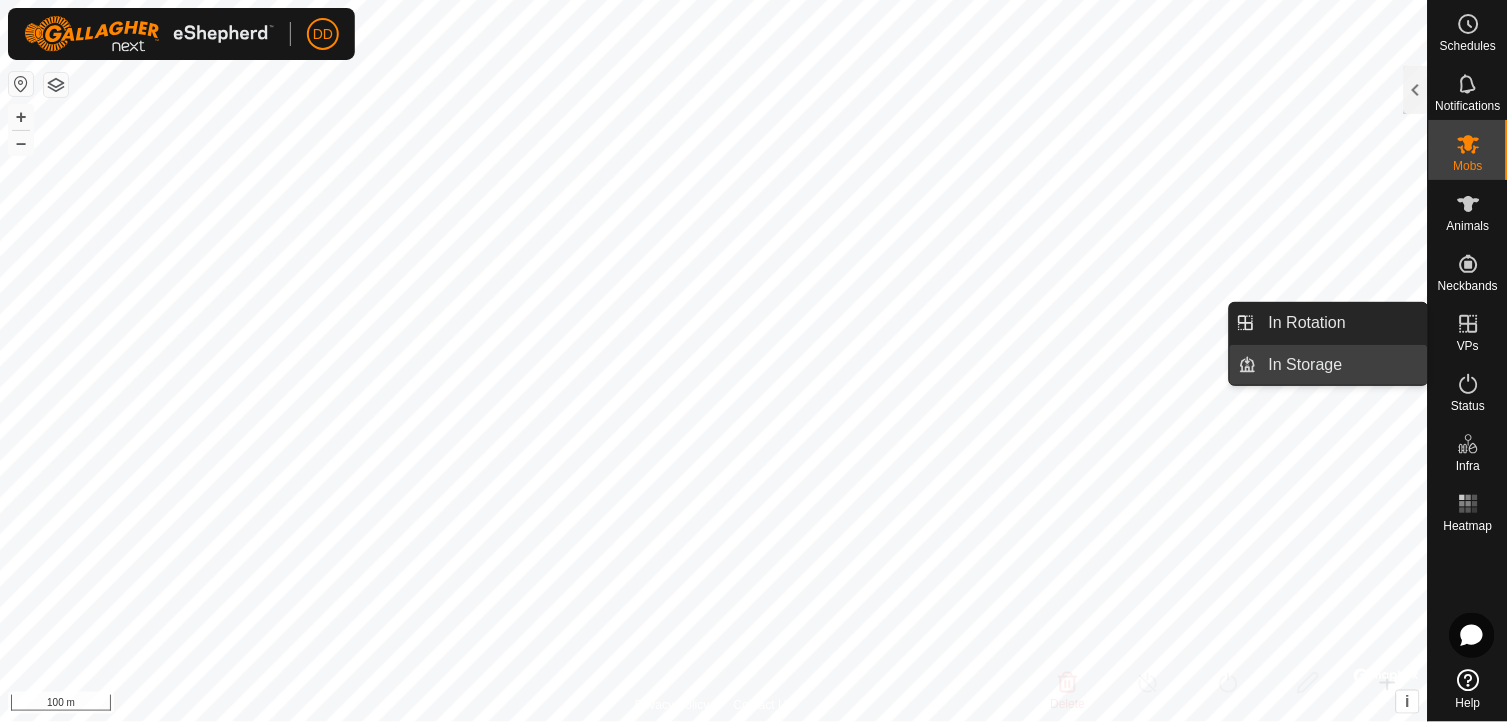 click on "In Storage" at bounding box center [1342, 365] 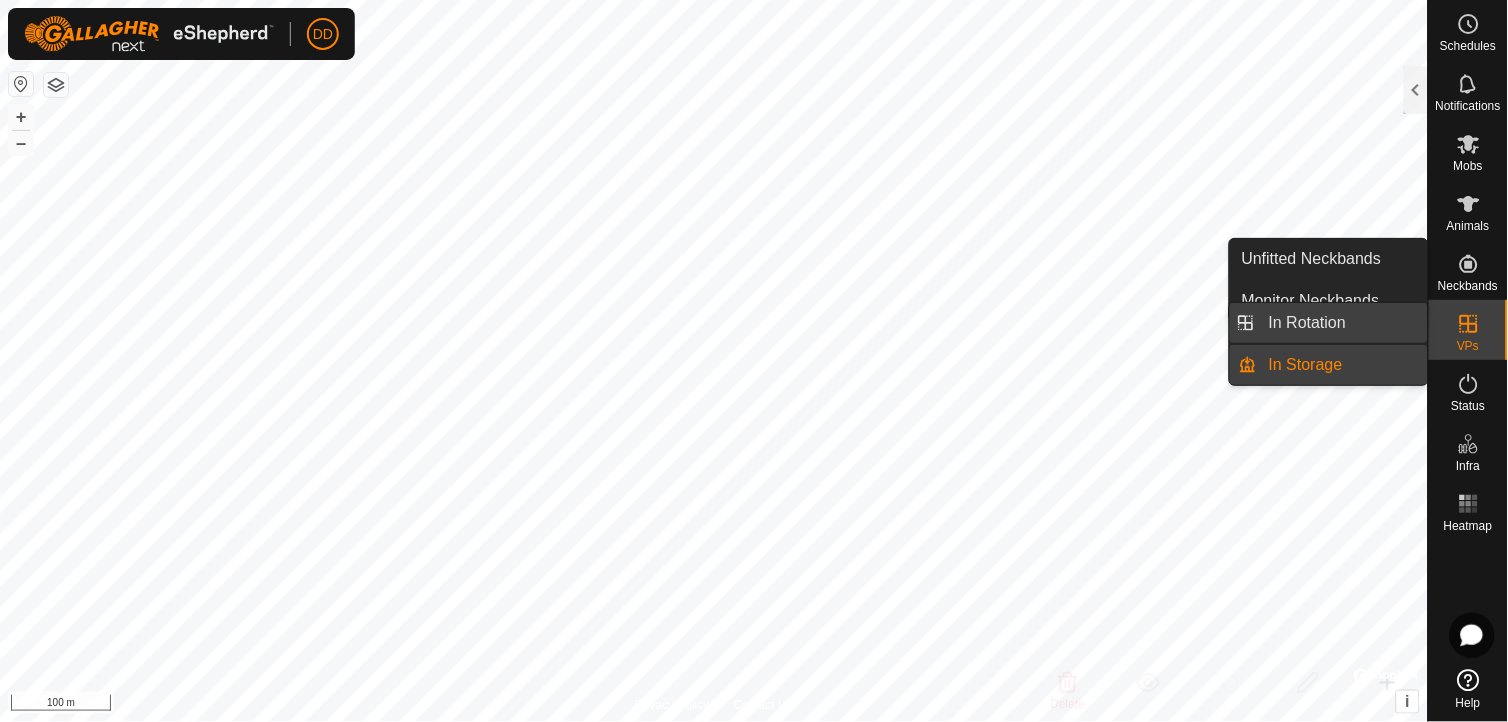 click on "In Rotation" at bounding box center [1342, 323] 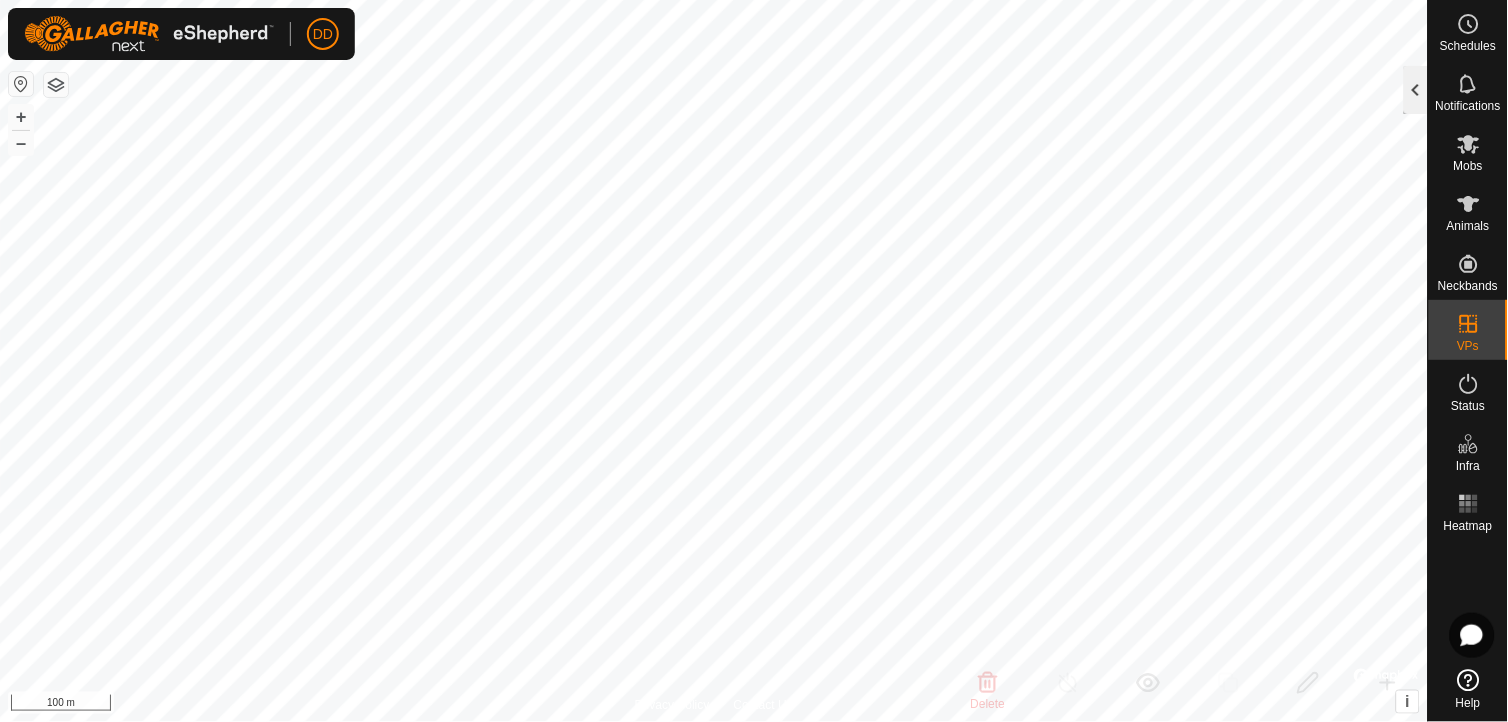 click 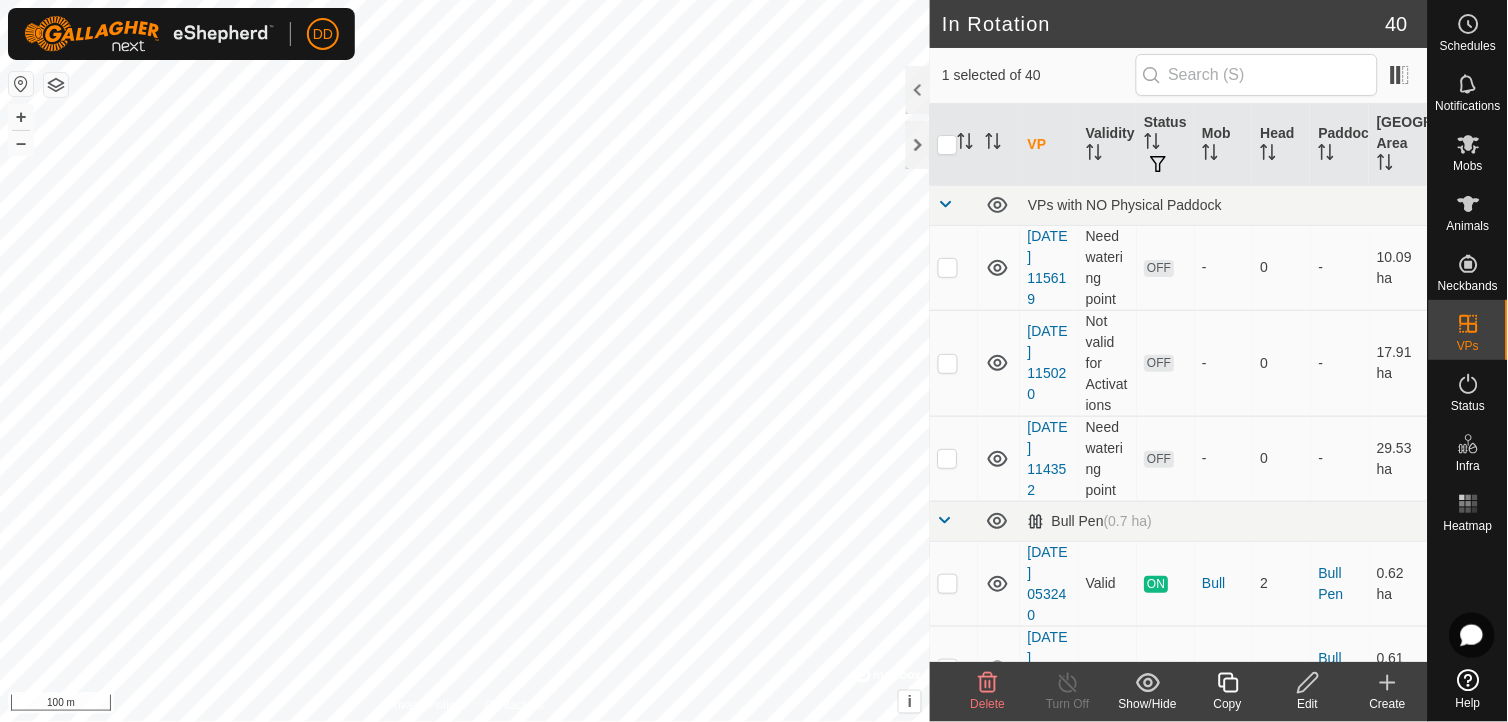 scroll, scrollTop: 487, scrollLeft: 0, axis: vertical 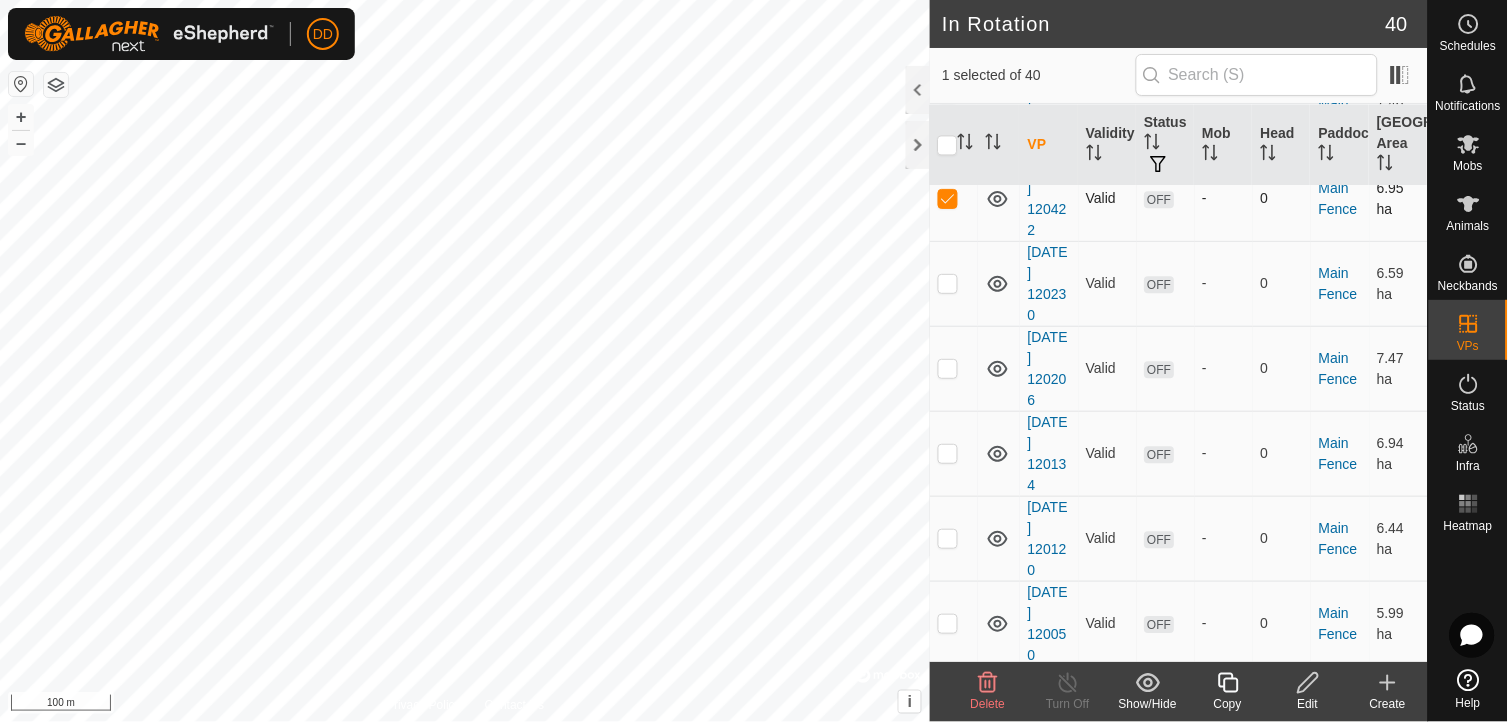 click at bounding box center (948, 198) 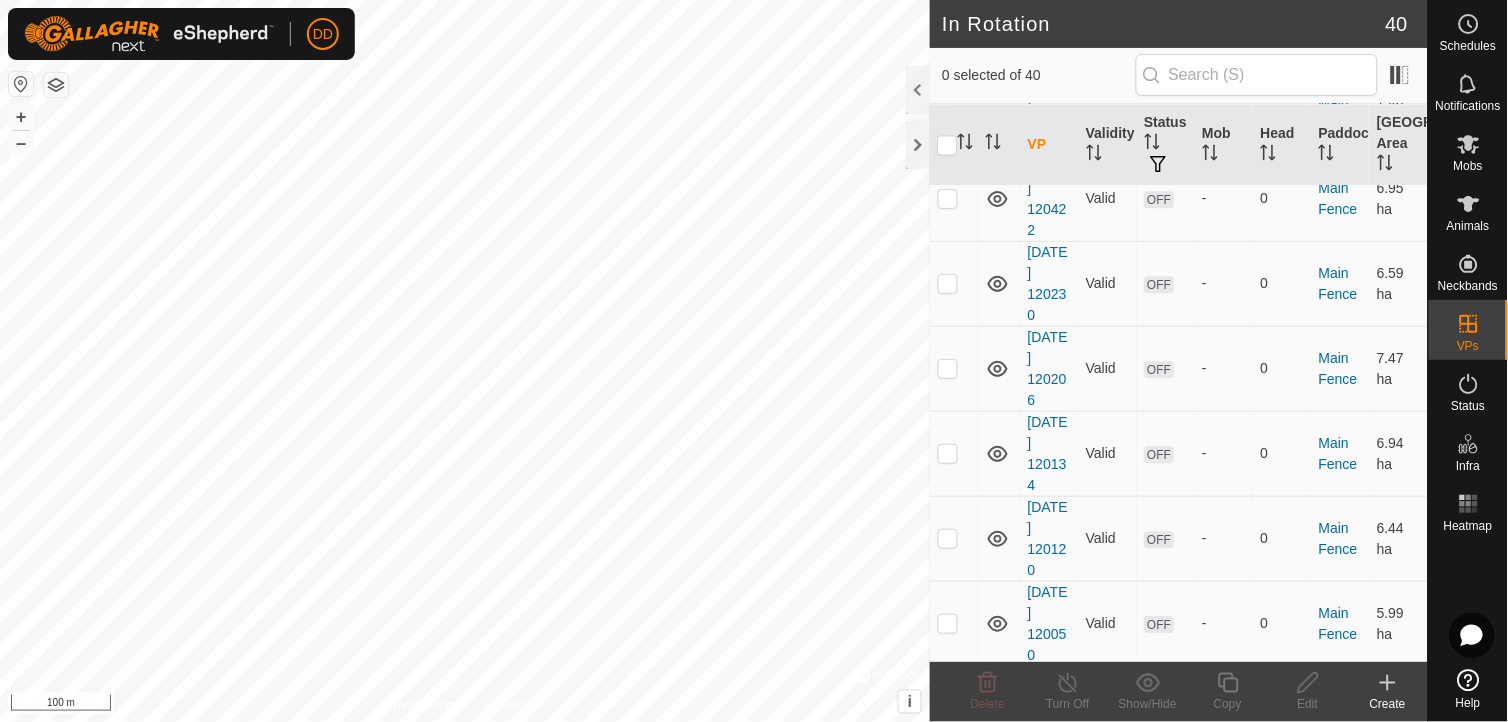 scroll, scrollTop: 1463, scrollLeft: 0, axis: vertical 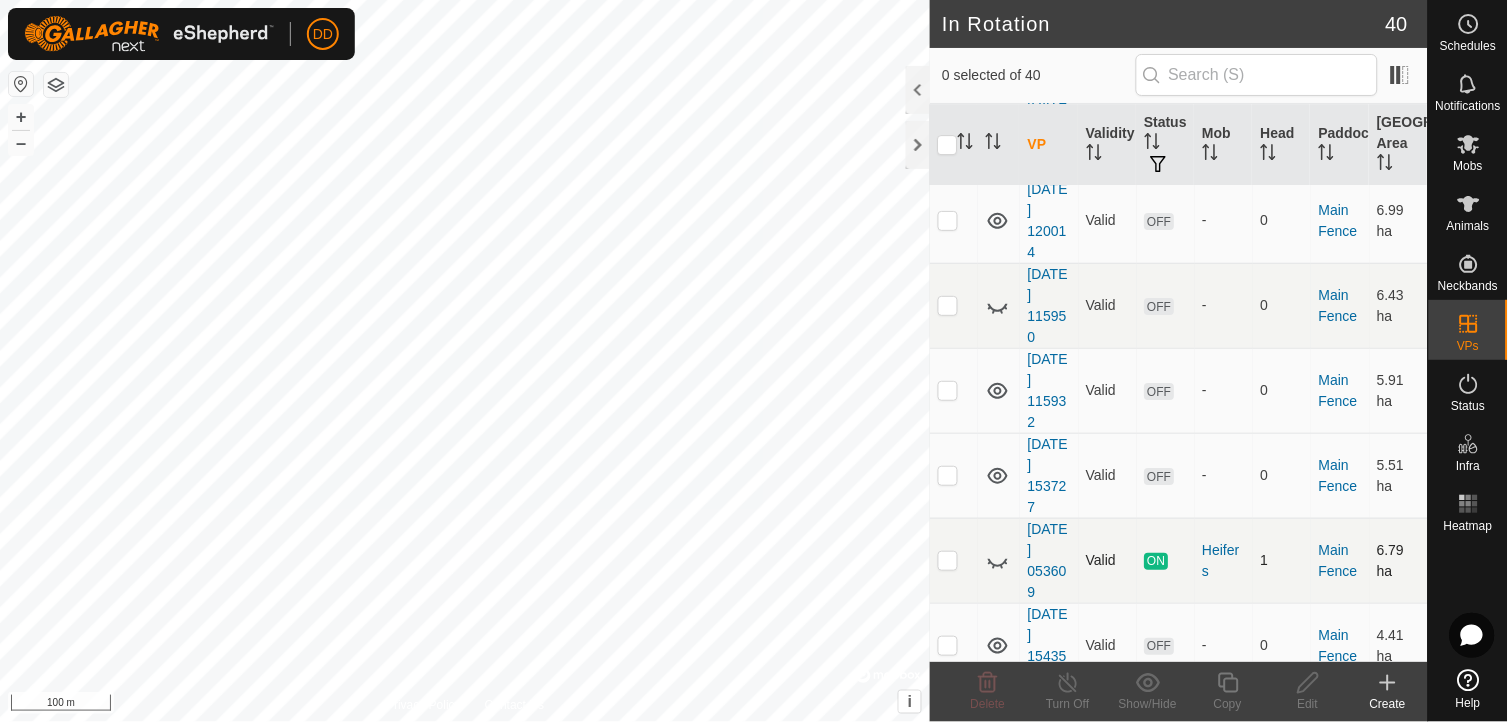 click on "[DATE] 053609" at bounding box center [1049, 560] 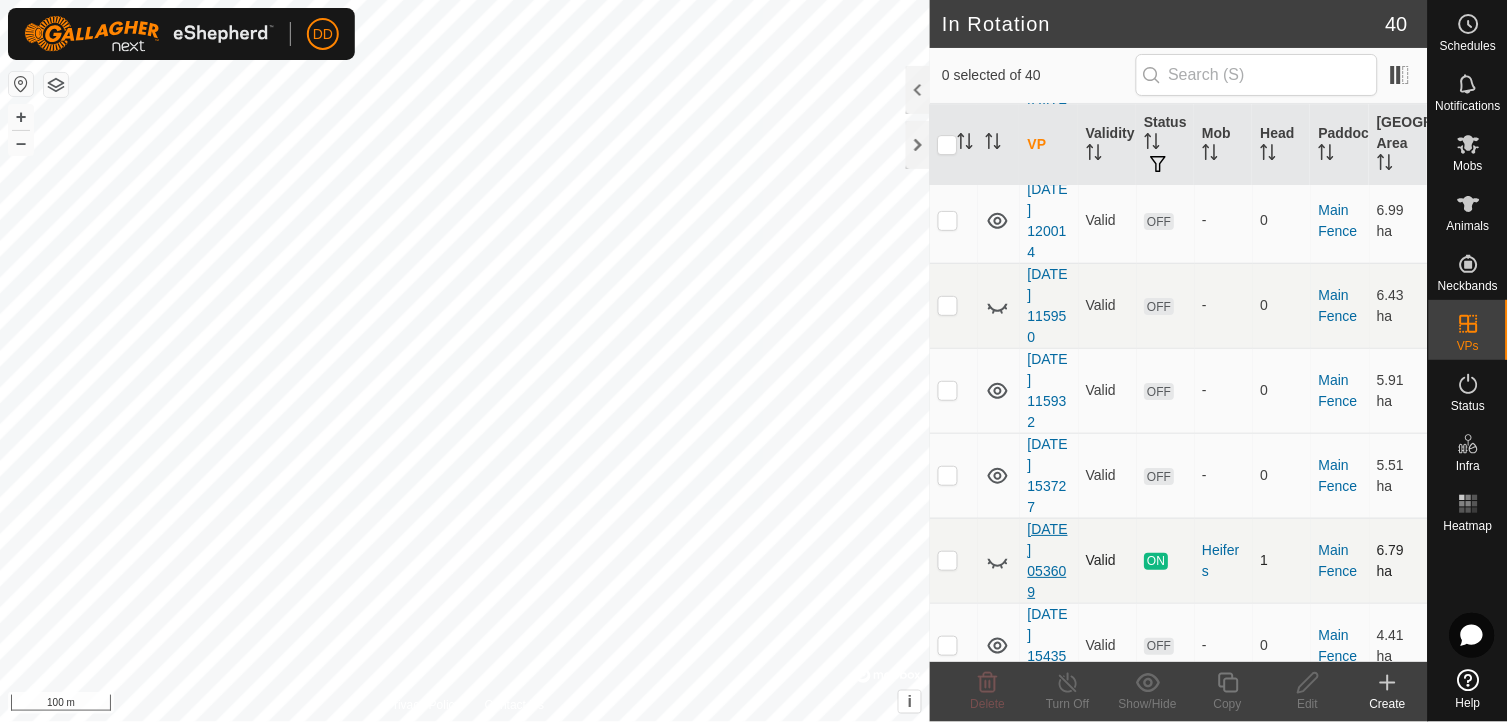 drag, startPoint x: 1047, startPoint y: 561, endPoint x: 1054, endPoint y: 576, distance: 16.552946 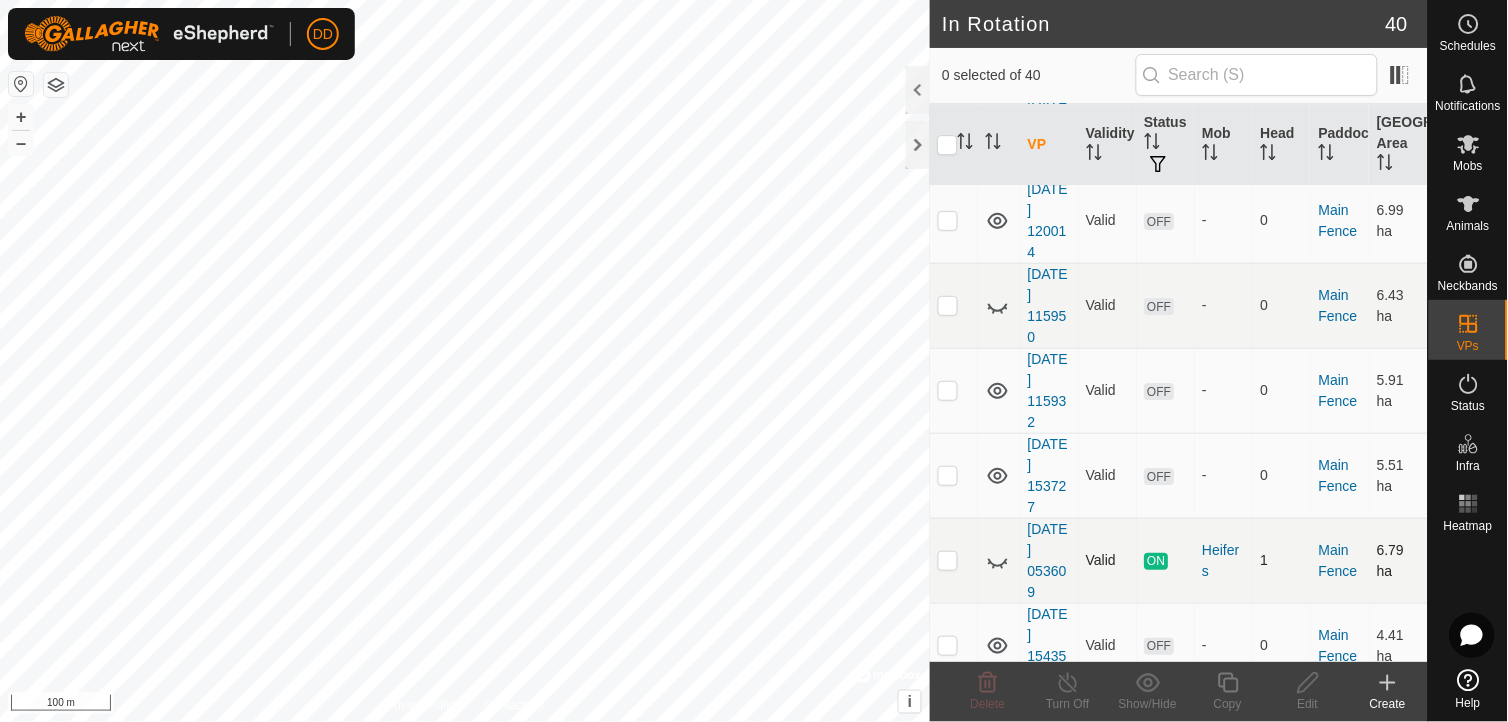 click at bounding box center (954, 560) 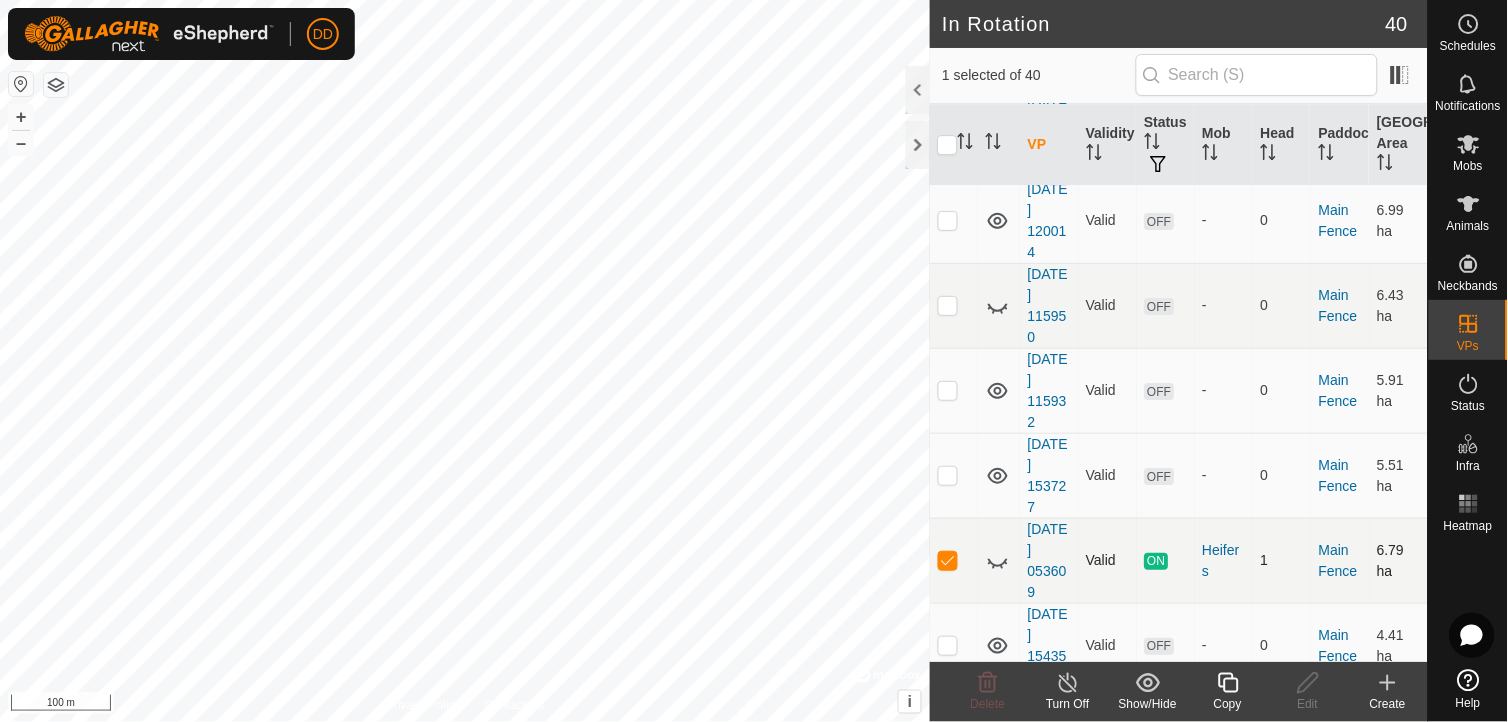 click at bounding box center (954, 560) 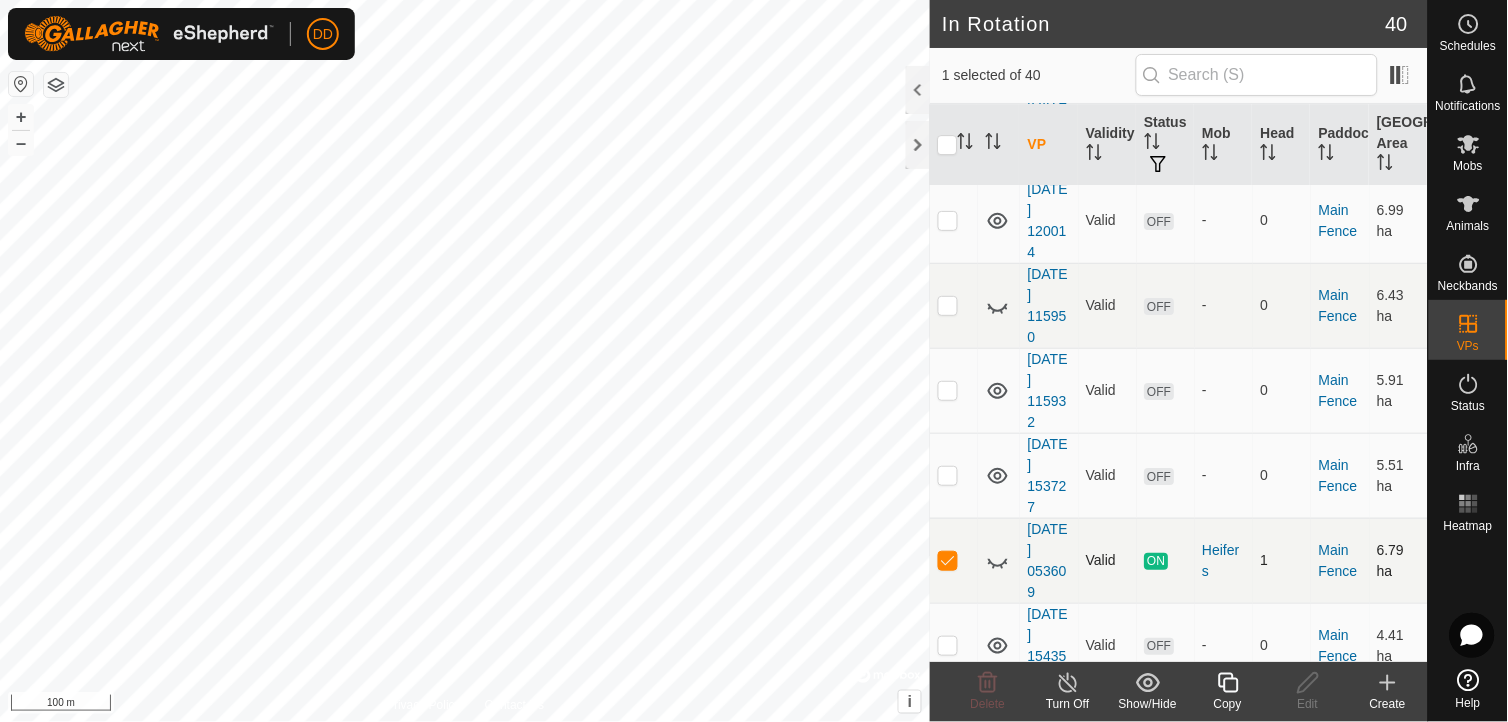 checkbox on "false" 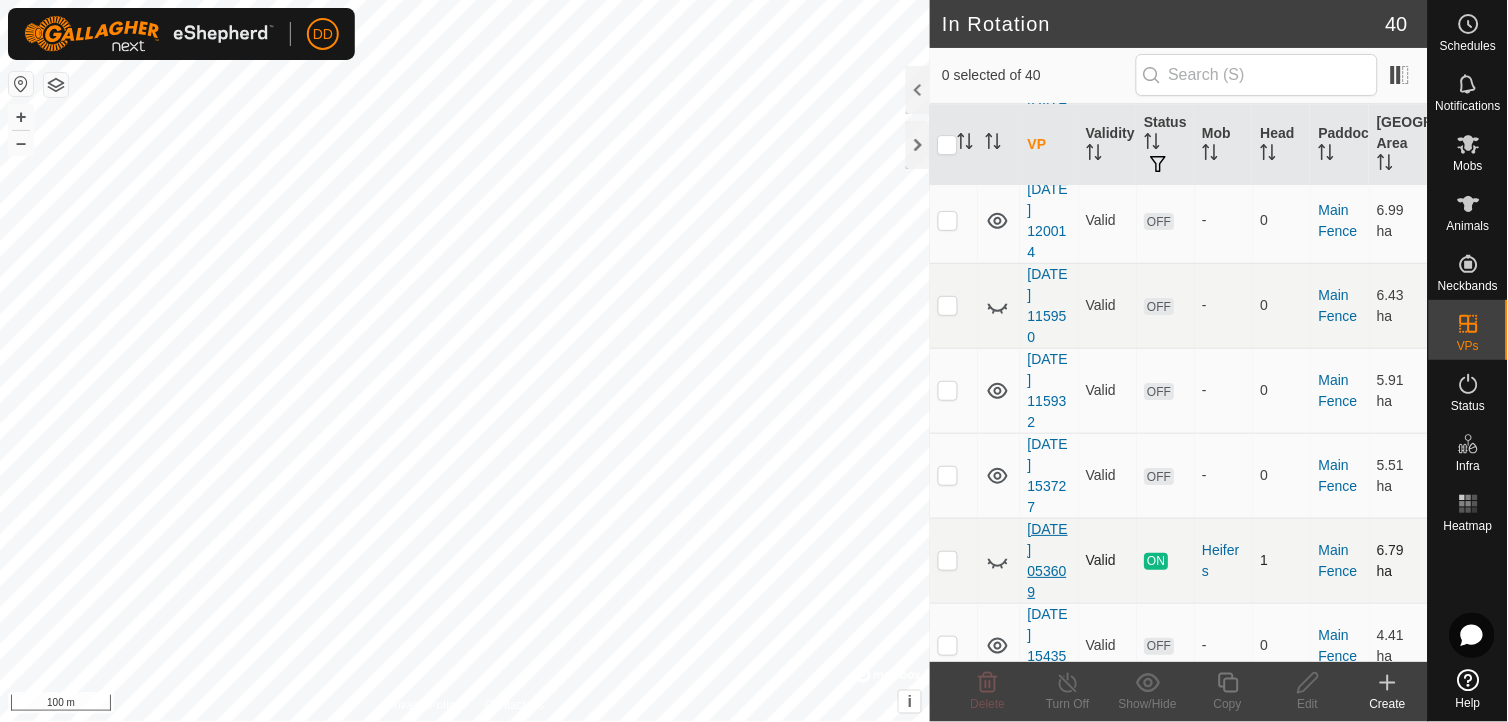 click on "[DATE] 053609" at bounding box center [1048, 560] 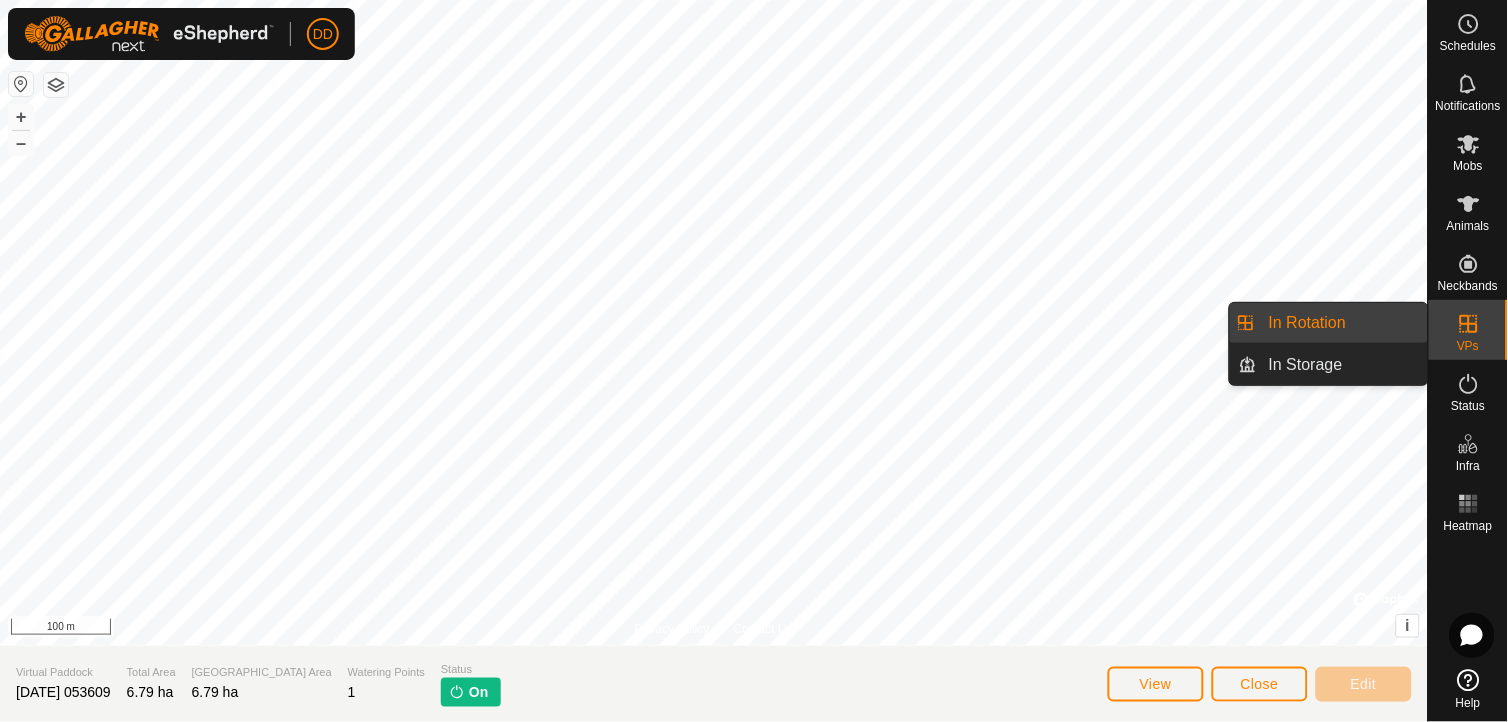 click on "In Rotation" at bounding box center (1342, 323) 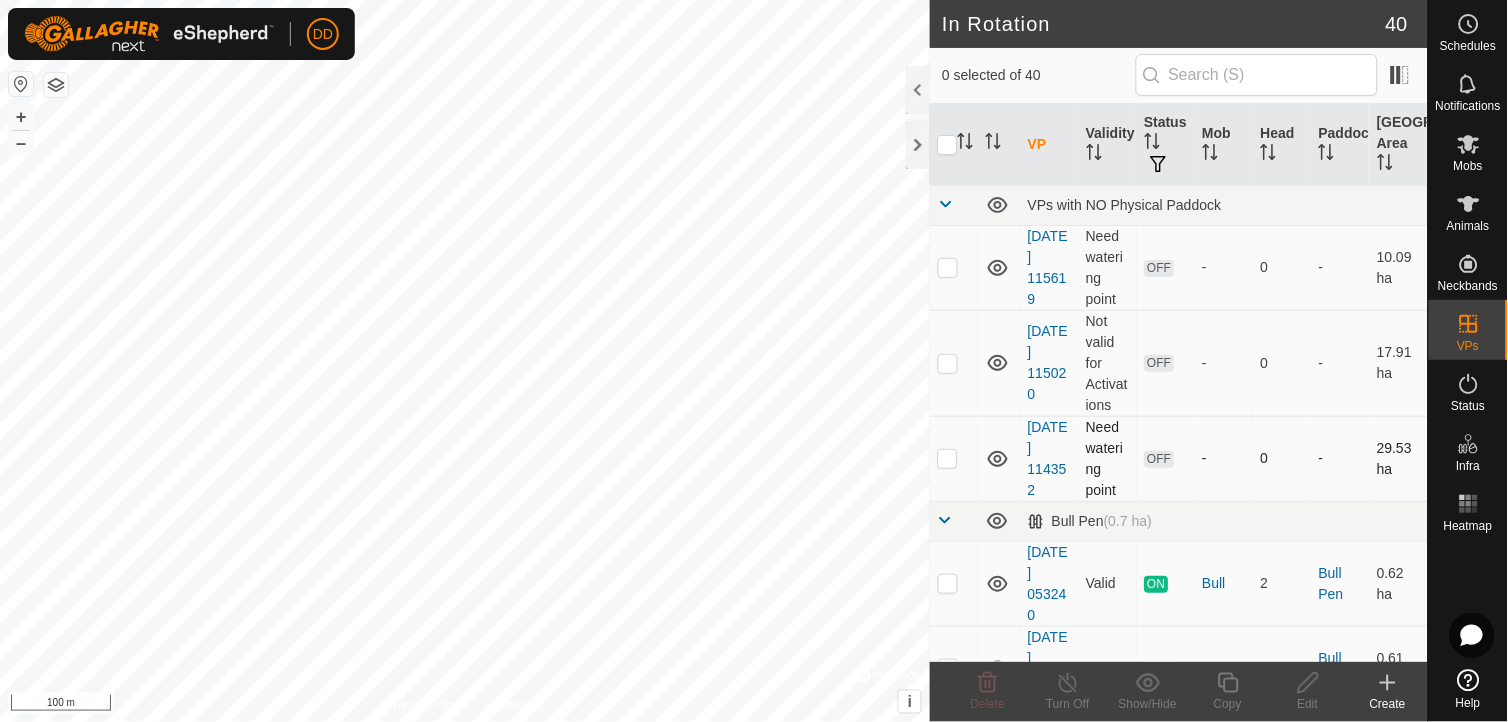 checkbox on "true" 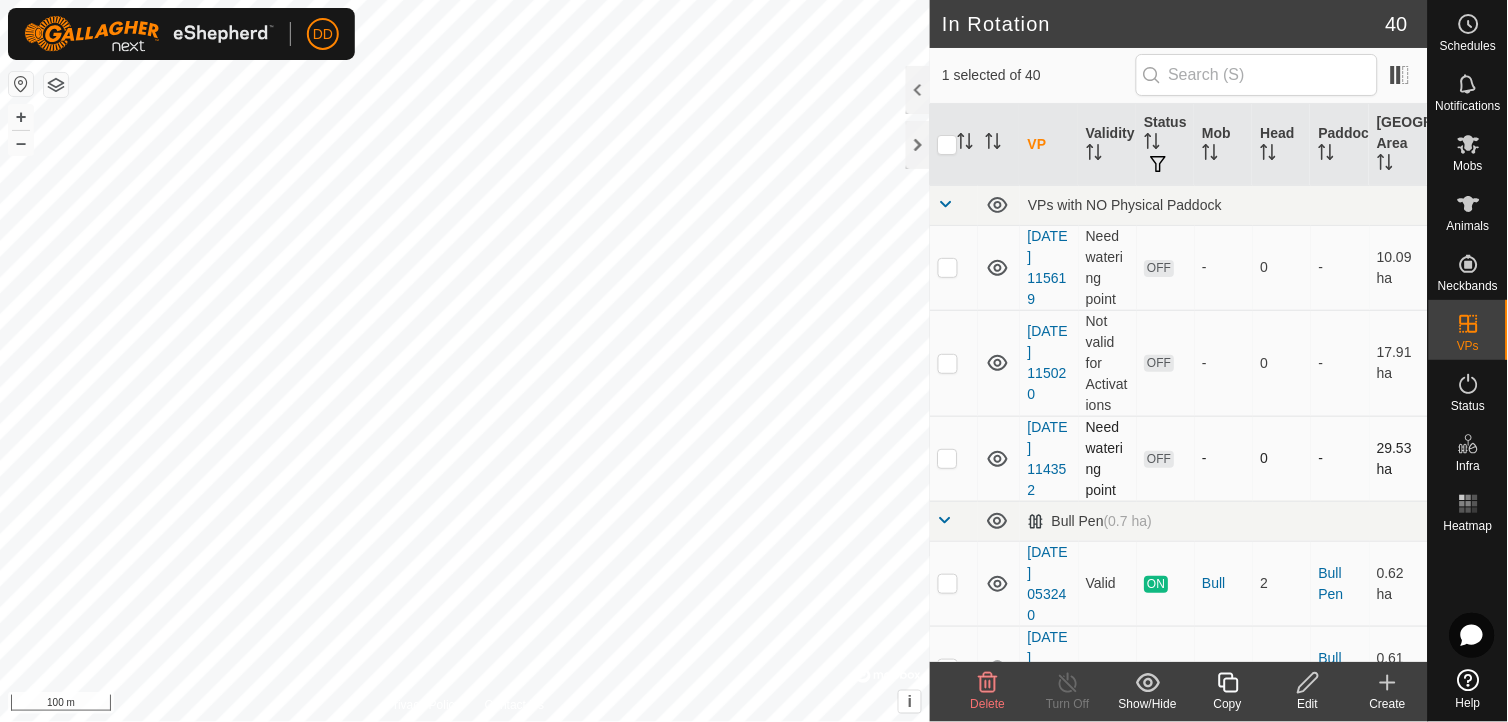 checkbox on "true" 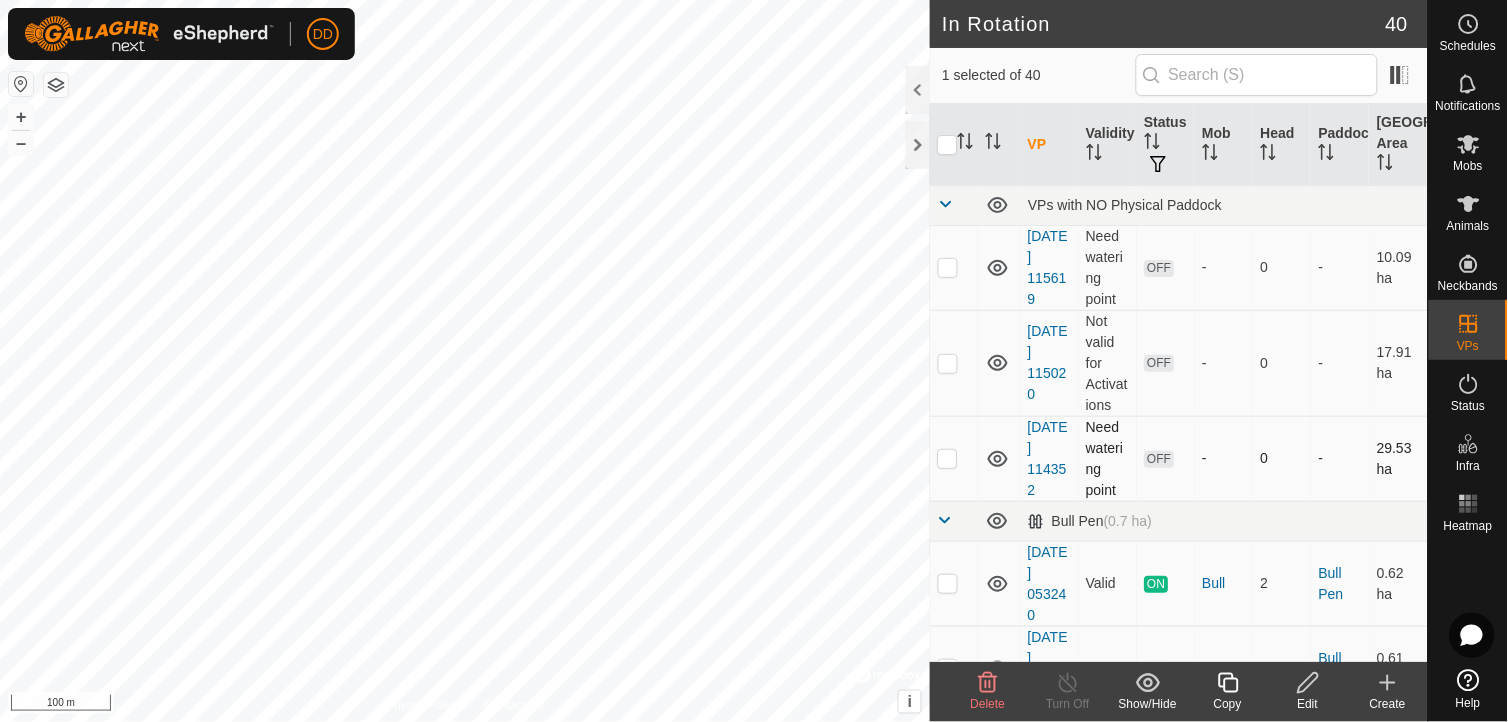 checkbox on "false" 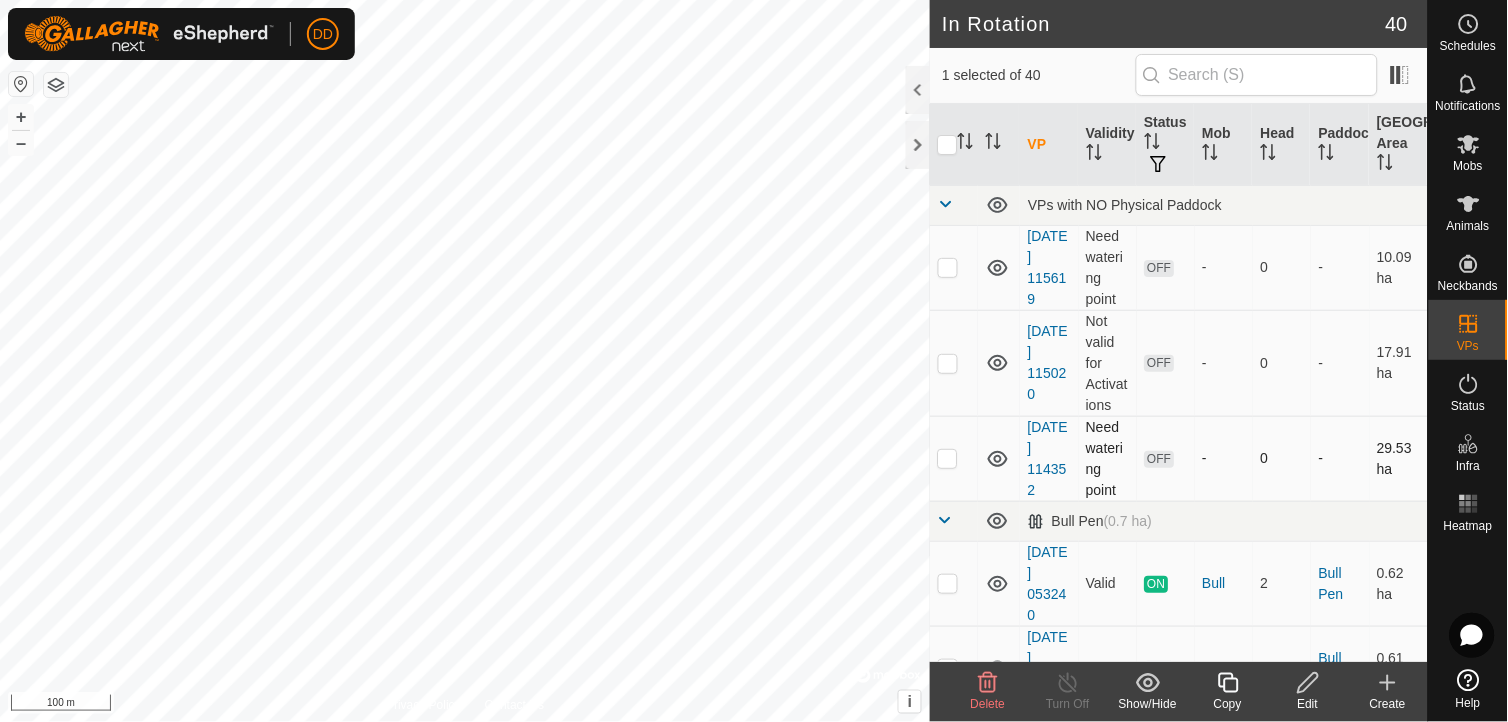 checkbox on "true" 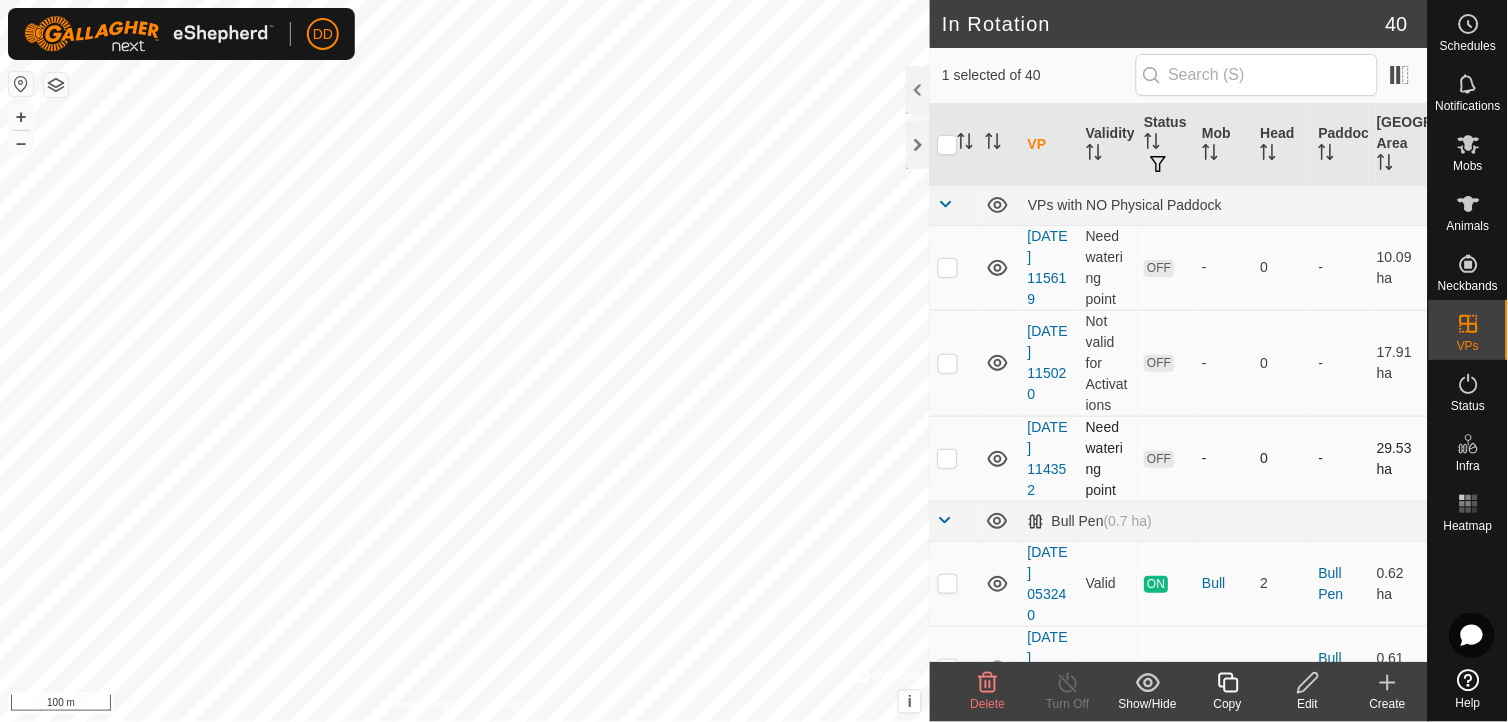 checkbox on "false" 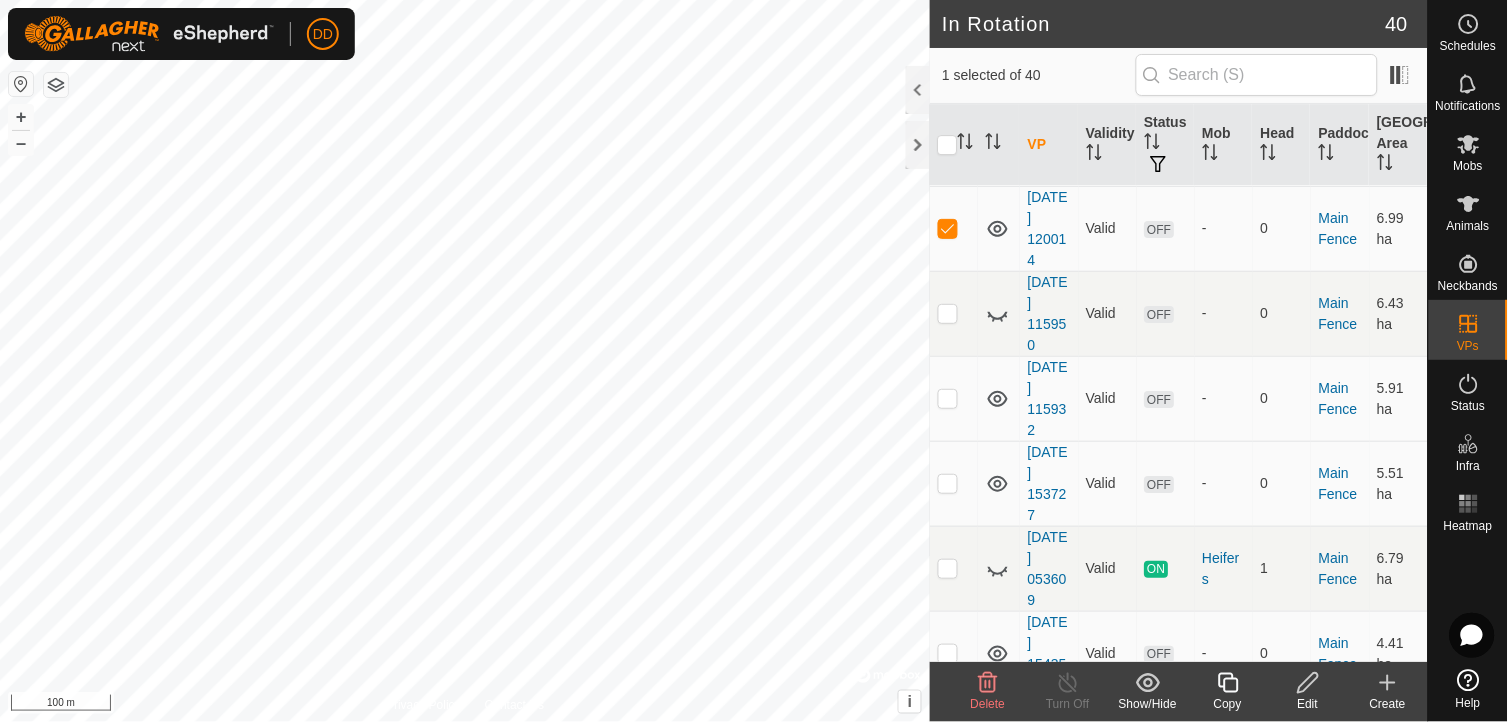 scroll, scrollTop: 1463, scrollLeft: 0, axis: vertical 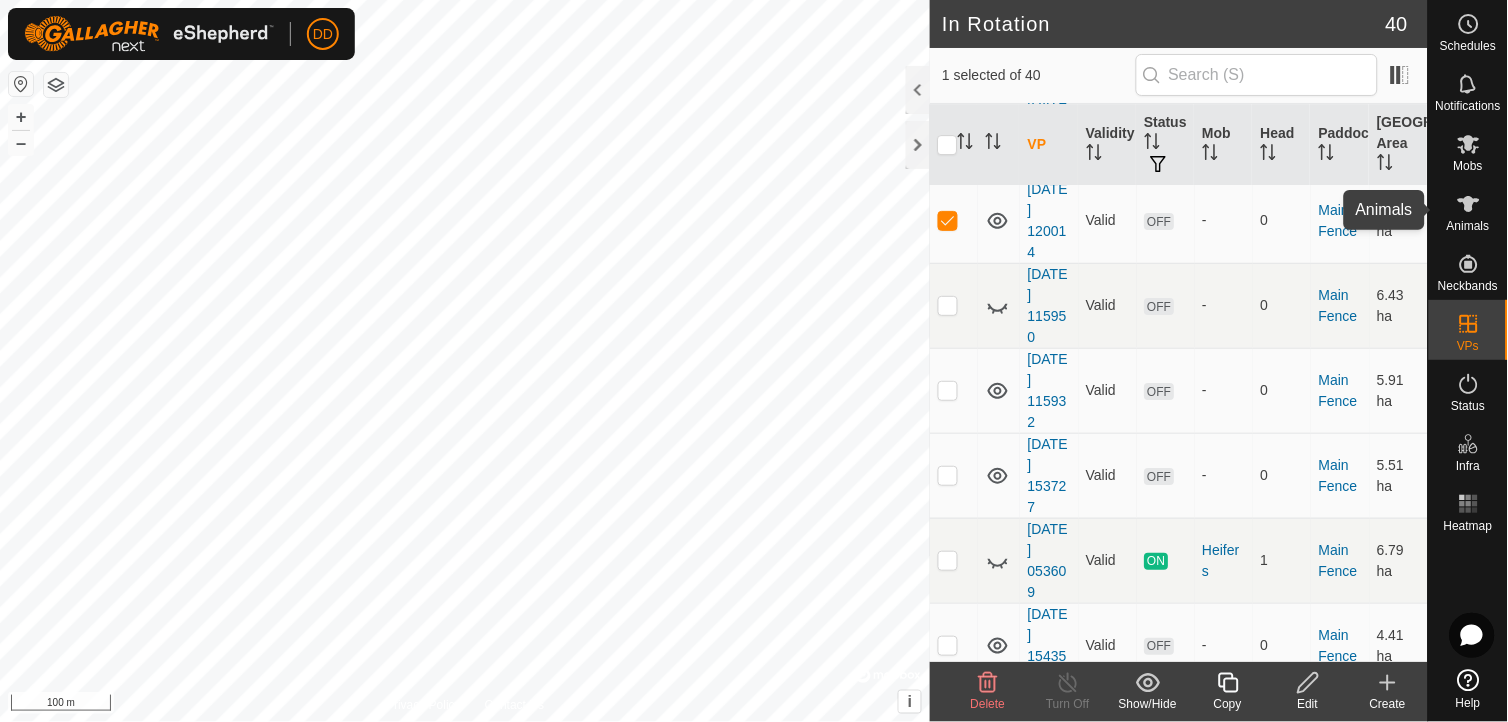 click 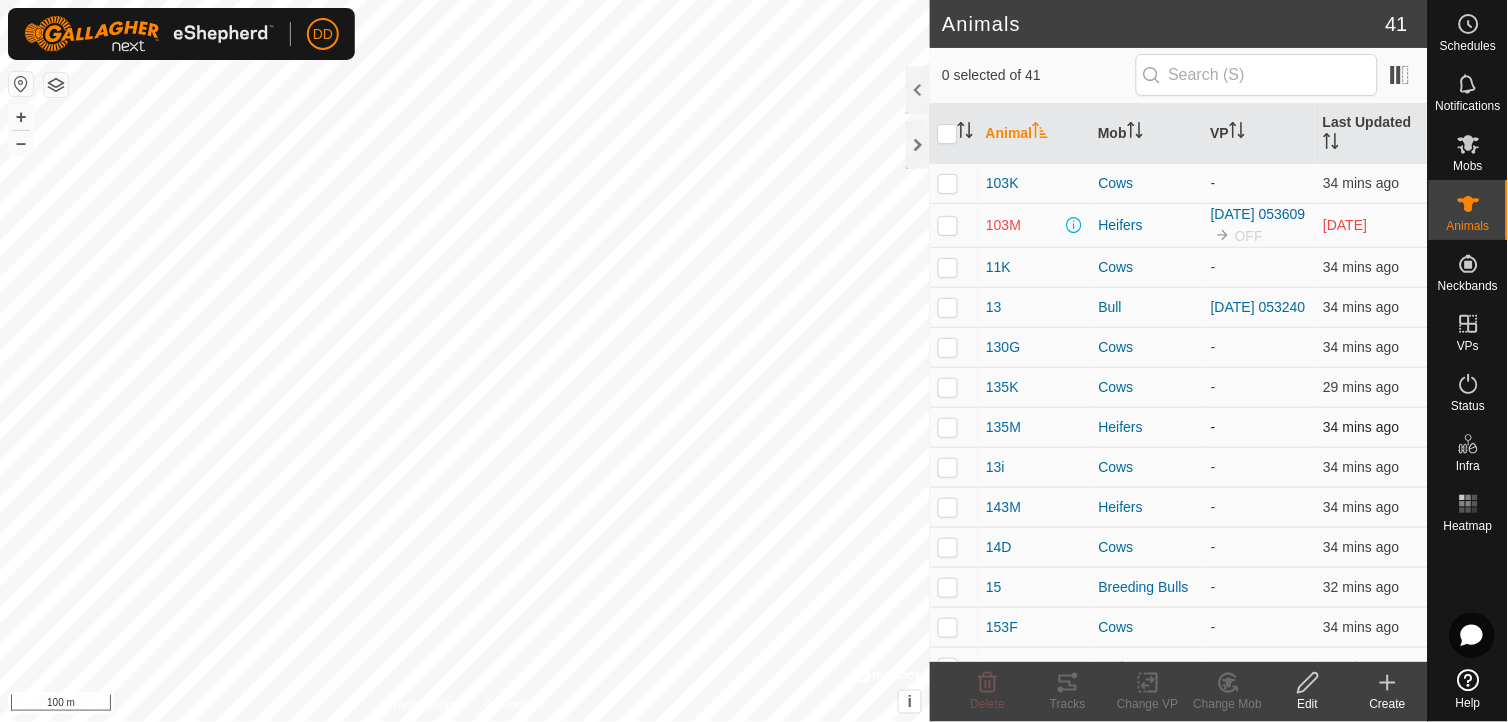 click at bounding box center [948, 427] 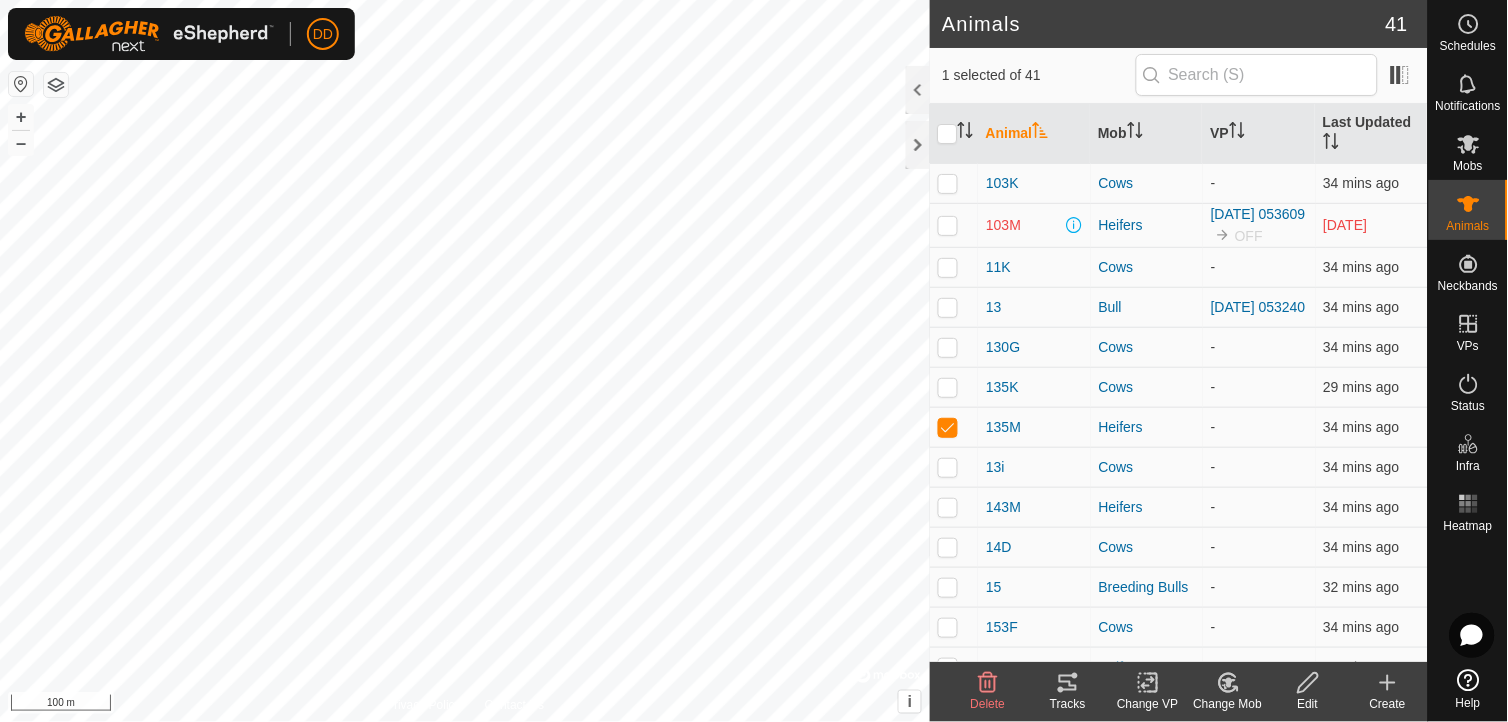 click 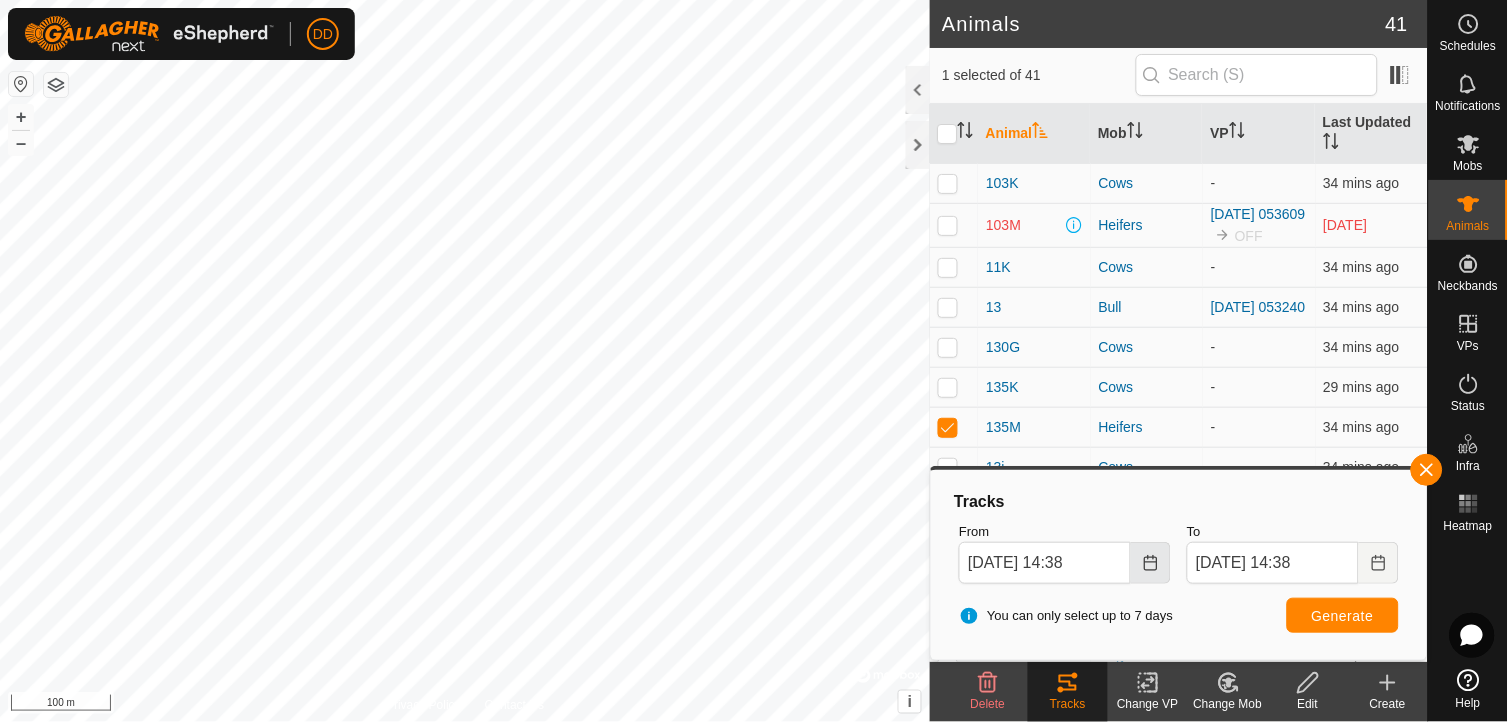 click 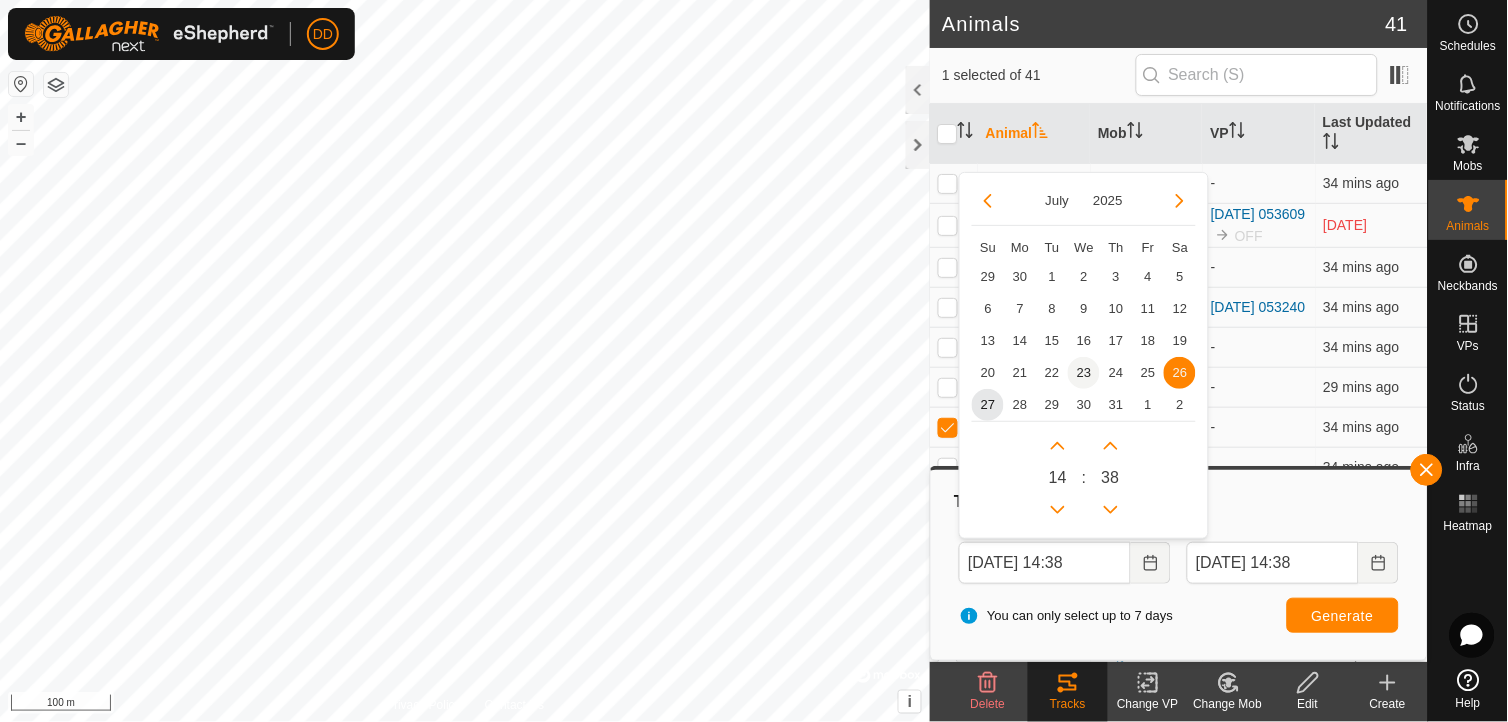 click on "23" at bounding box center [1084, 373] 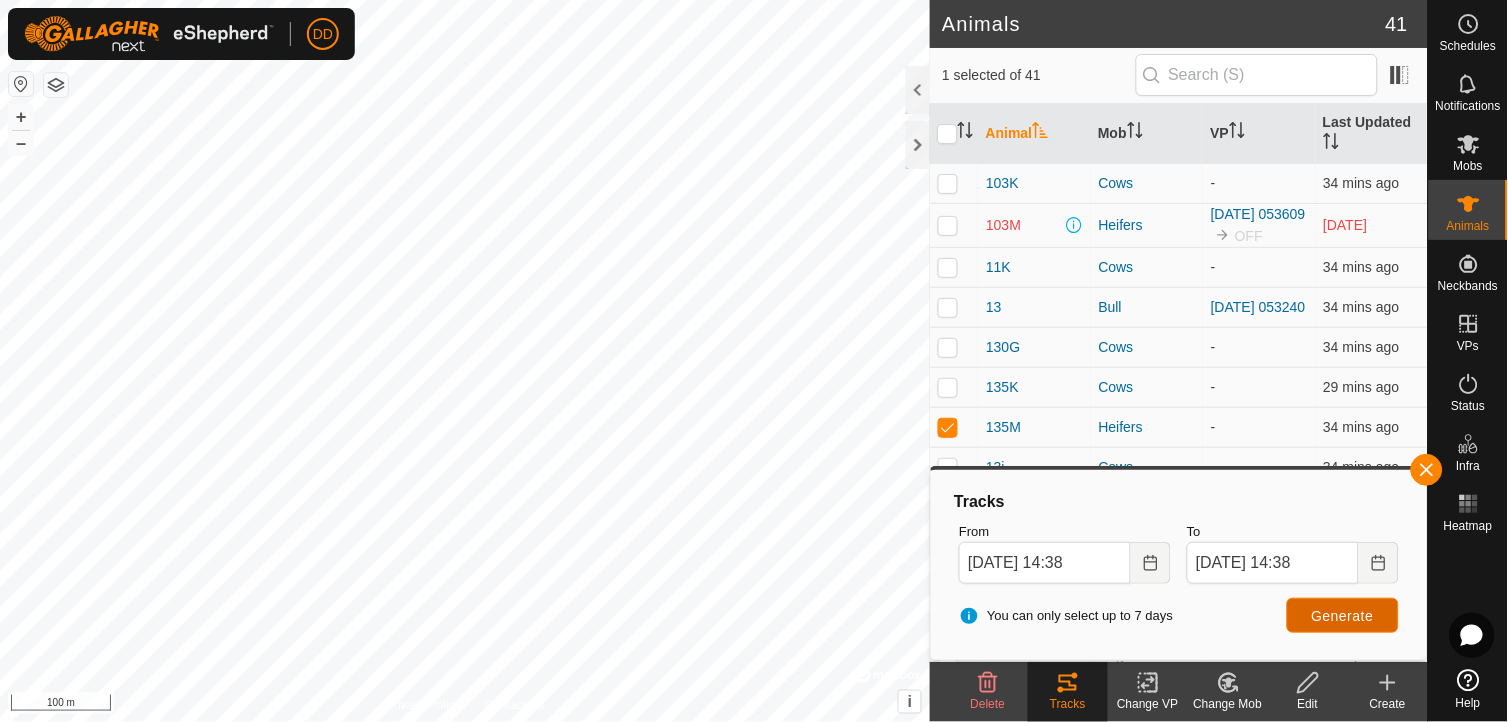 click on "Generate" at bounding box center (1343, 615) 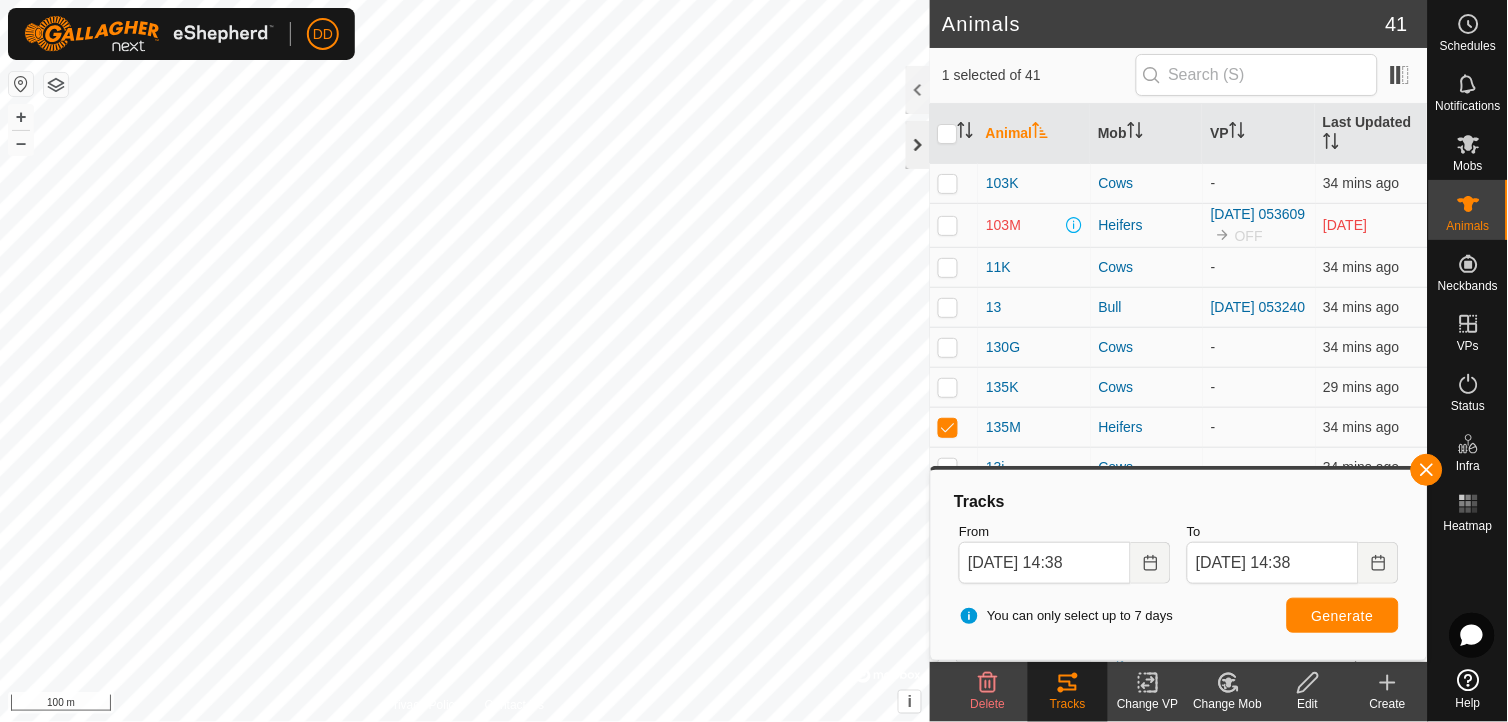 click 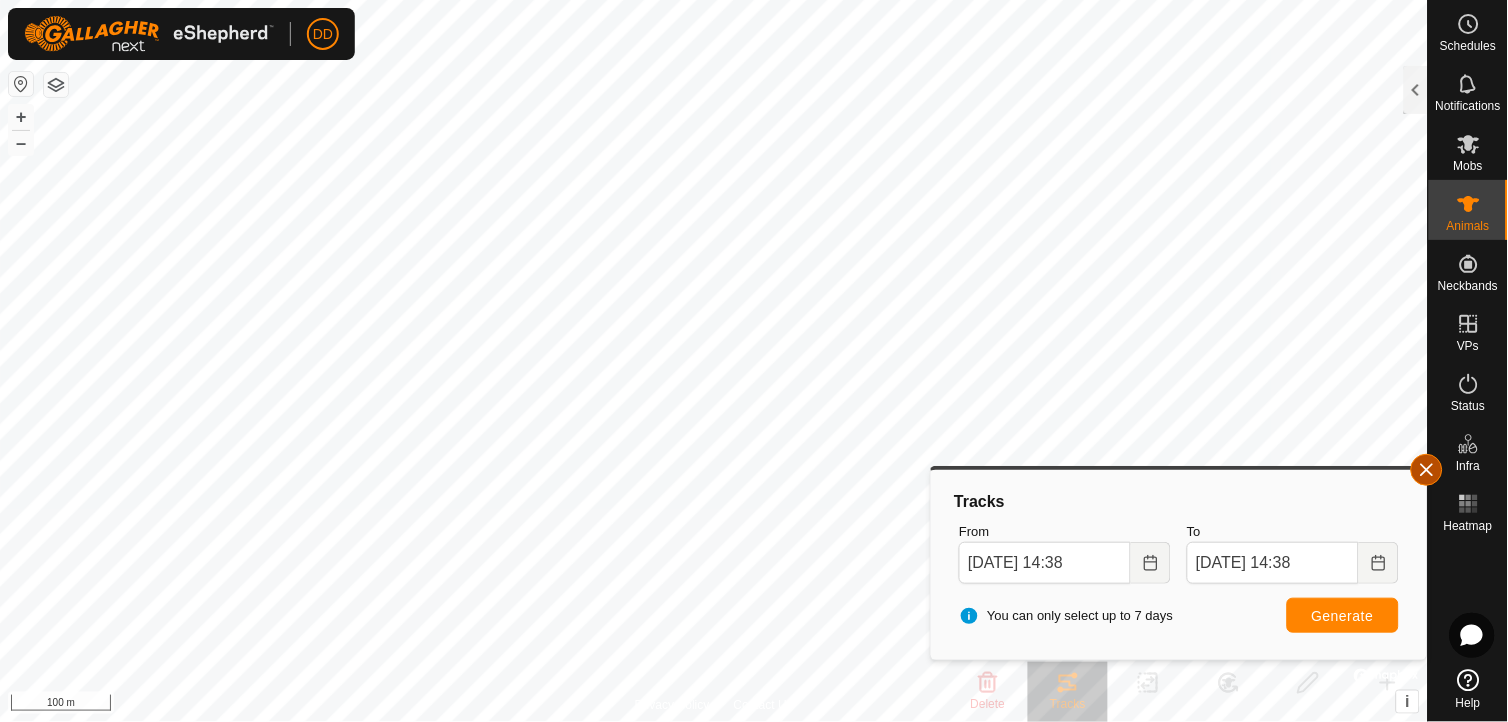 click at bounding box center (1427, 470) 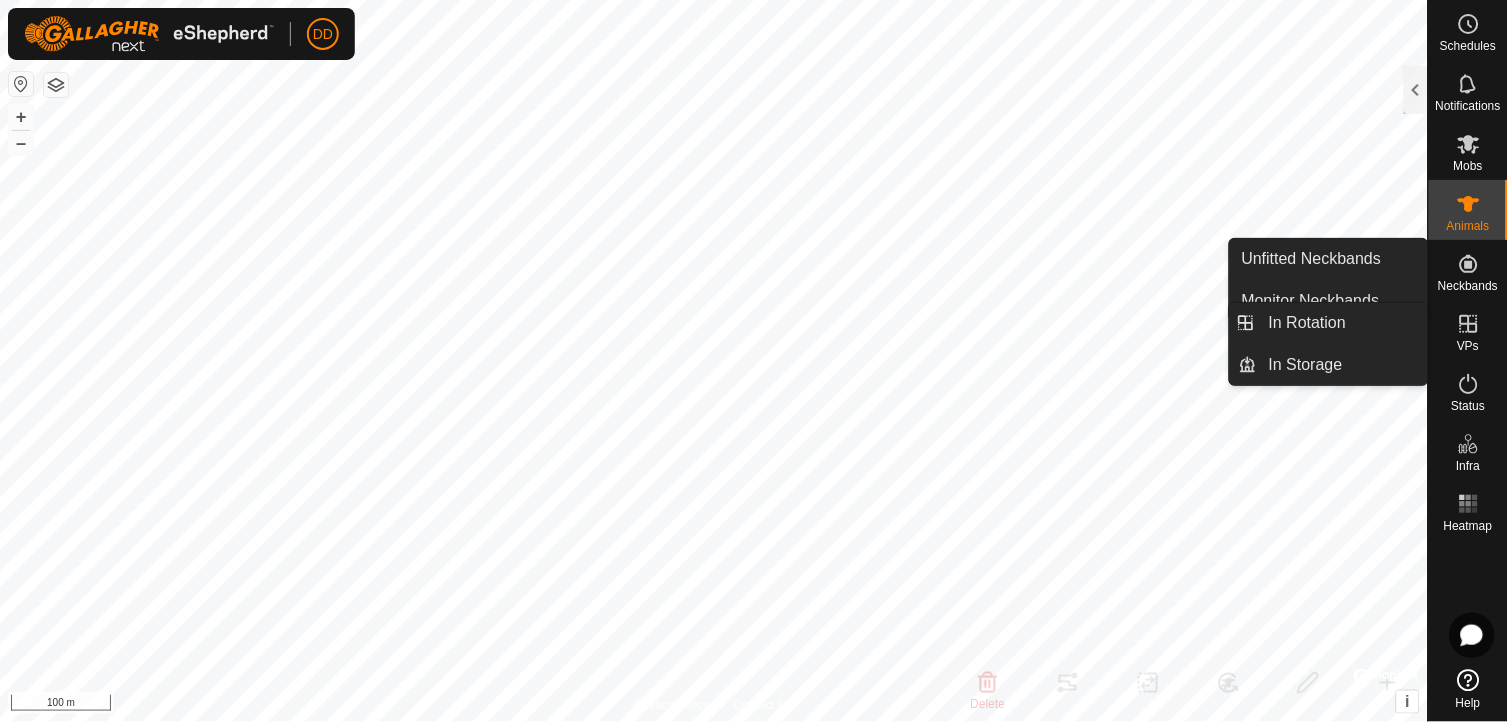 click 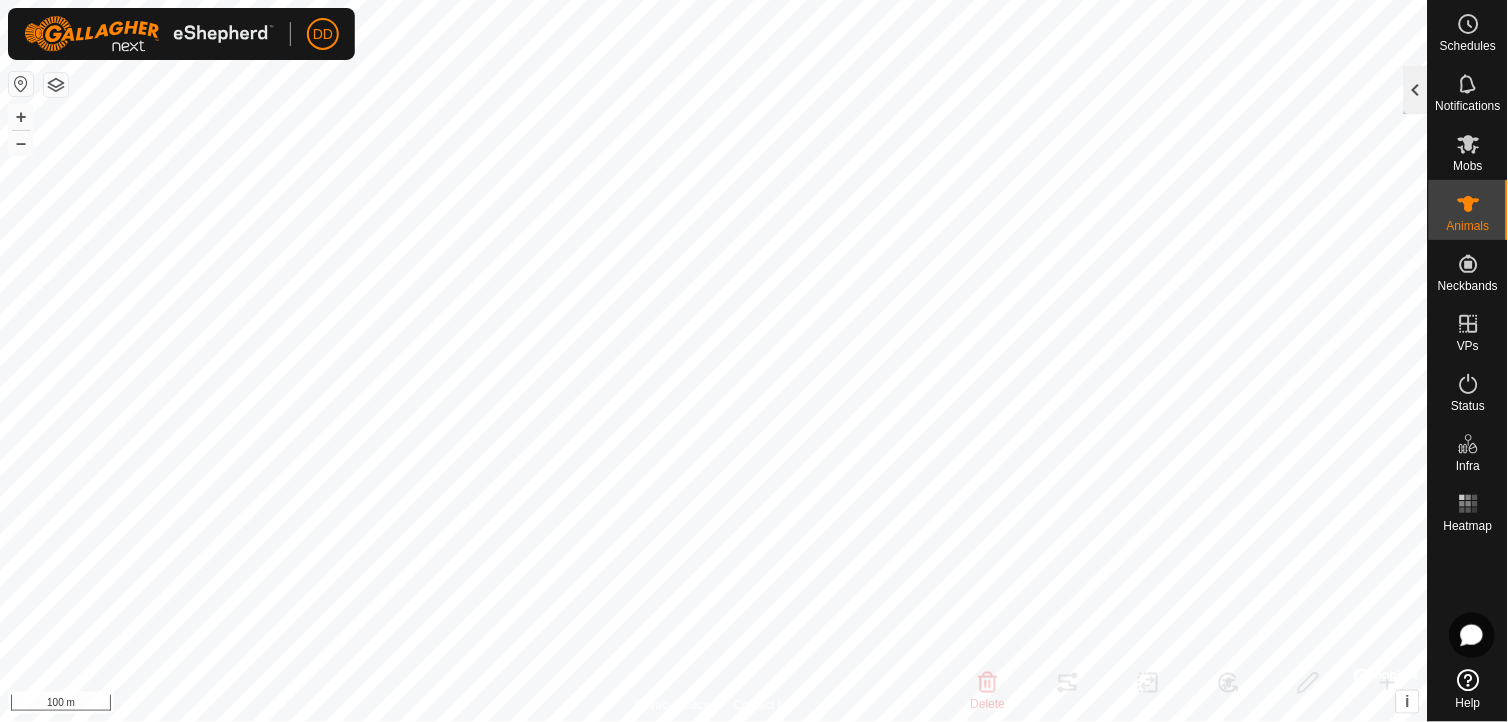 click 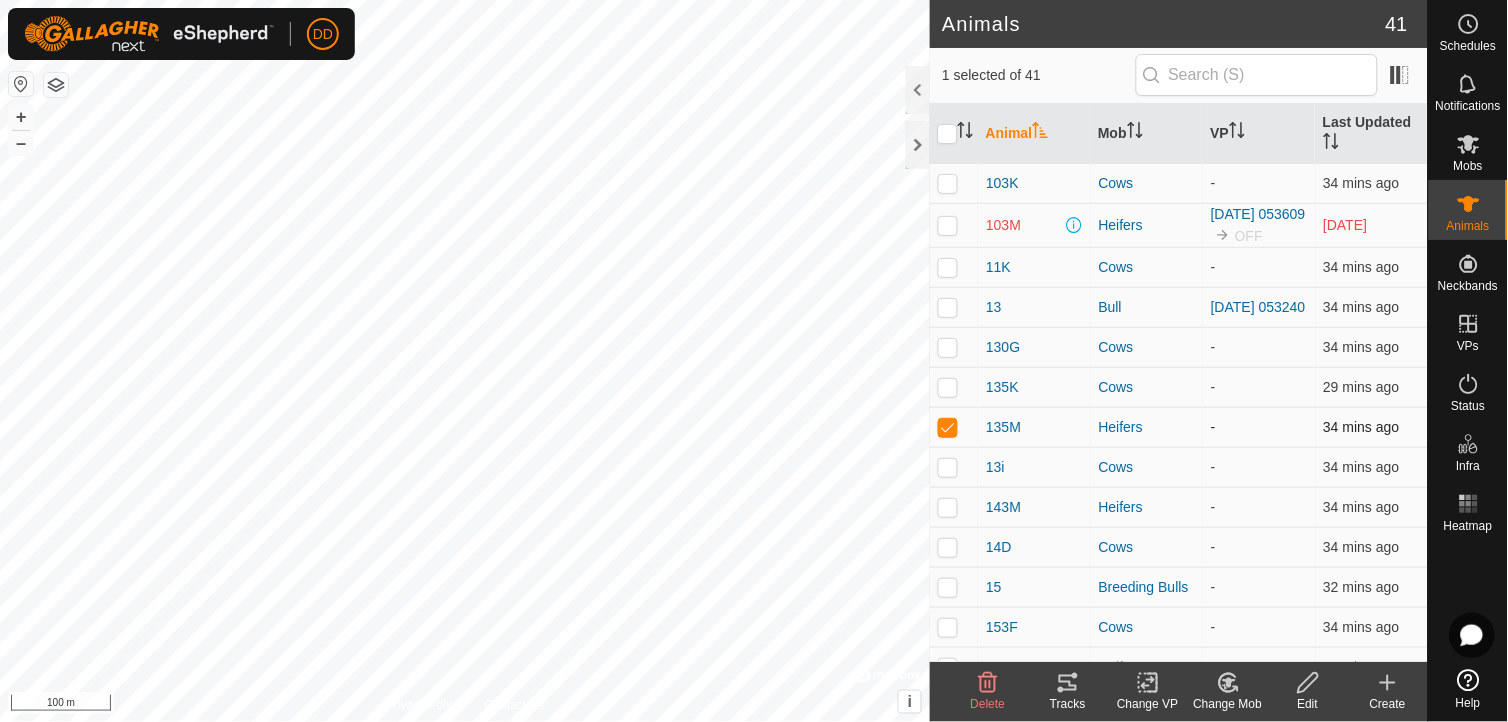 click at bounding box center [948, 427] 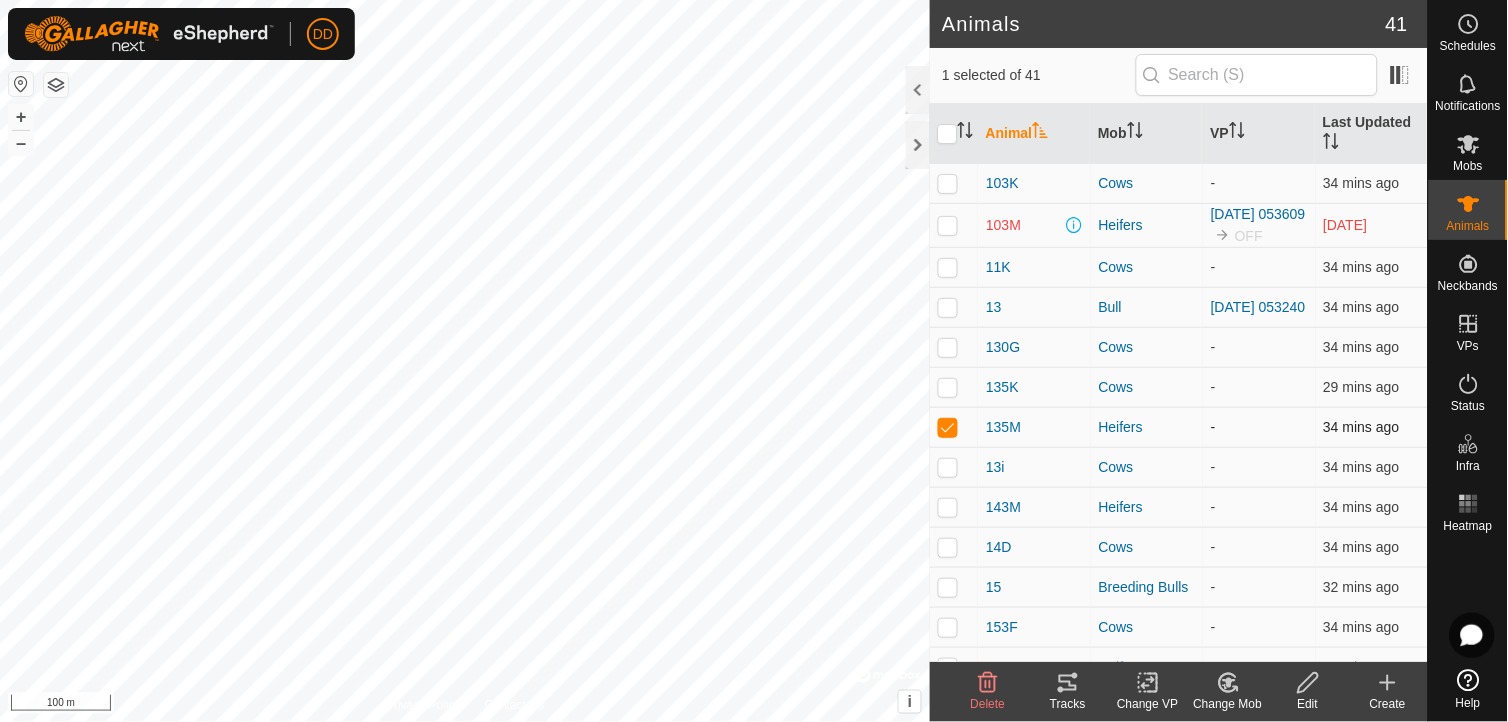 checkbox on "false" 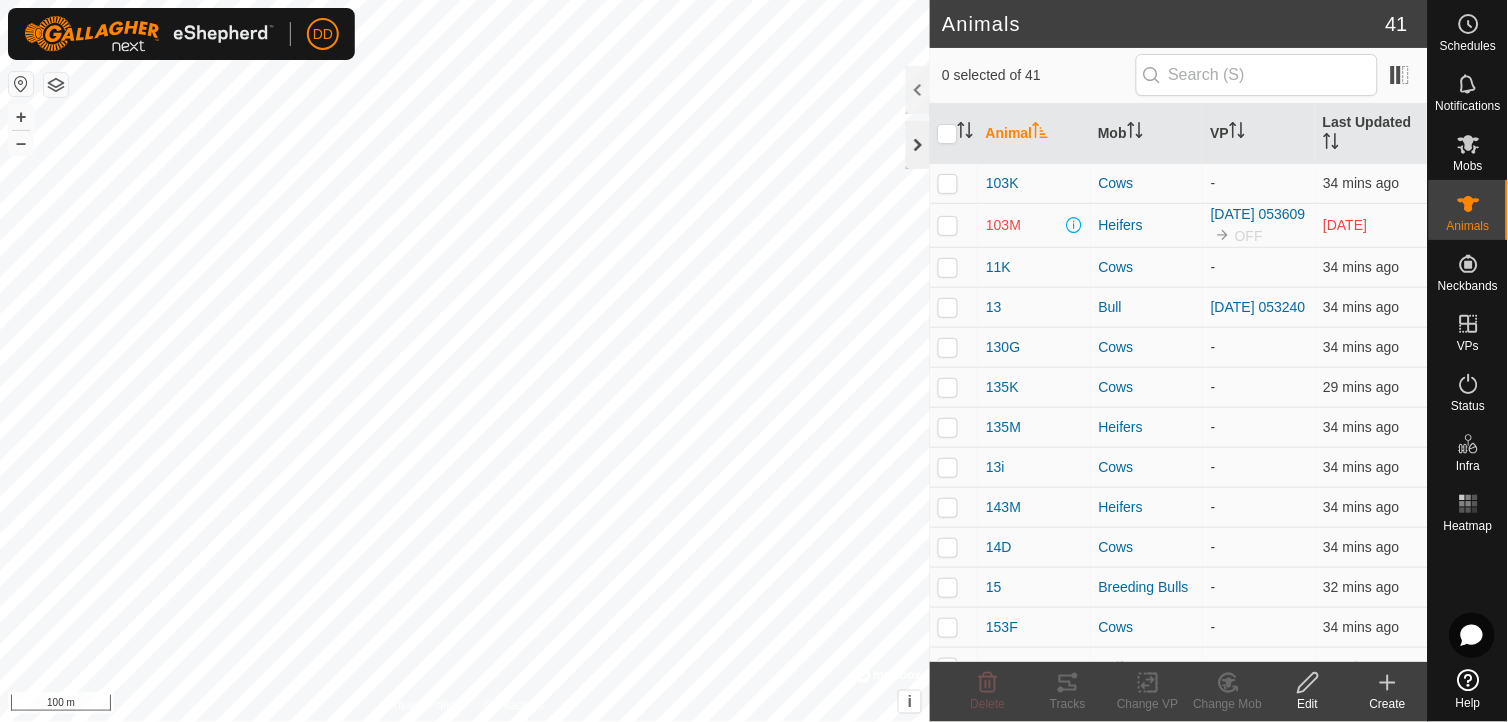 click 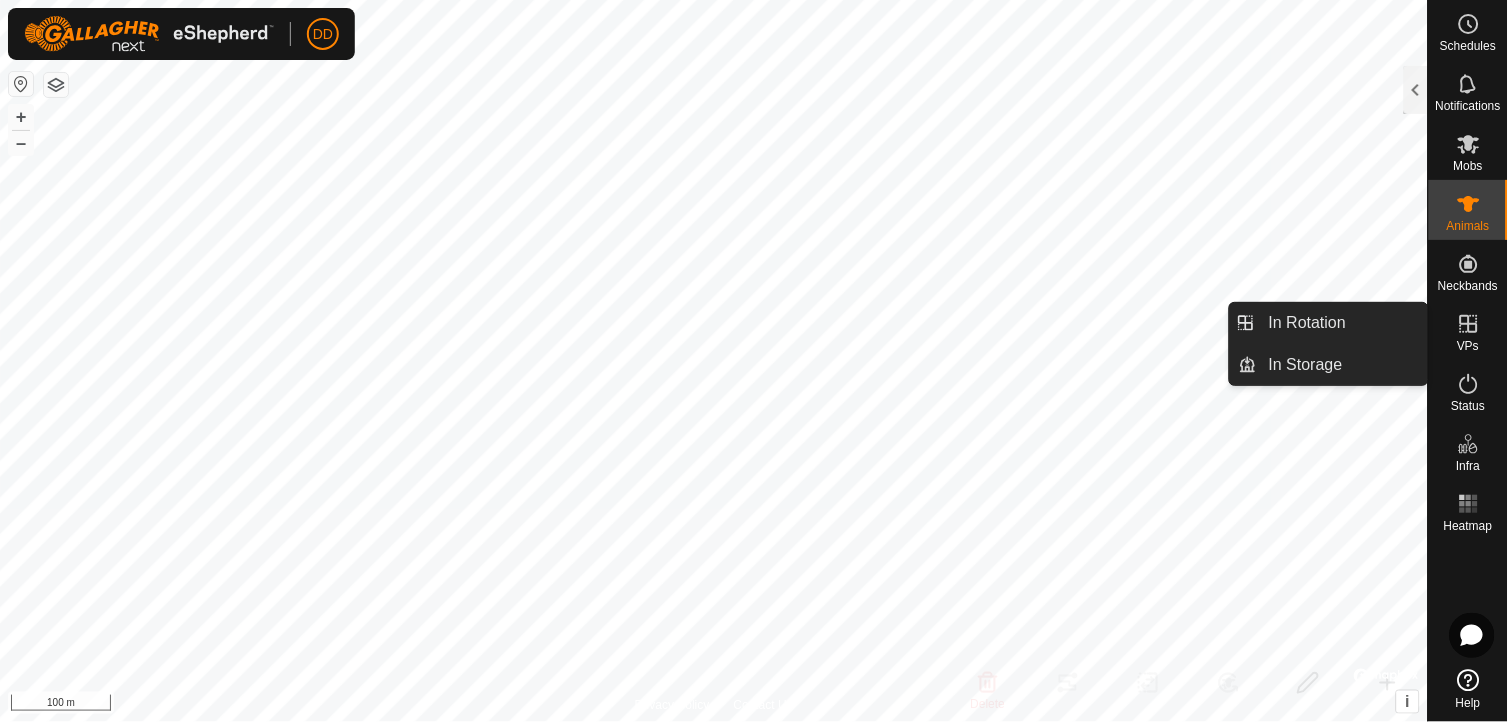 click 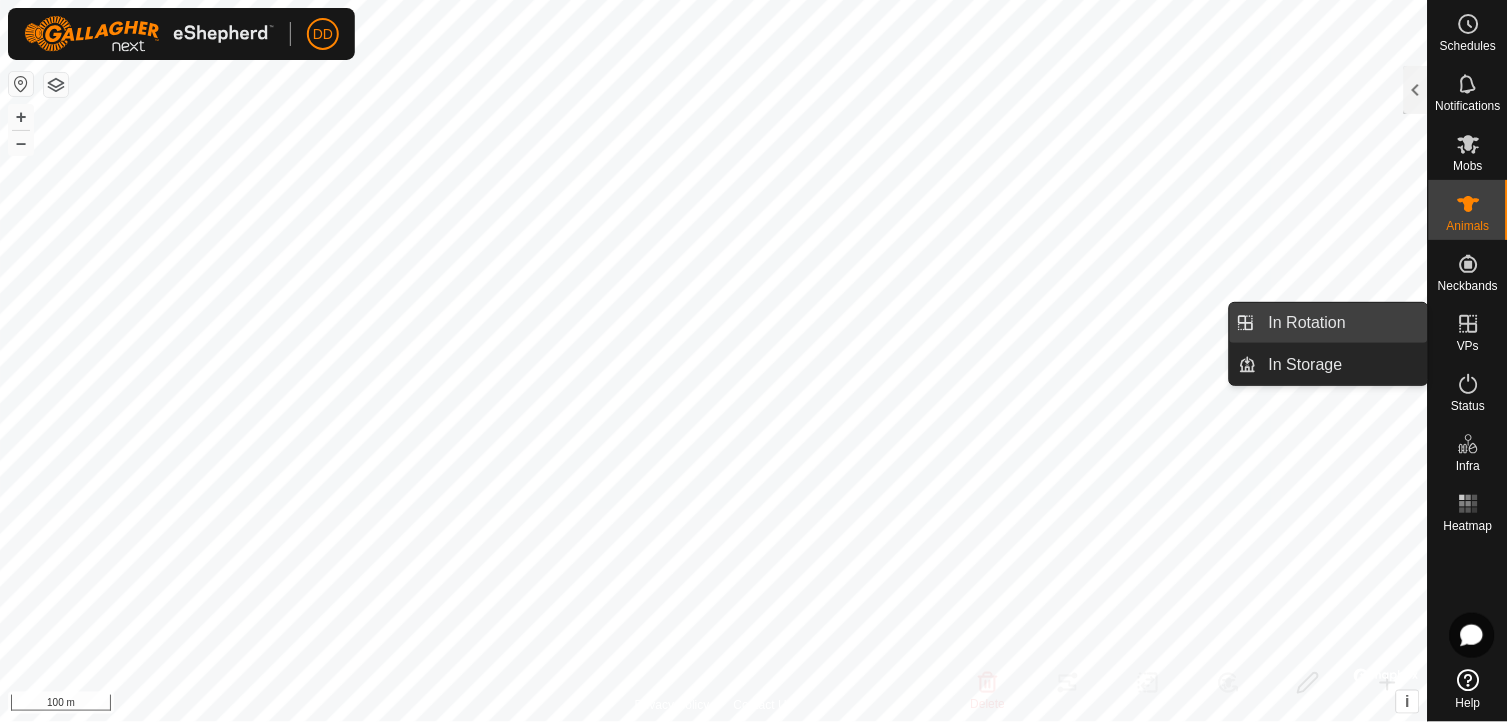 click on "In Rotation" at bounding box center (1342, 323) 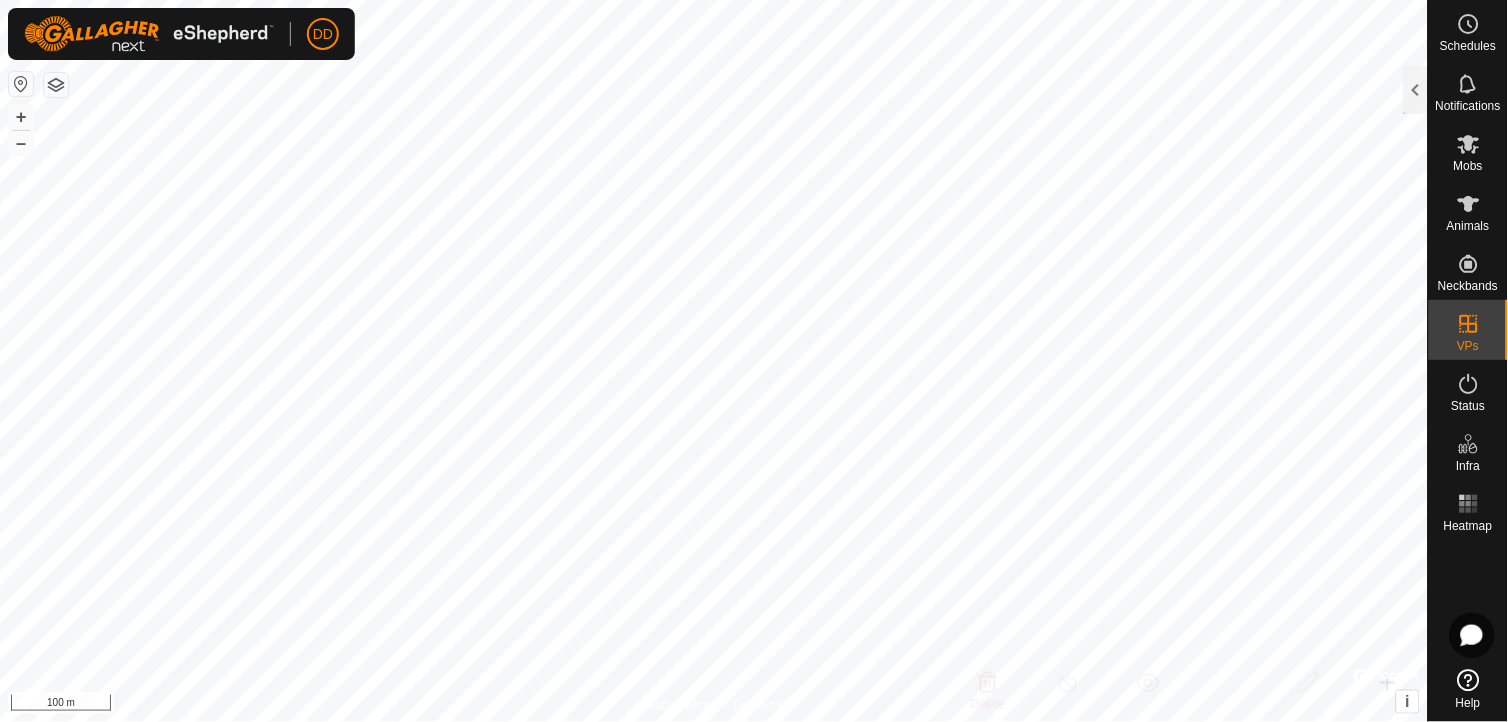 checkbox on "true" 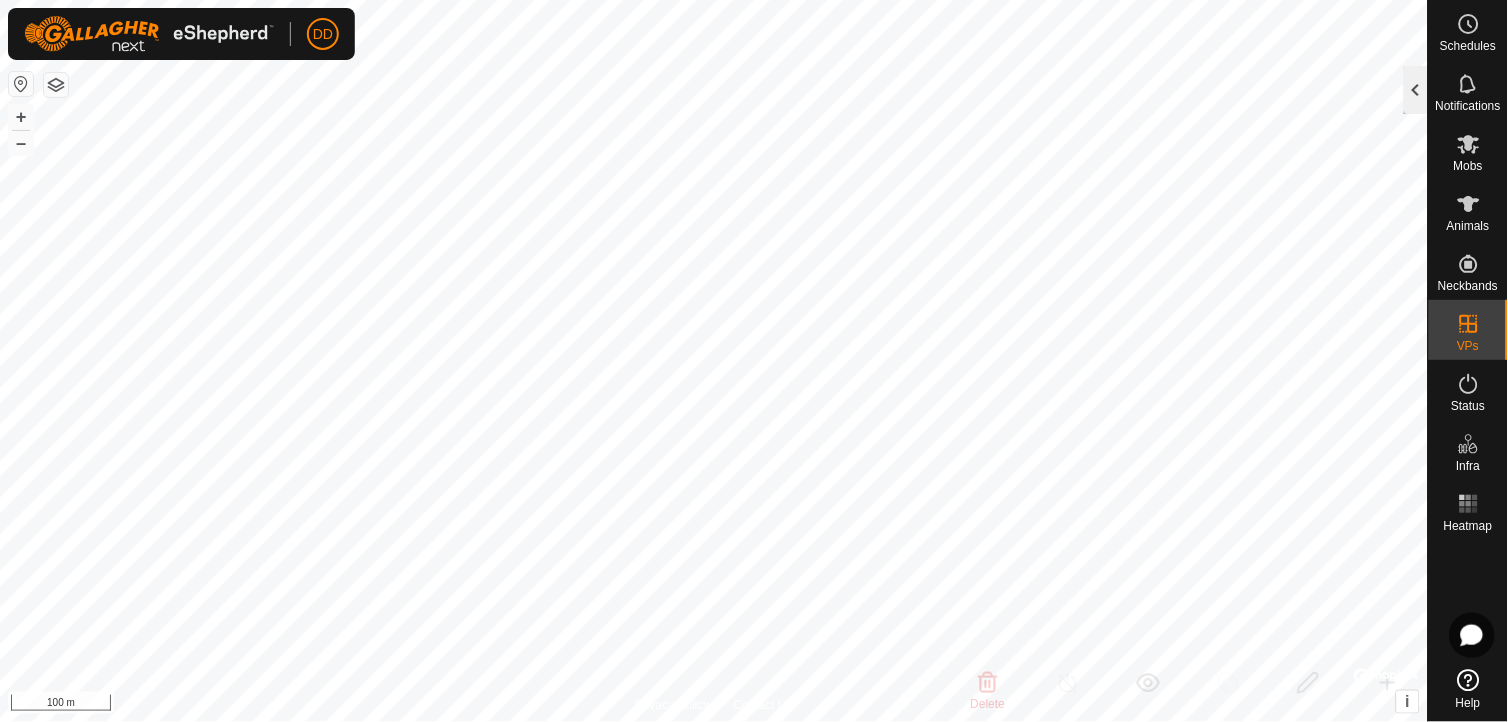 click 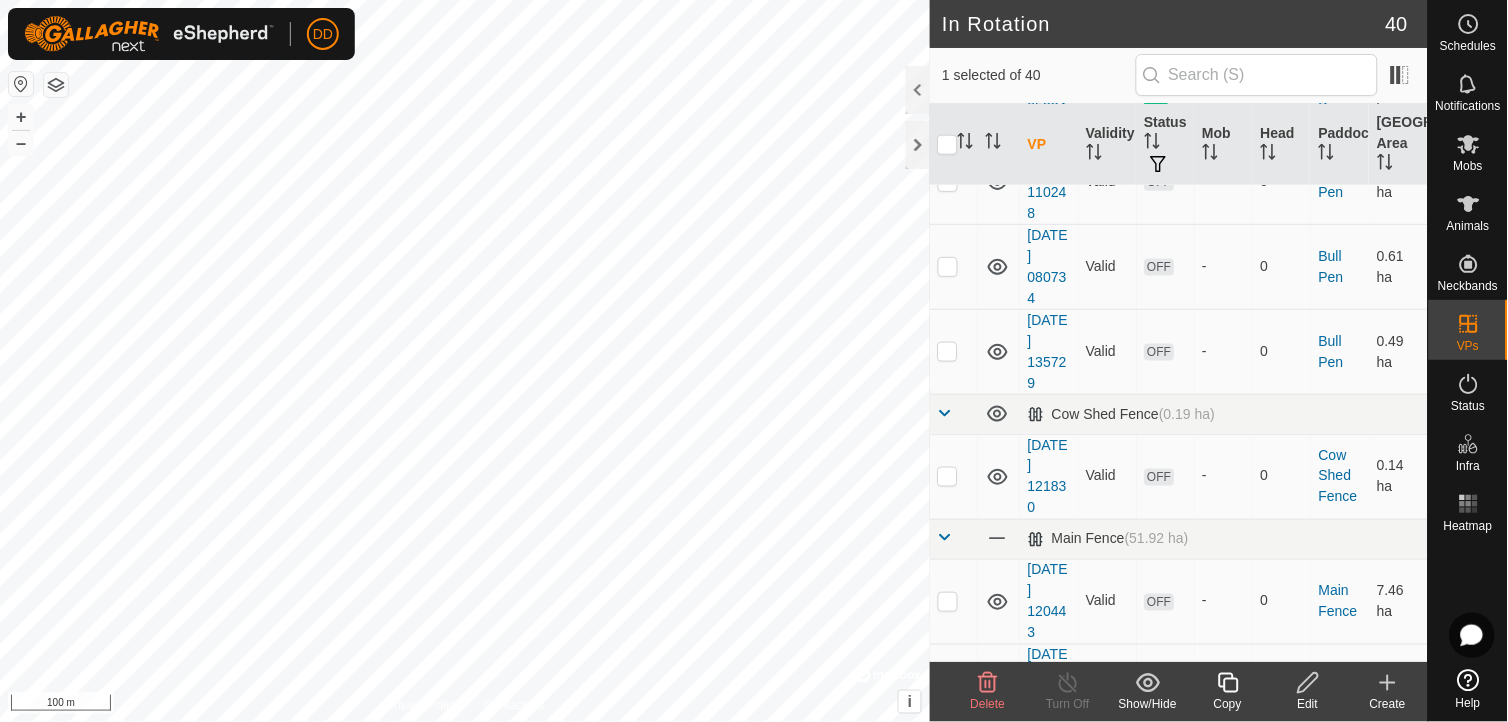 scroll, scrollTop: 975, scrollLeft: 0, axis: vertical 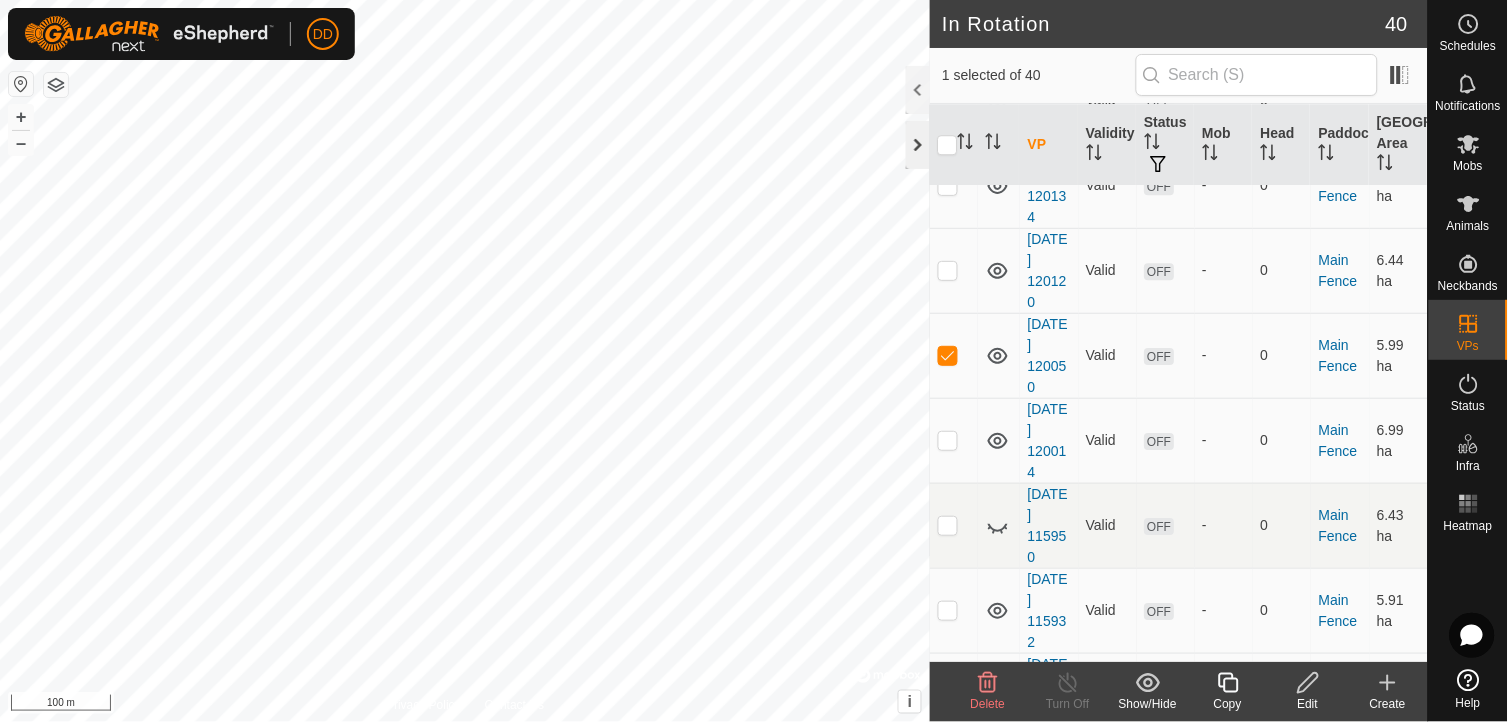 click 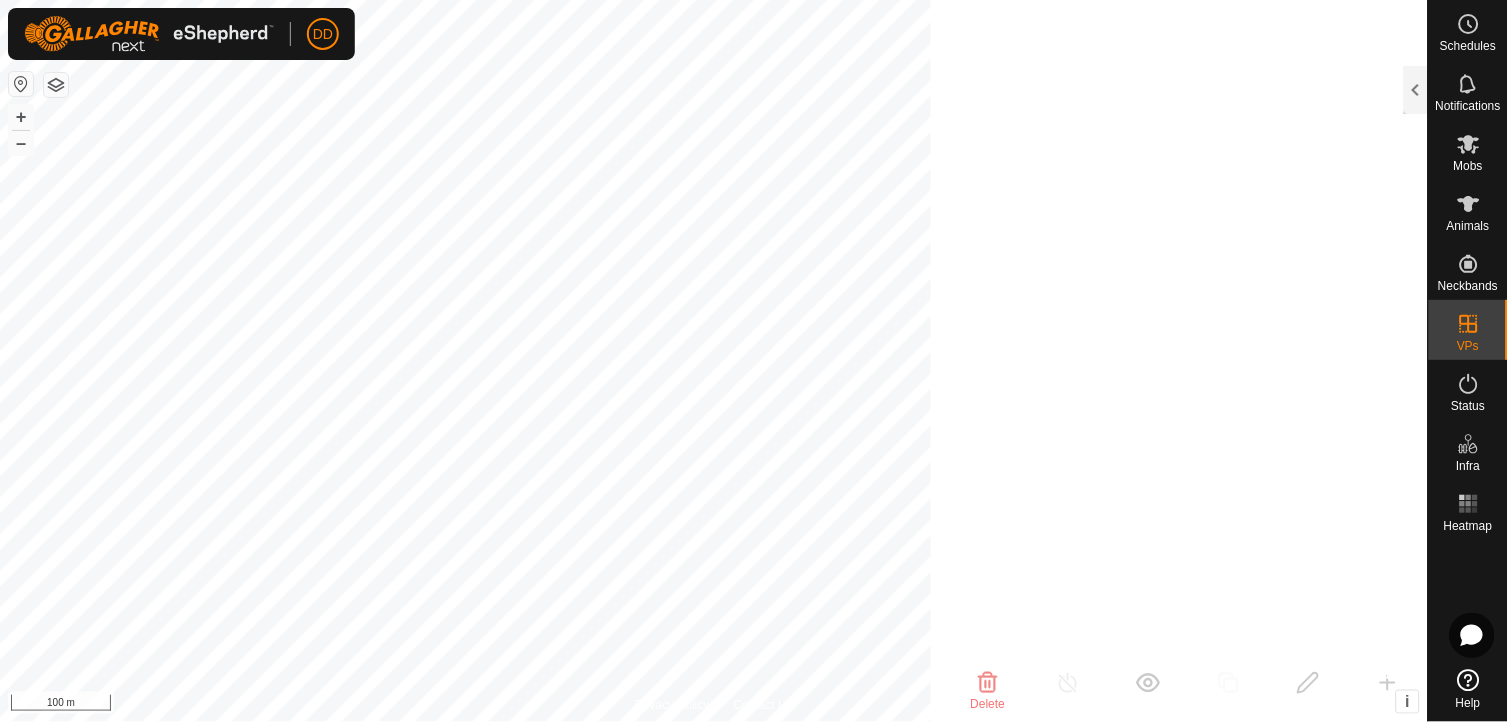 scroll, scrollTop: 5338, scrollLeft: 0, axis: vertical 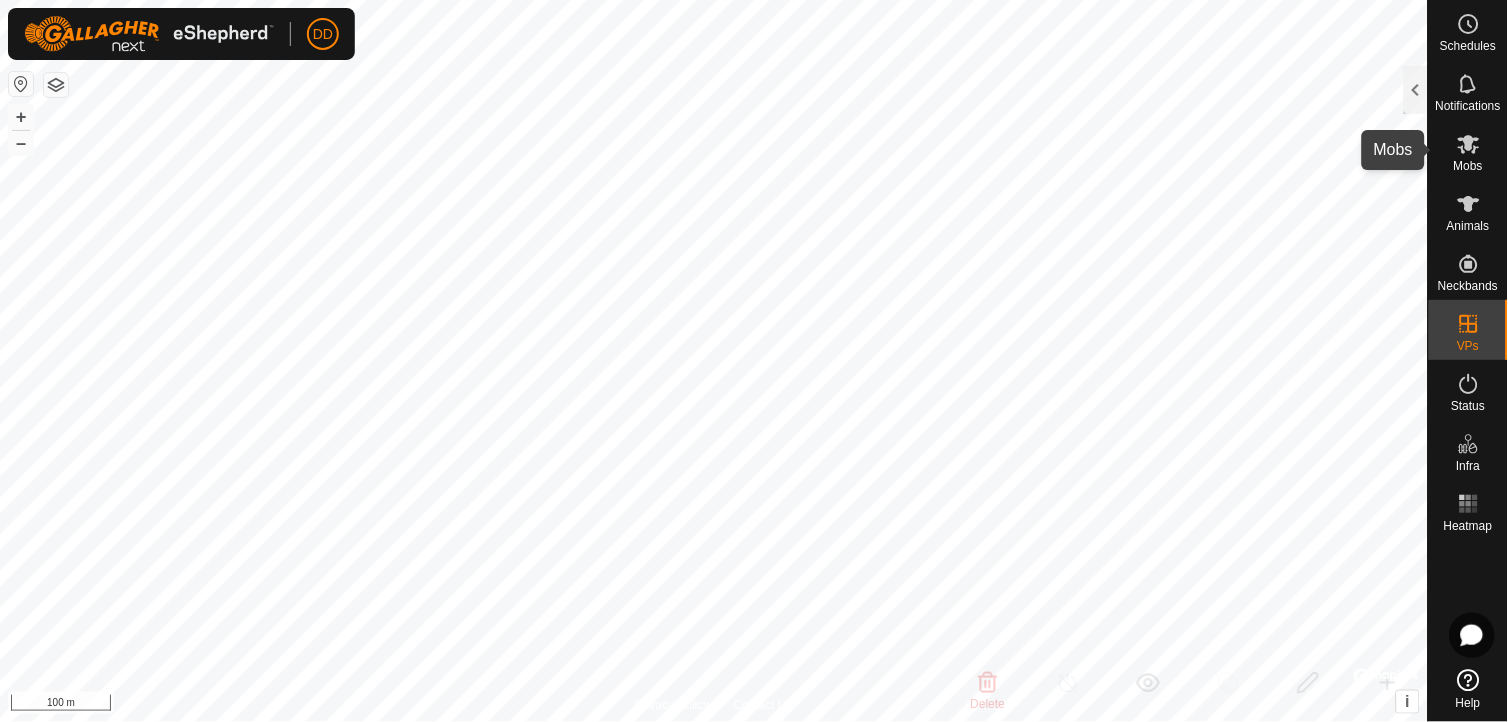click 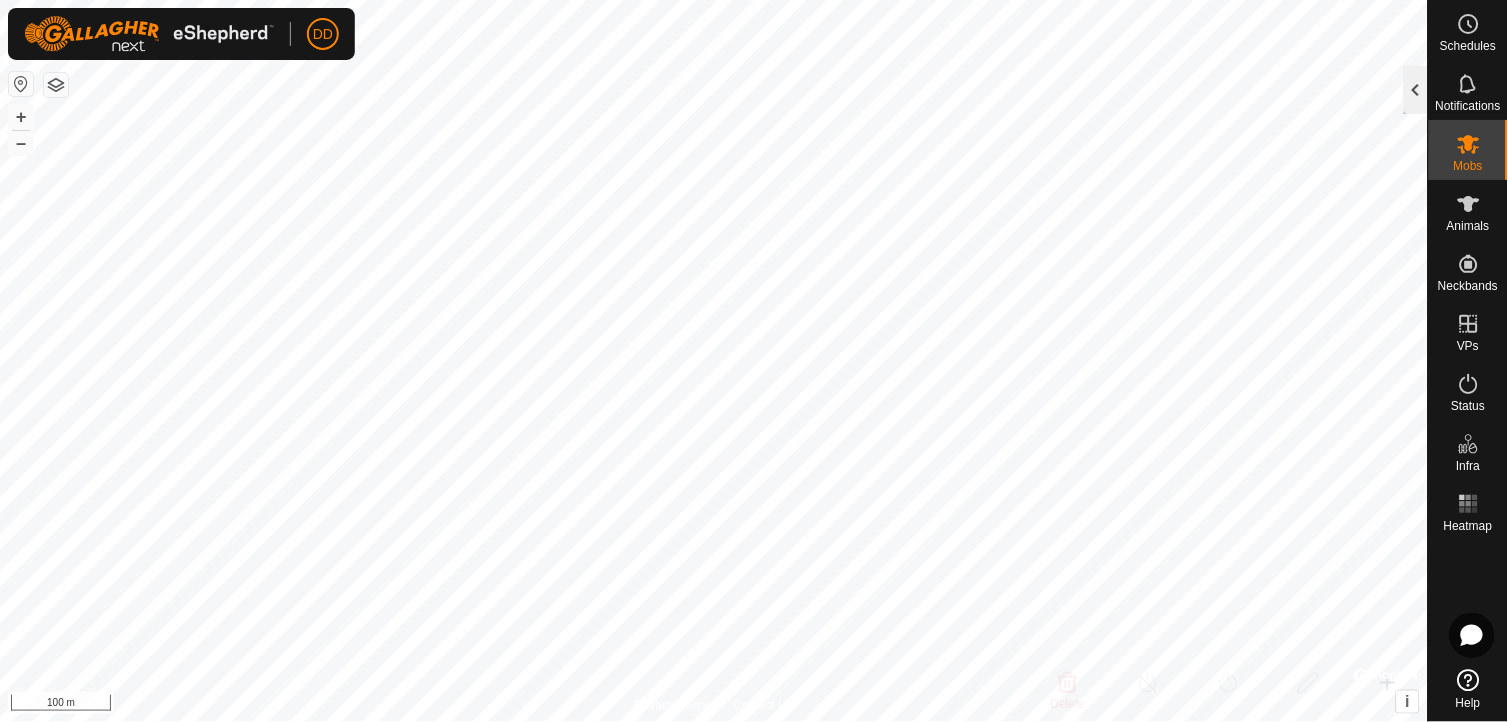 click 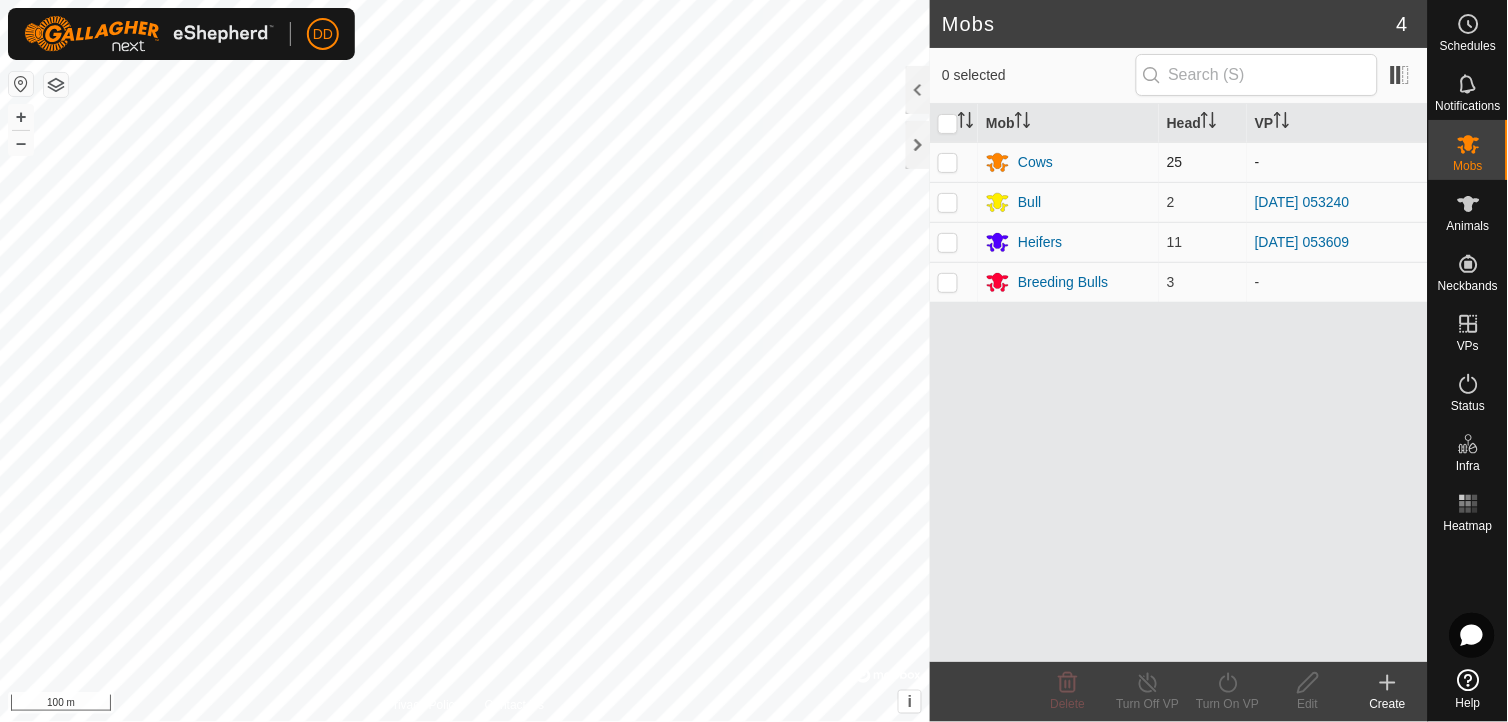 click at bounding box center [948, 162] 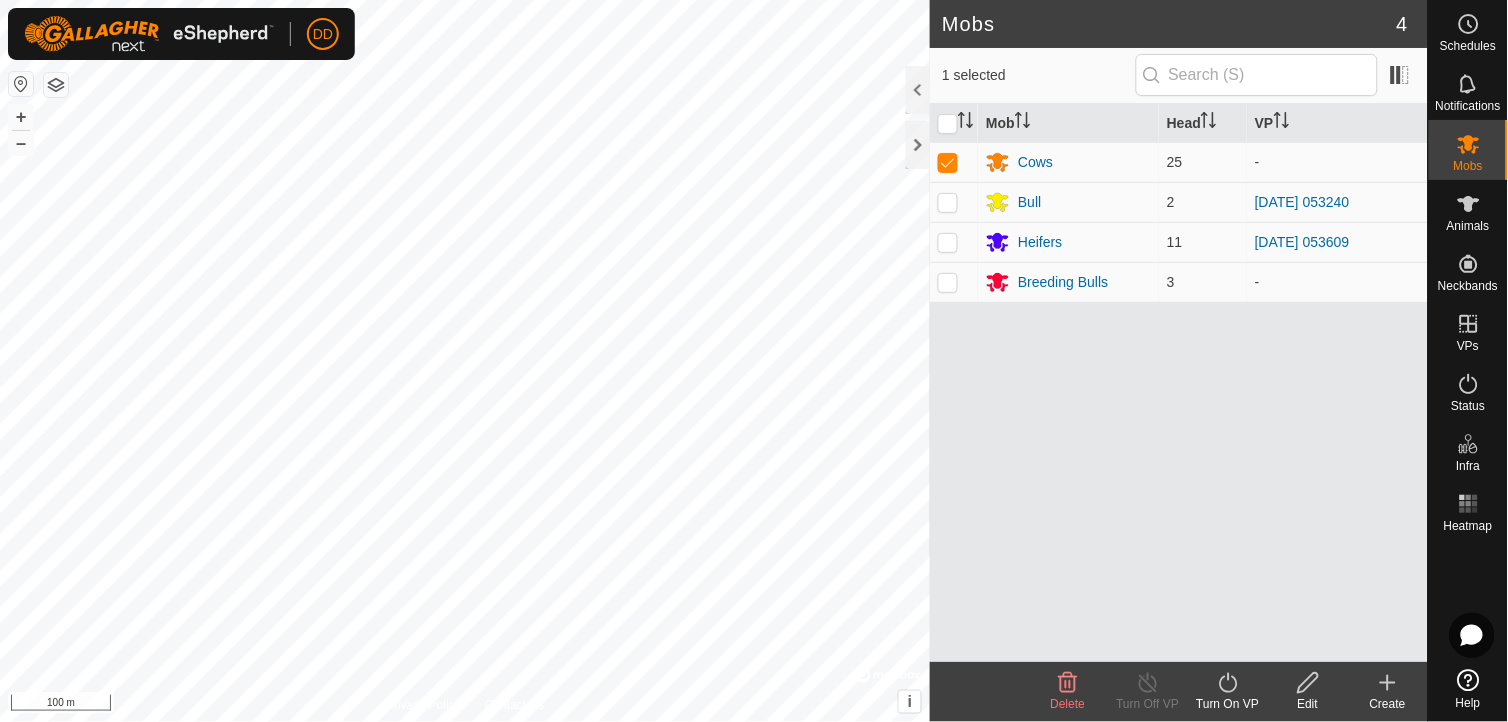 click 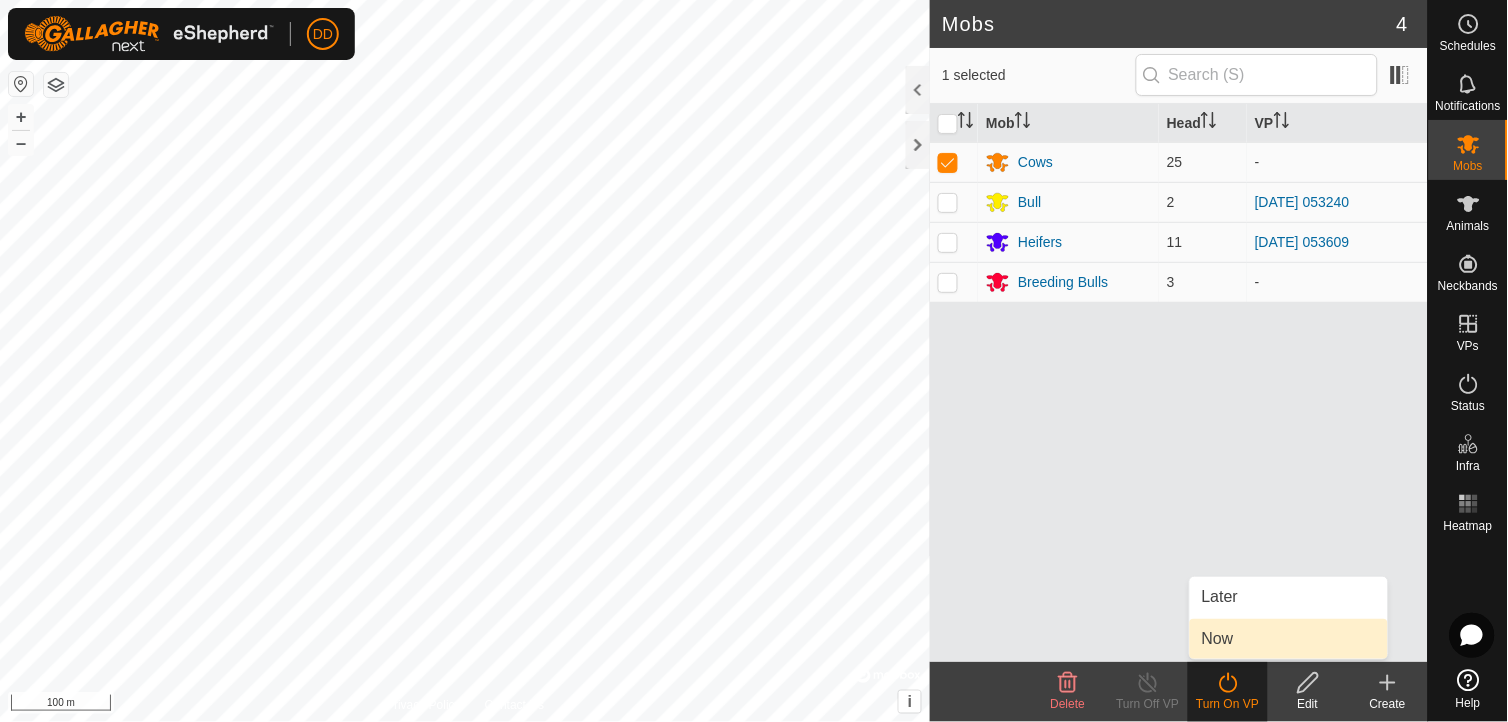 click on "Now" at bounding box center [1289, 639] 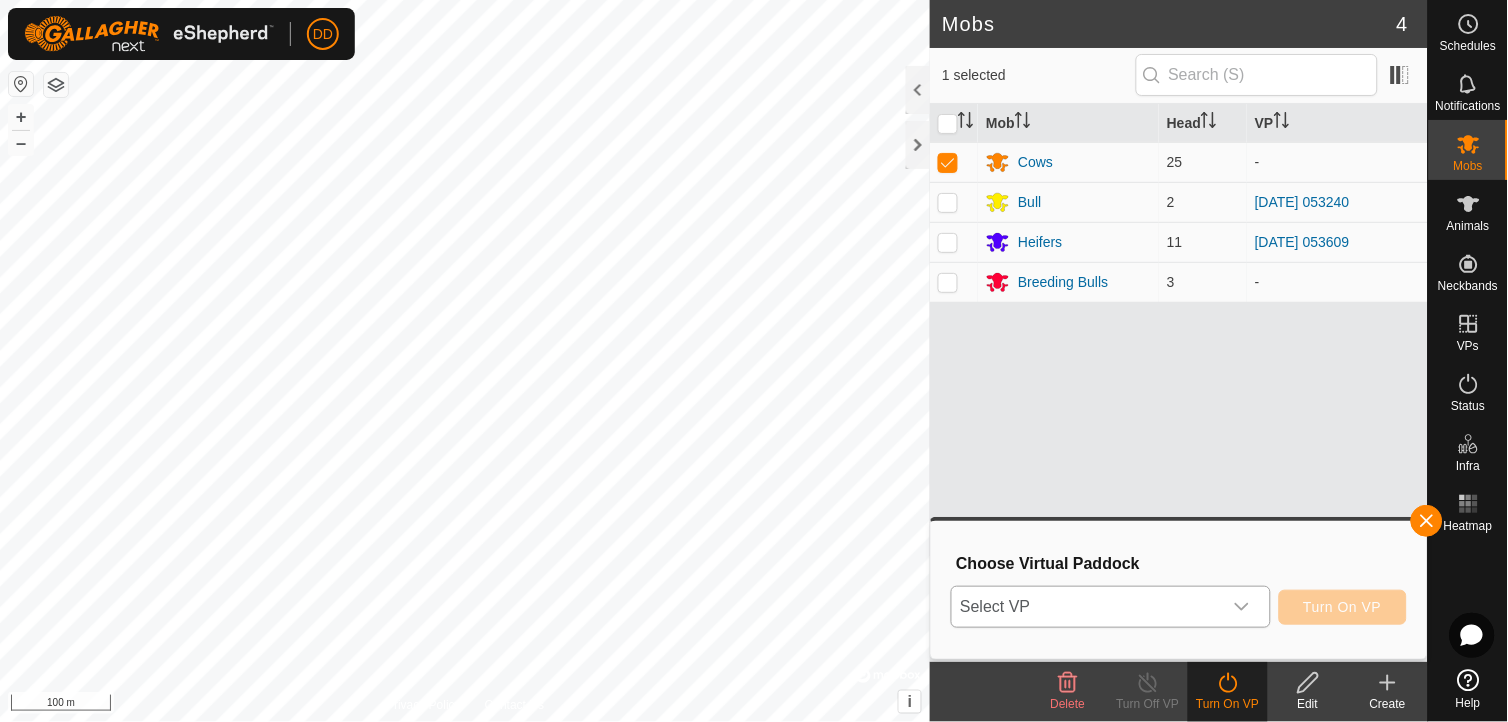click at bounding box center (1242, 607) 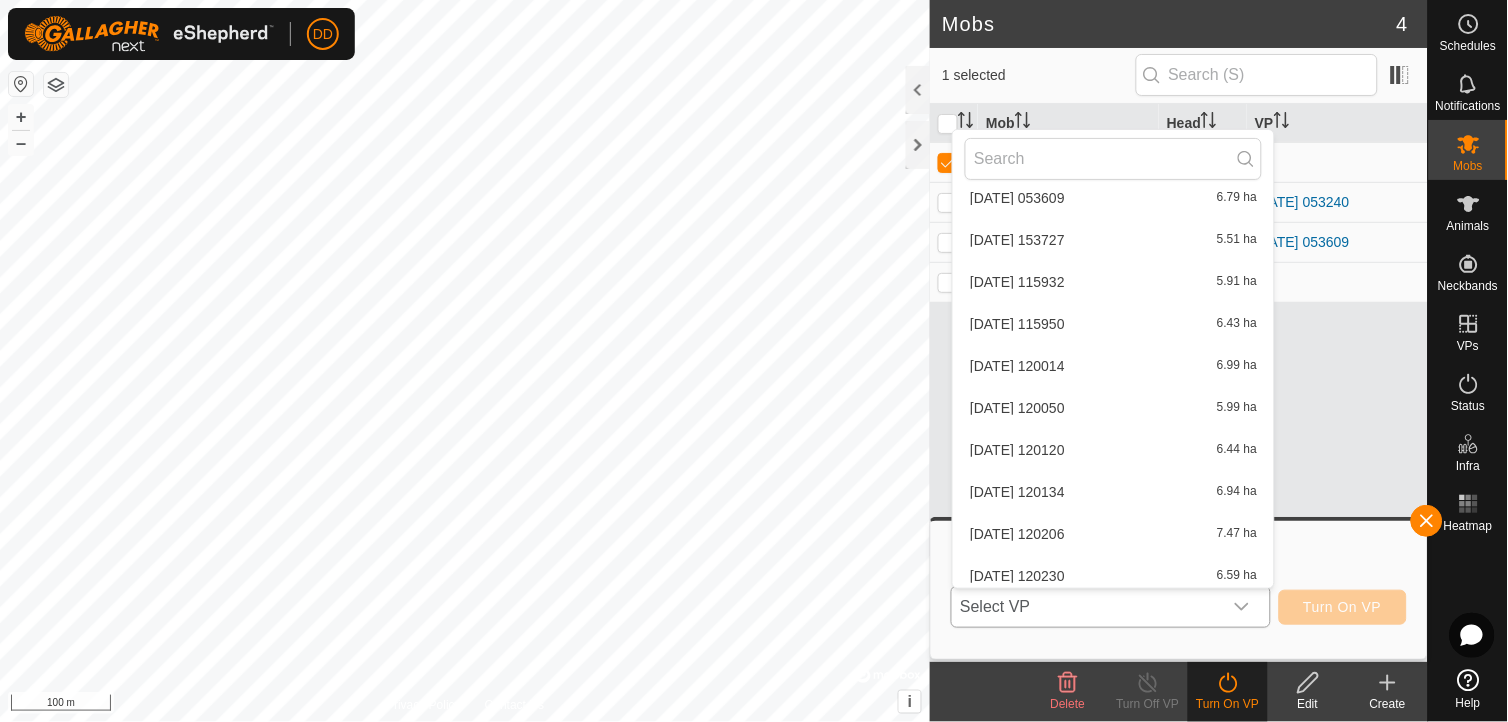 scroll, scrollTop: 1400, scrollLeft: 0, axis: vertical 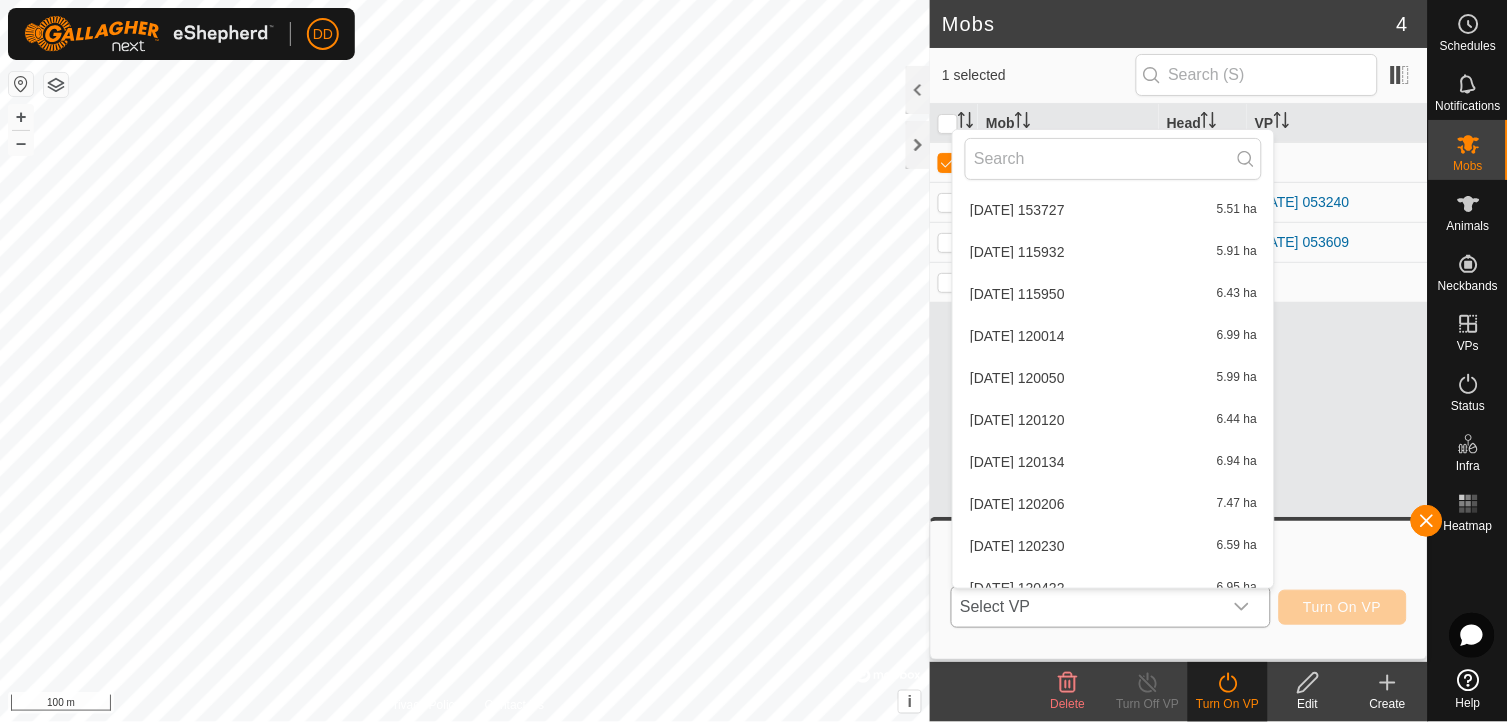 click on "[DATE] 120050  5.99 ha" at bounding box center (1113, 378) 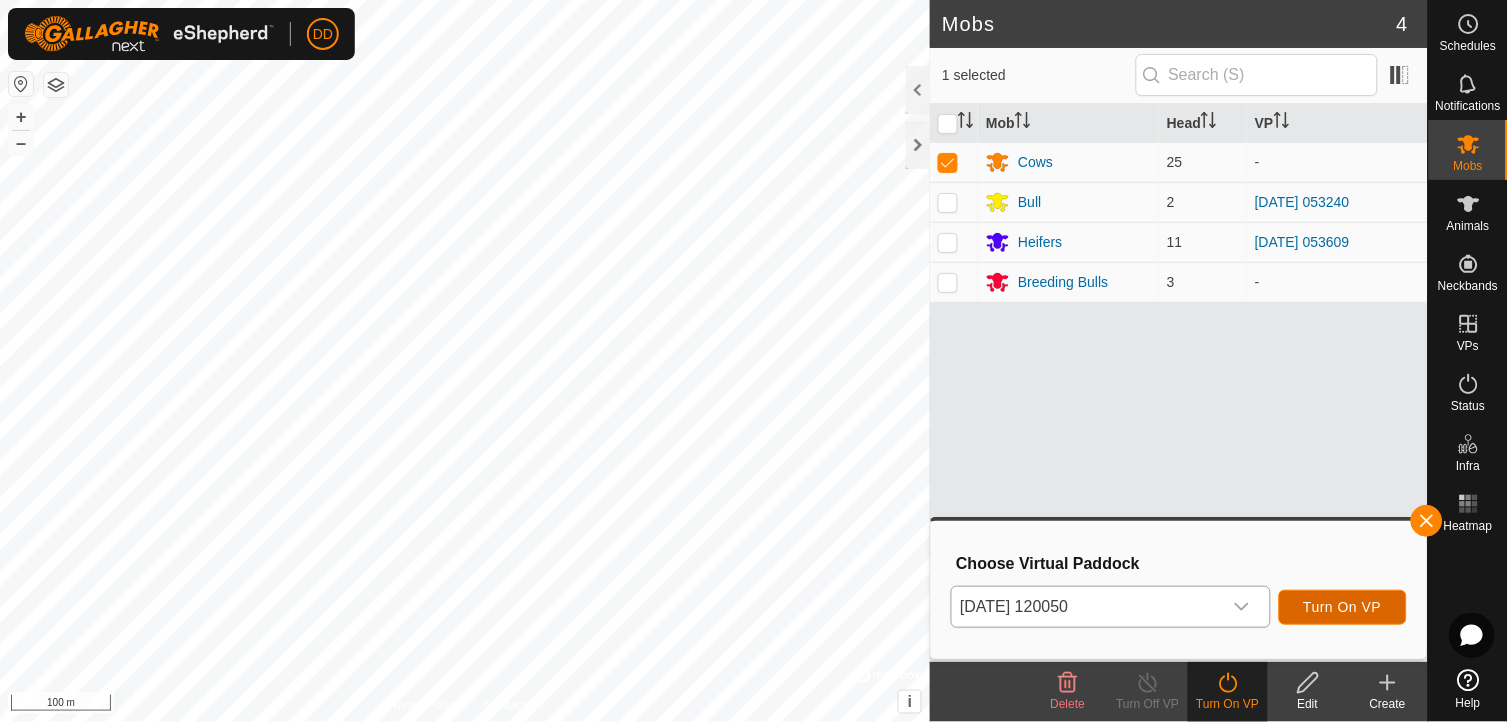 click on "Turn On VP" at bounding box center (1343, 607) 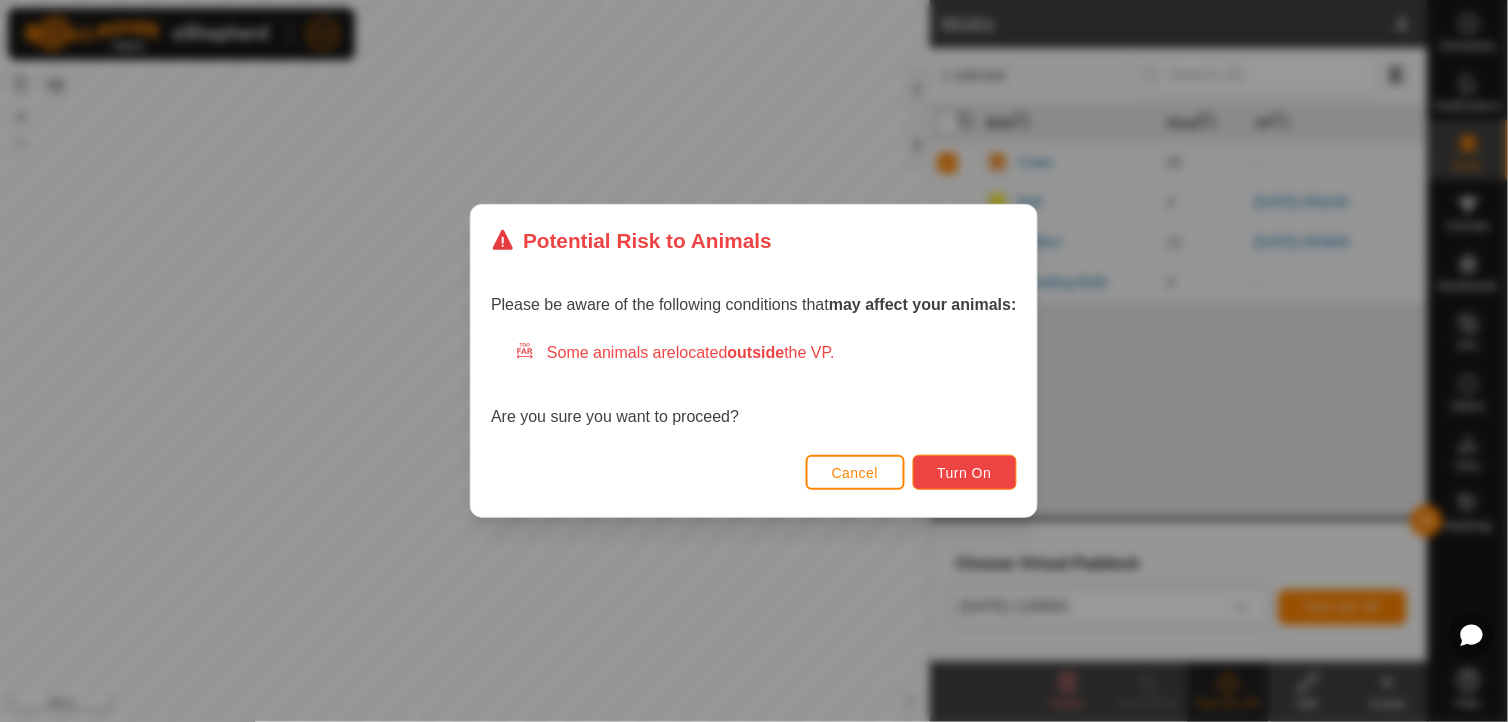 click on "Turn On" at bounding box center [965, 473] 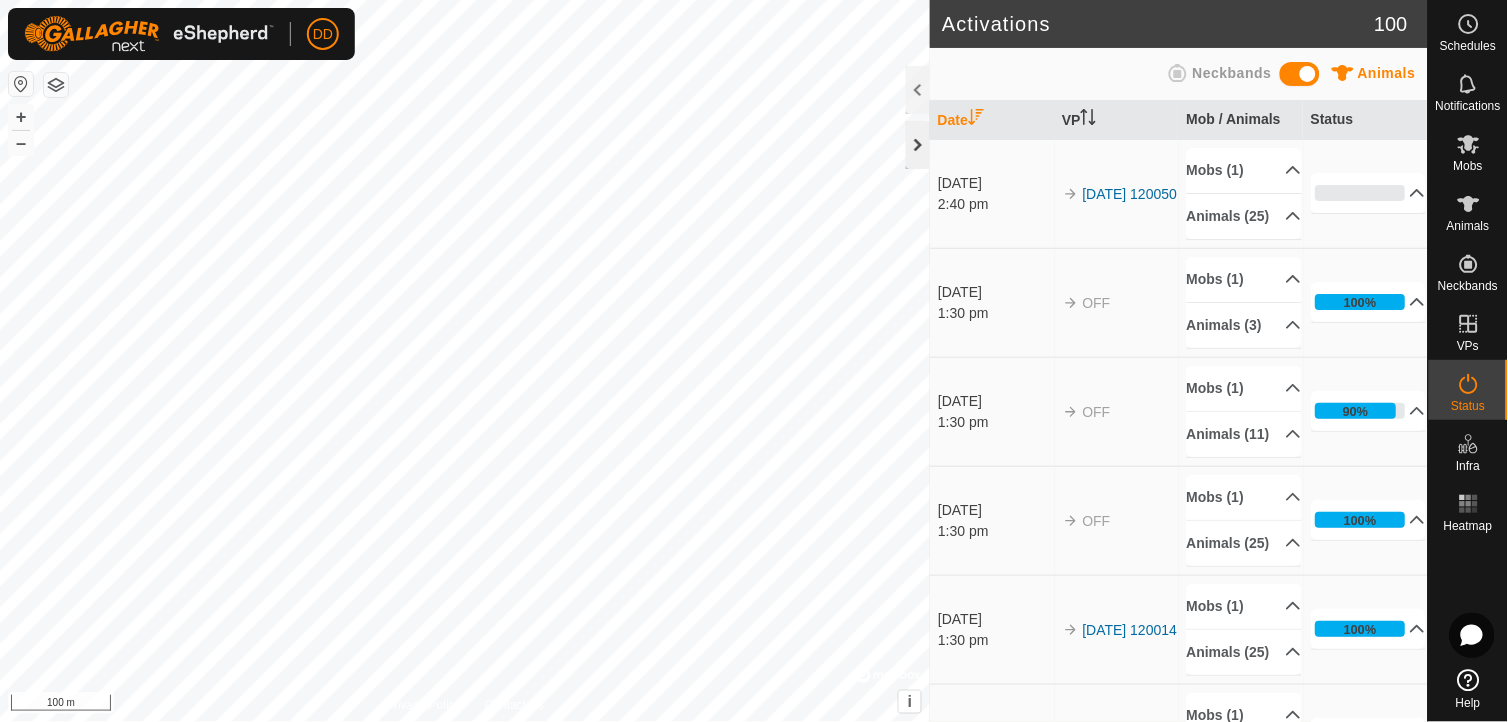 click 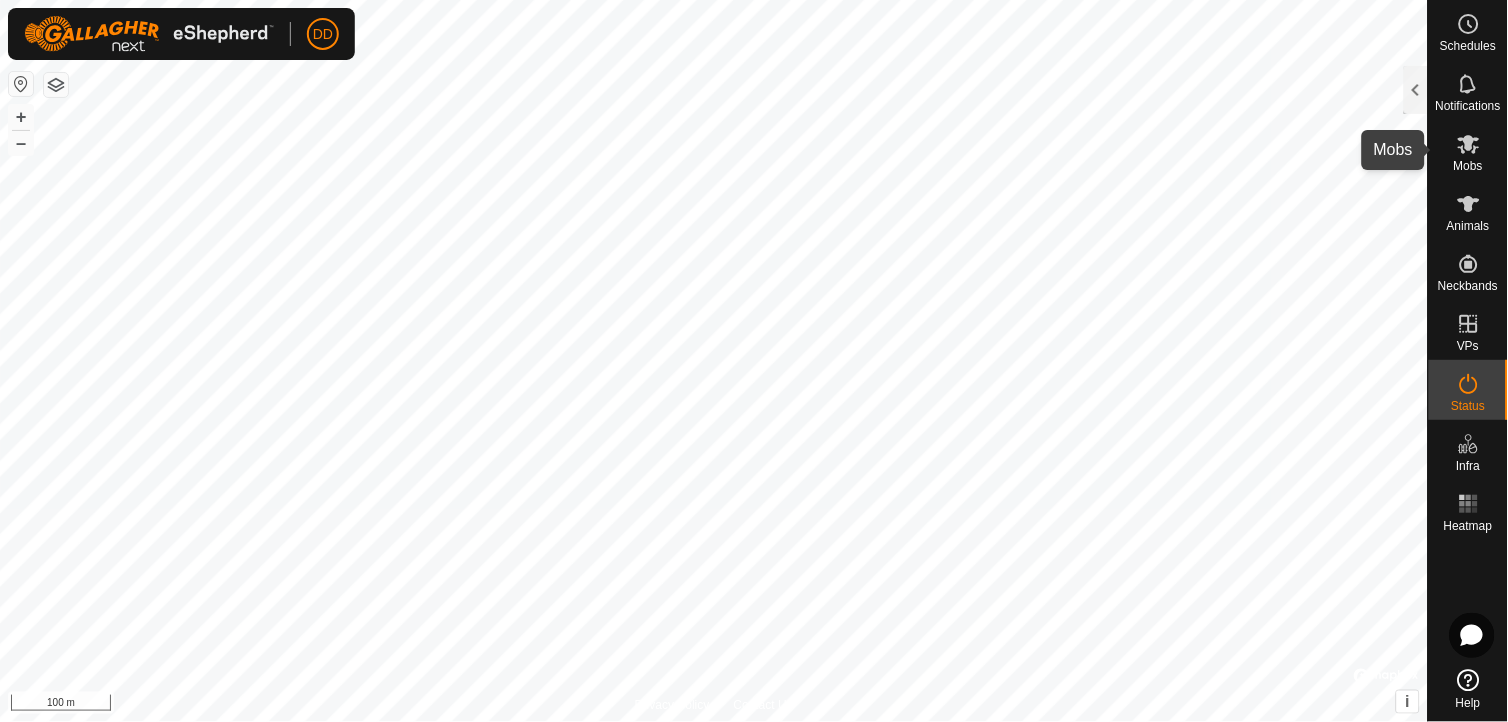 click on "Mobs" at bounding box center [1468, 150] 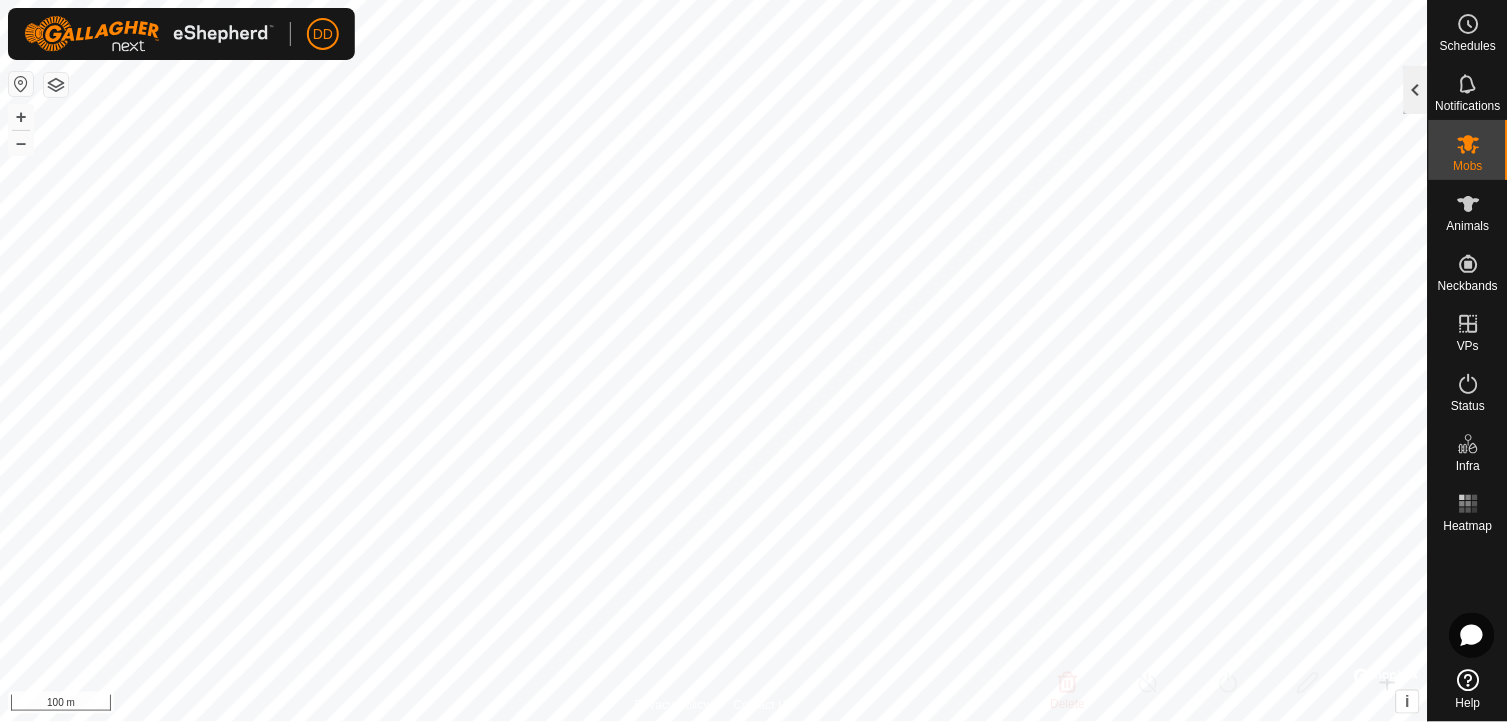 click 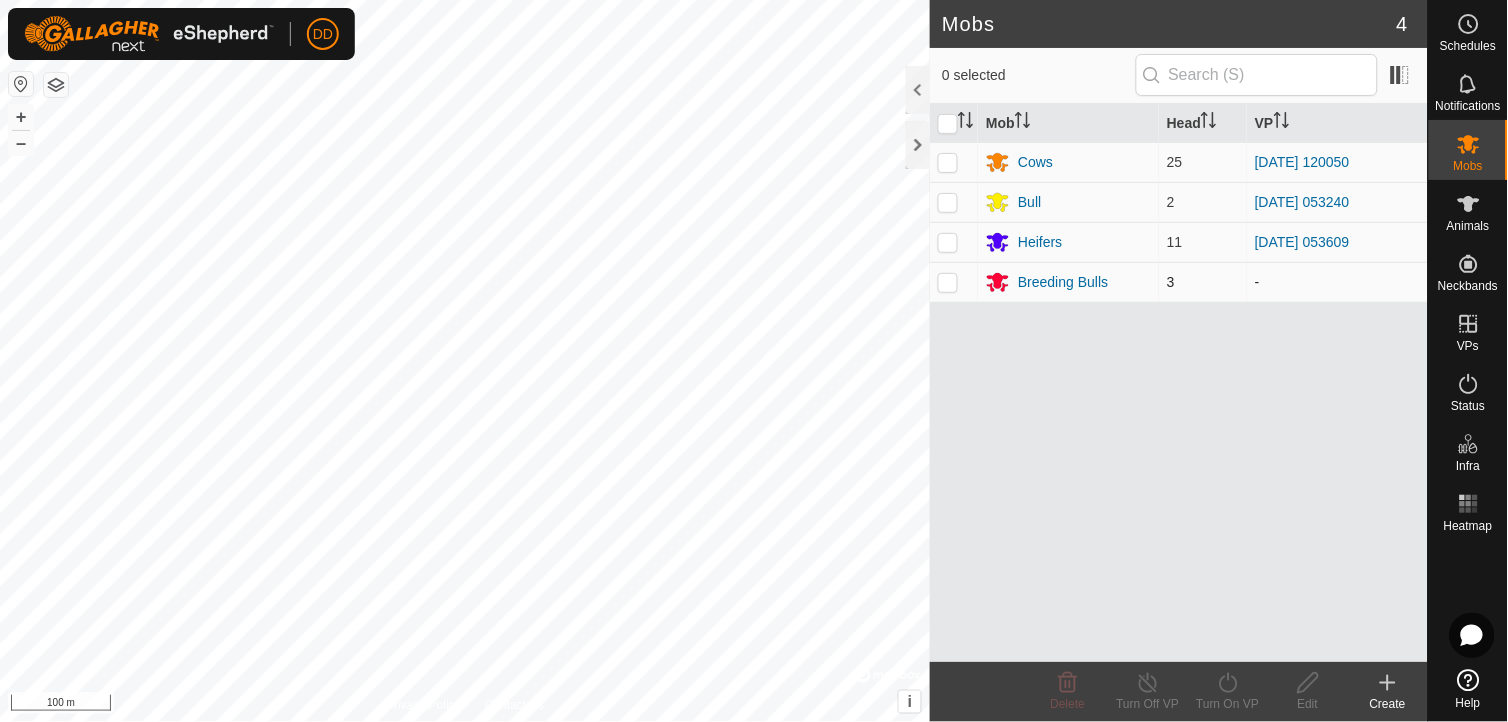 click at bounding box center [948, 282] 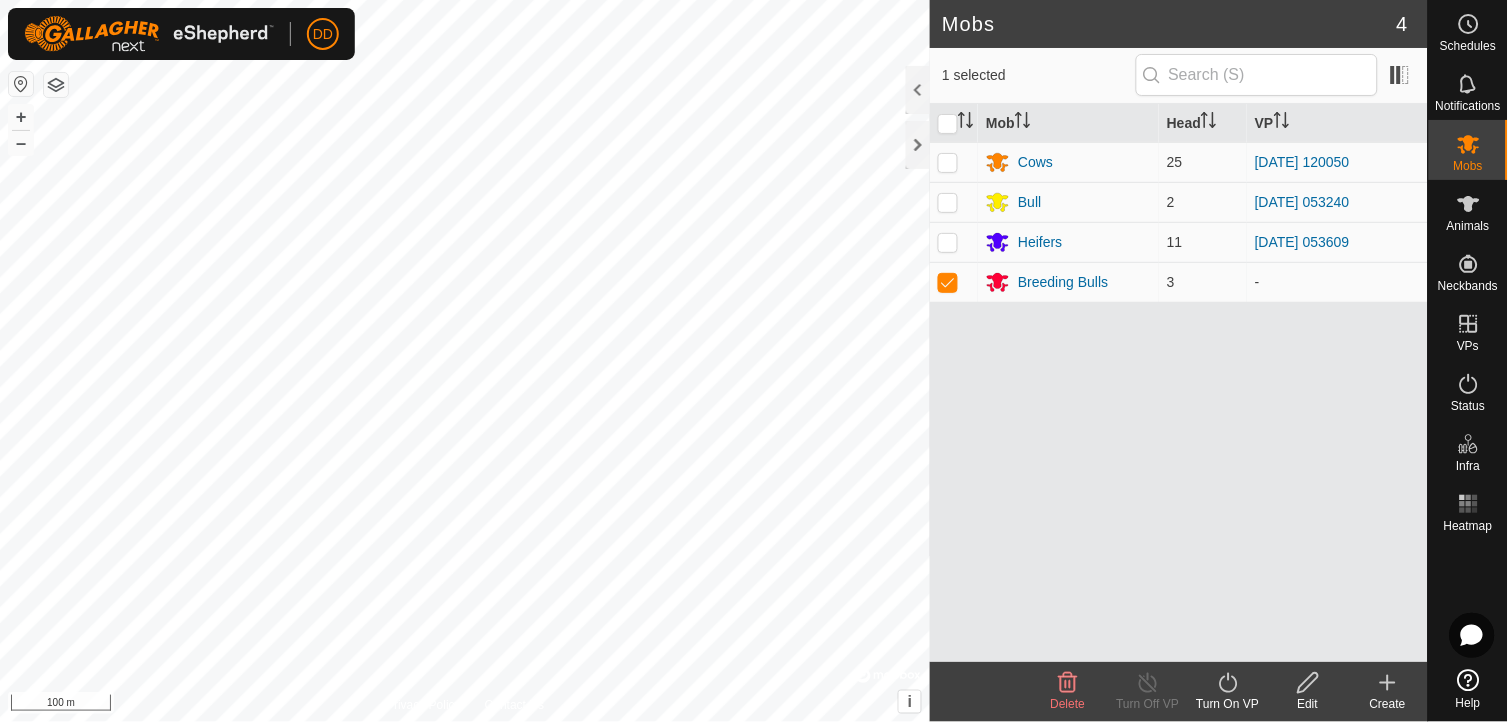 click 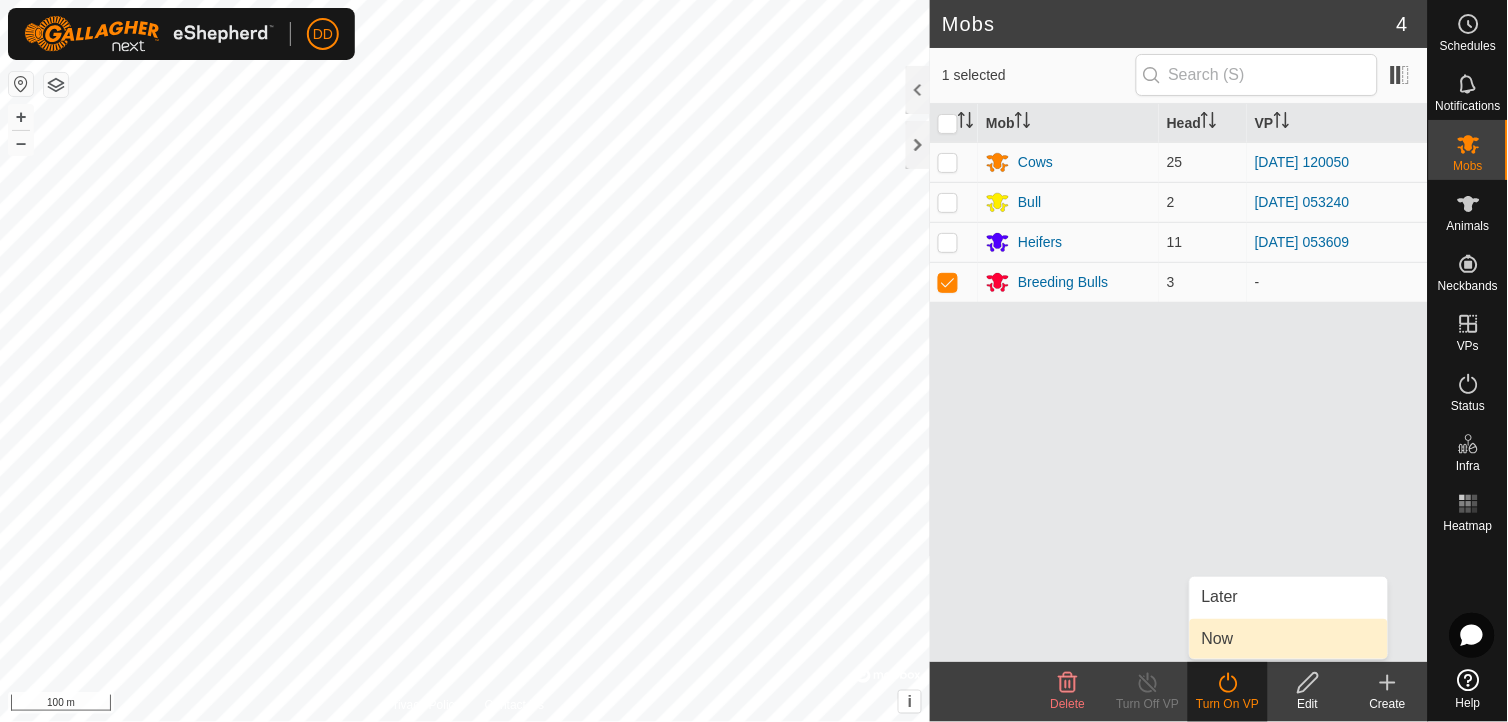 click on "Now" at bounding box center [1289, 639] 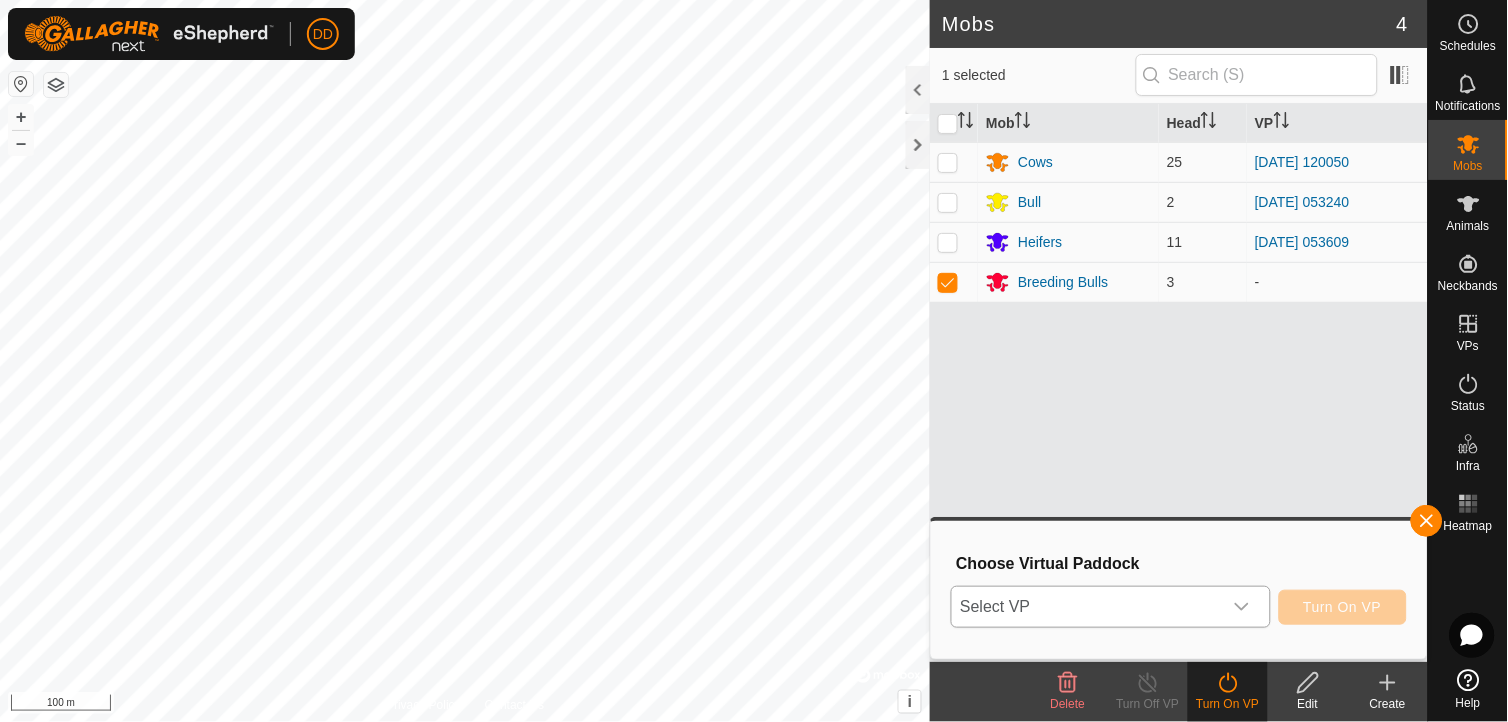 click 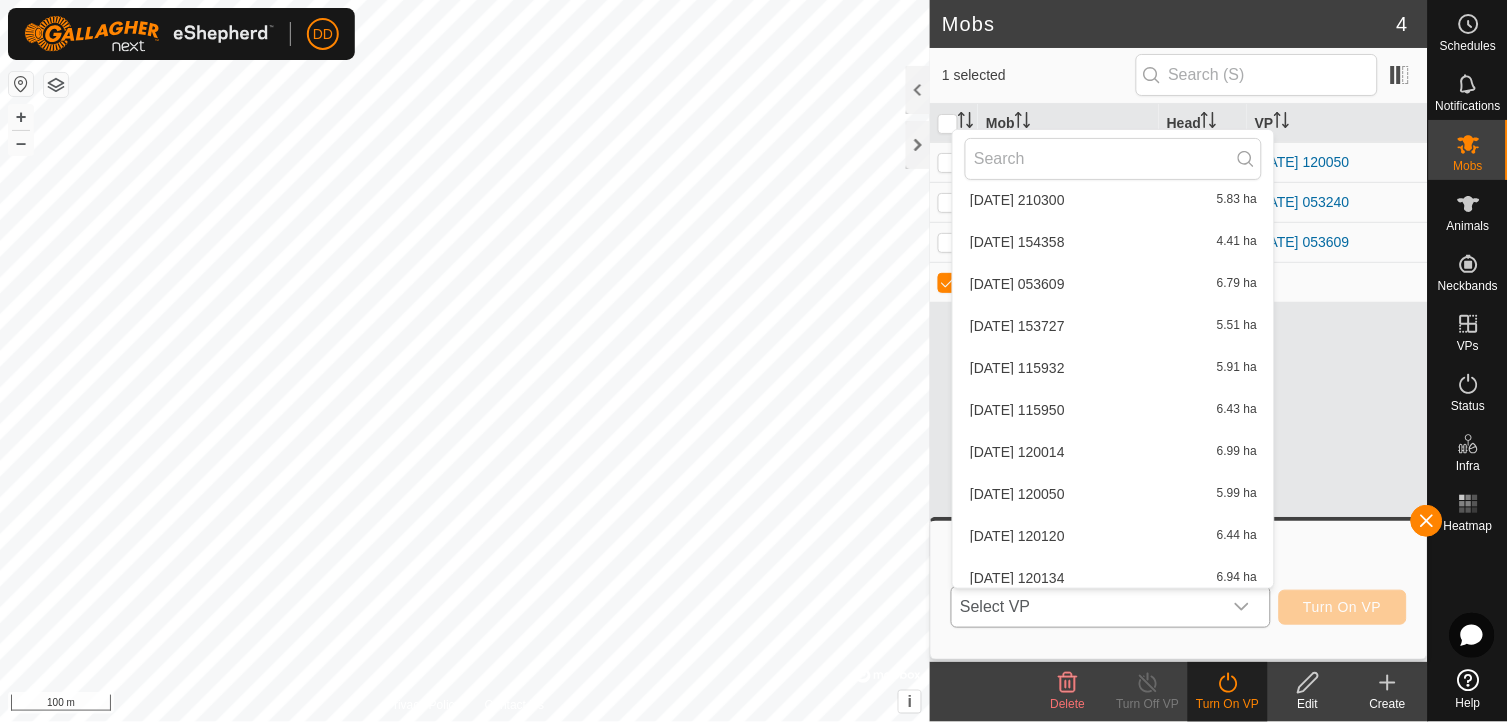 scroll, scrollTop: 1400, scrollLeft: 0, axis: vertical 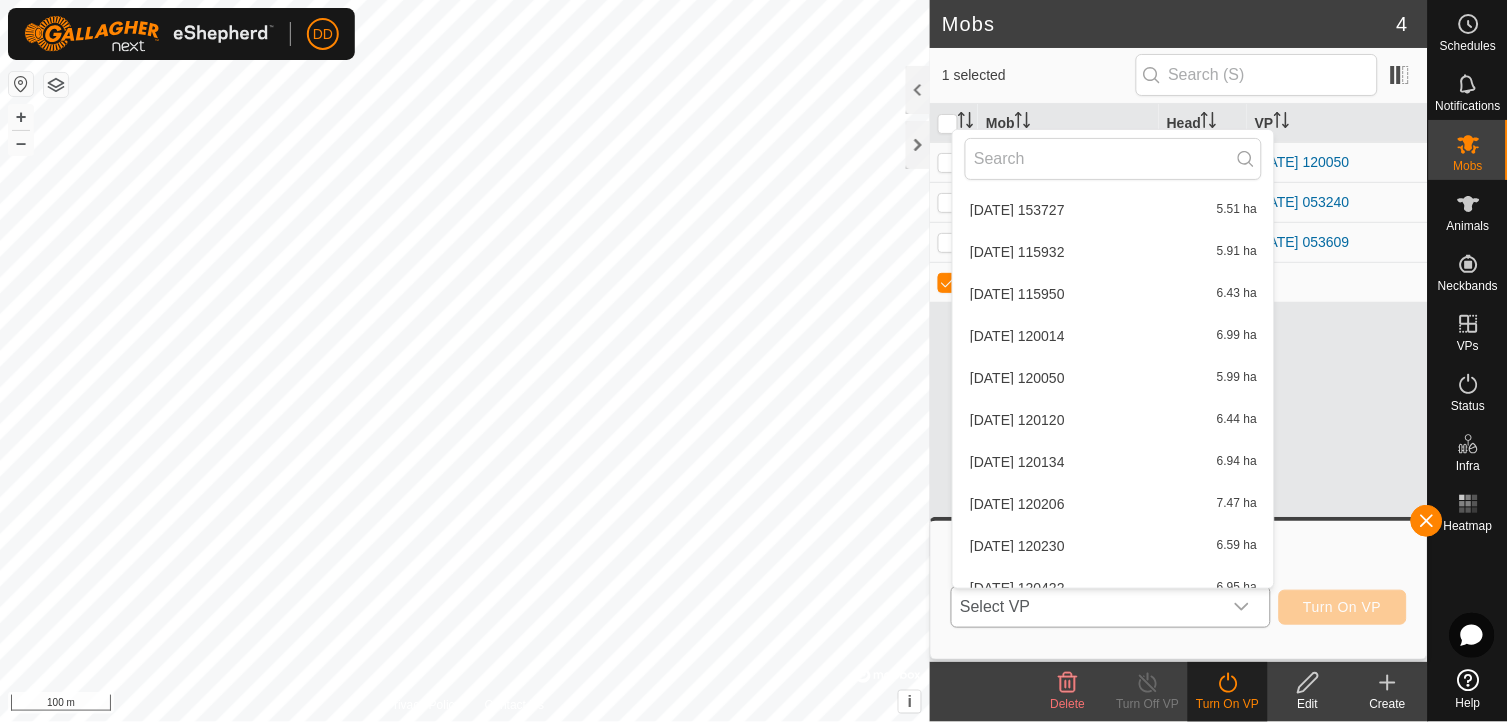 click on "[DATE] 120050  5.99 ha" at bounding box center [1113, 378] 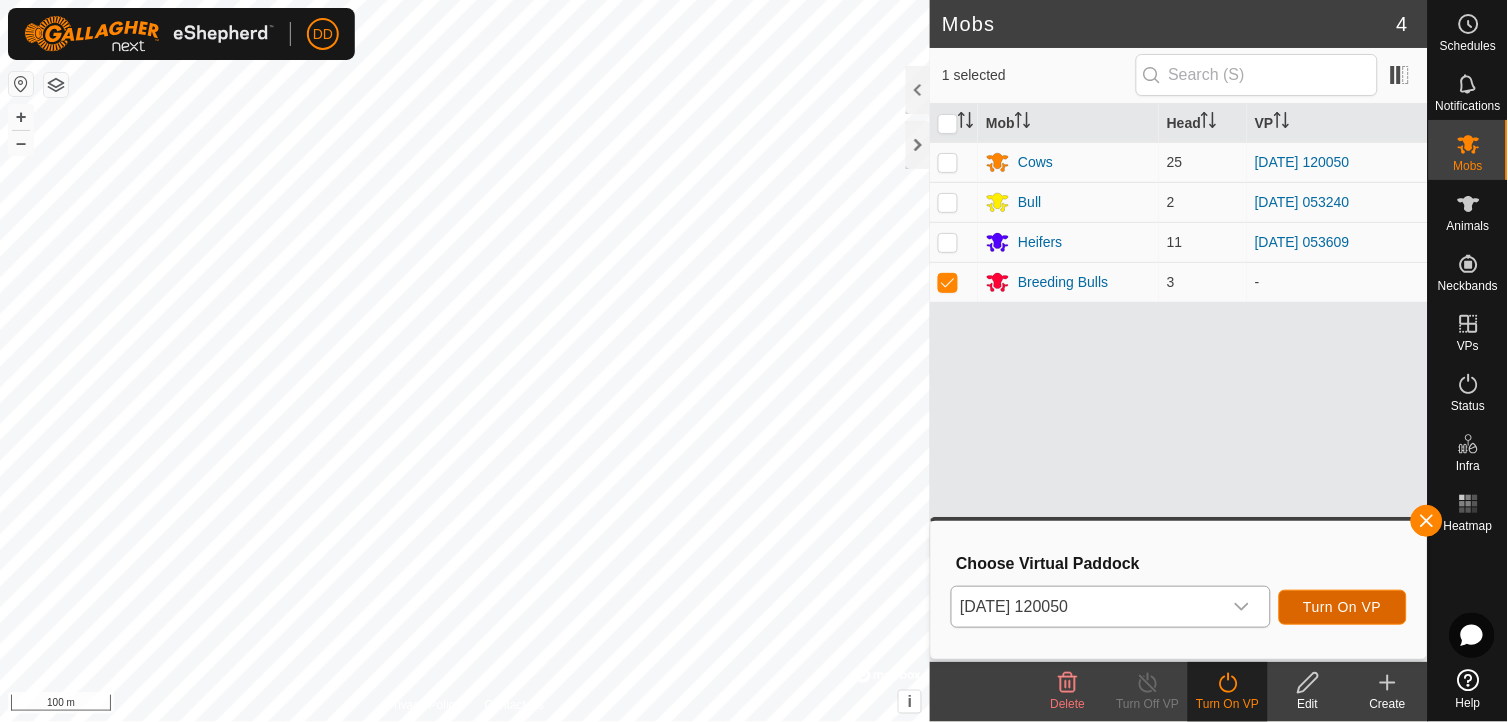 click on "Turn On VP" at bounding box center [1343, 607] 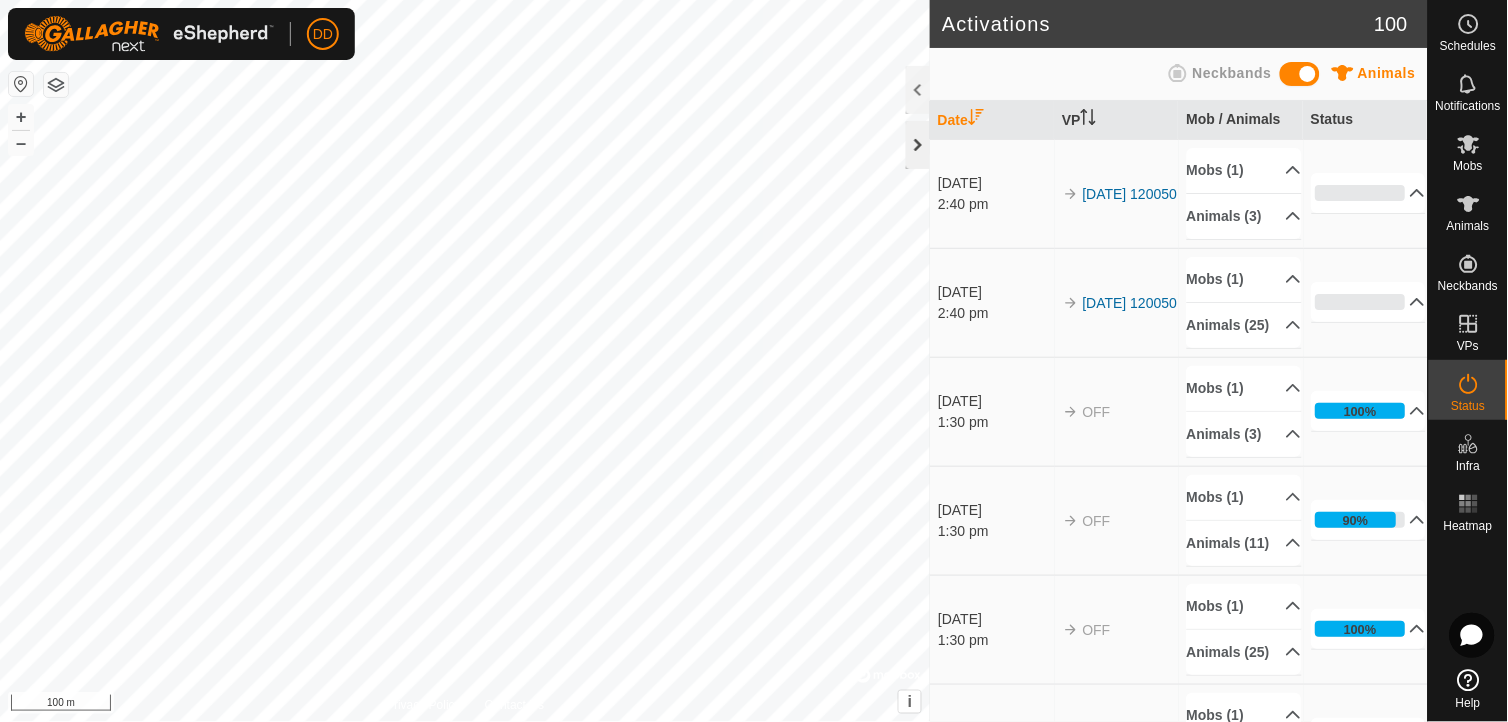 click 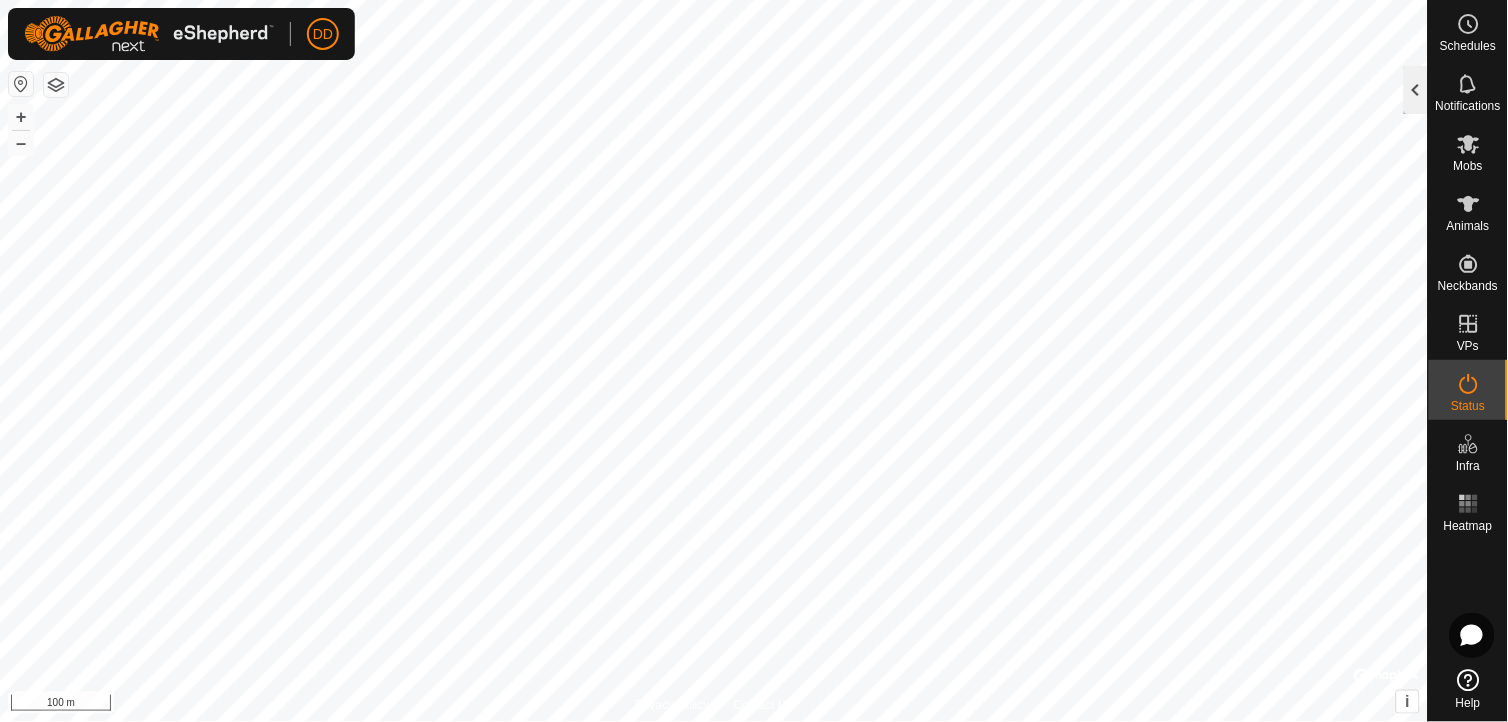 click 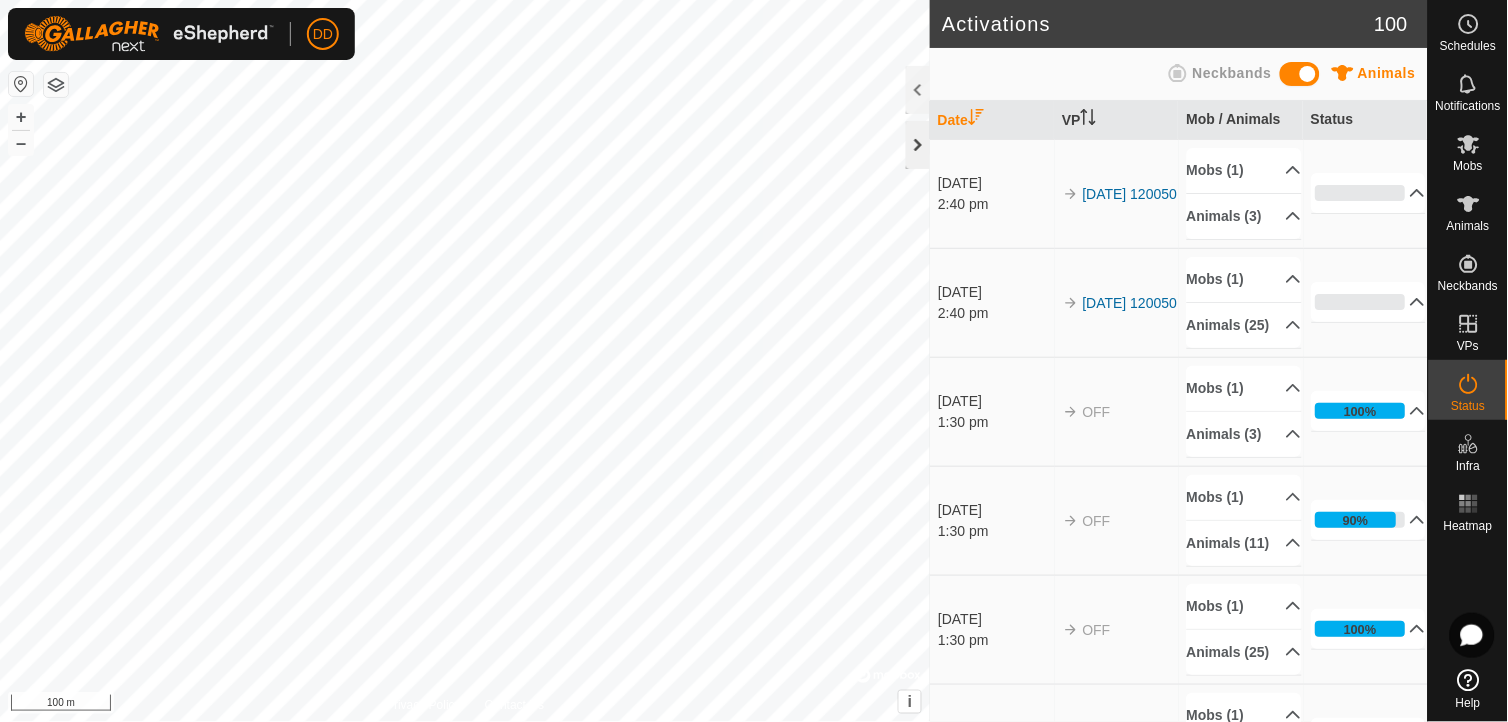 click 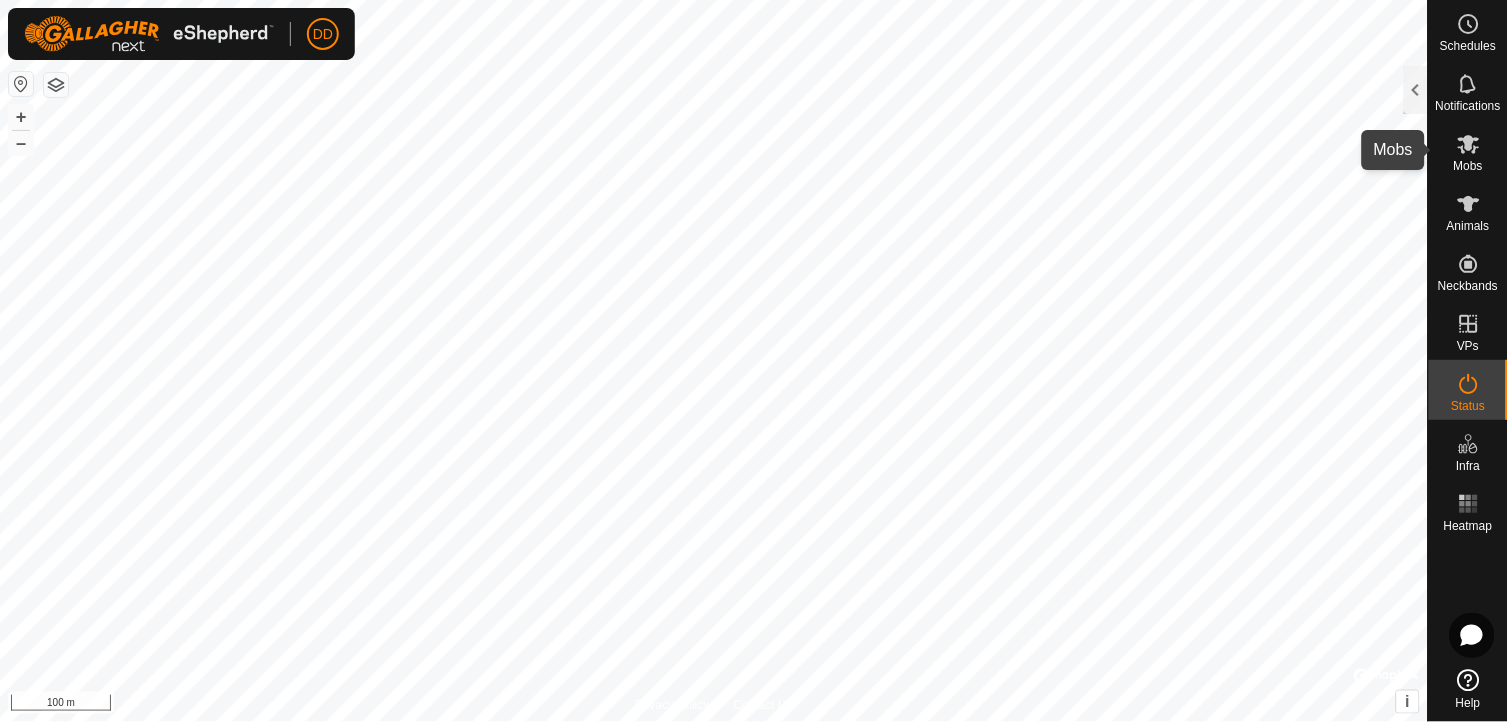 click 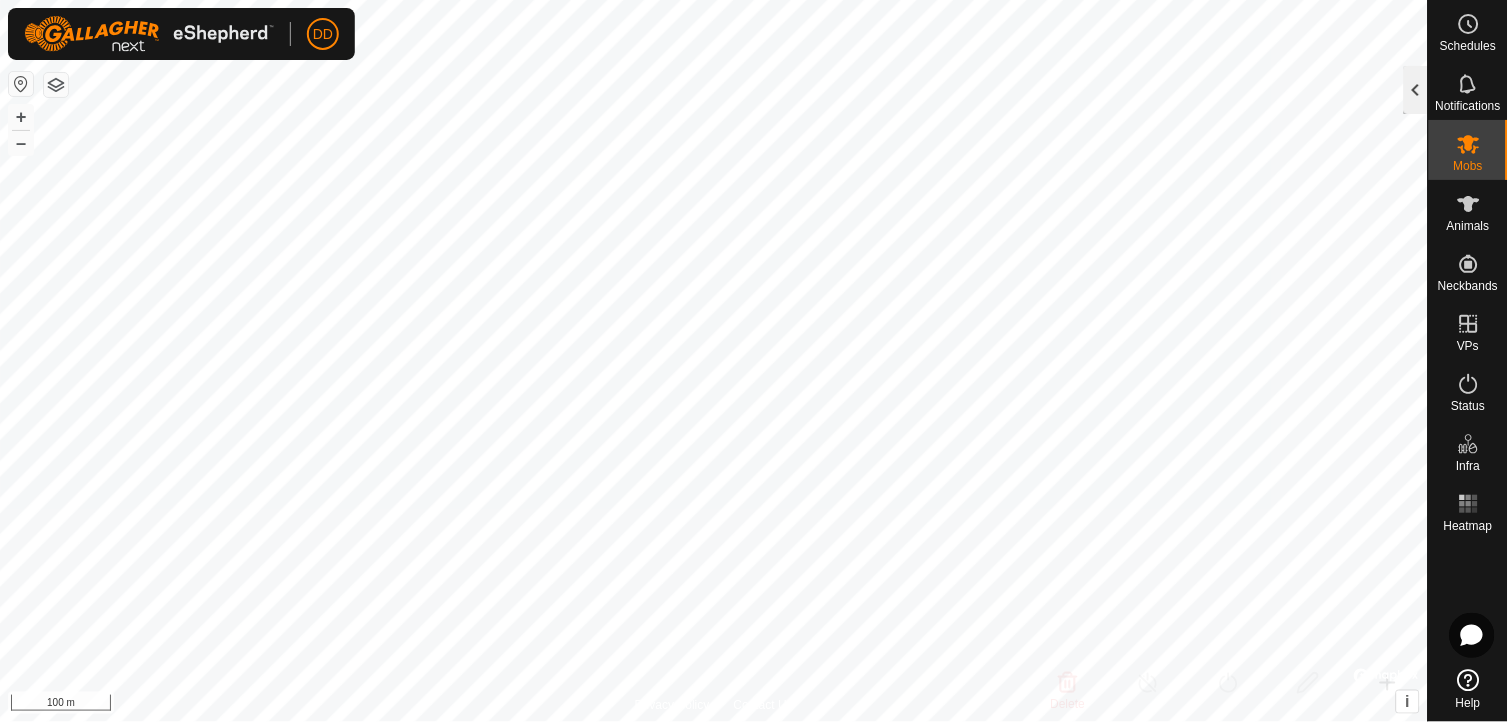 click 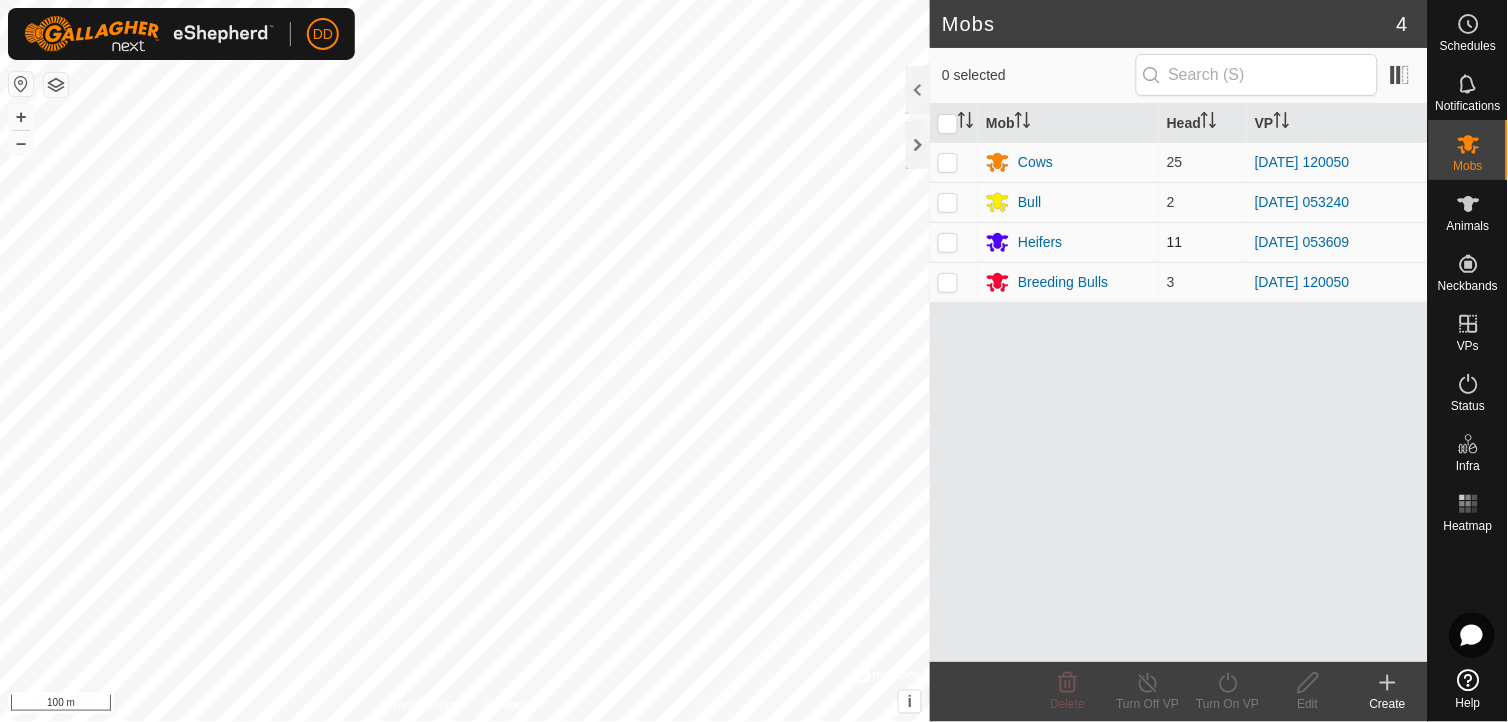 click at bounding box center (948, 242) 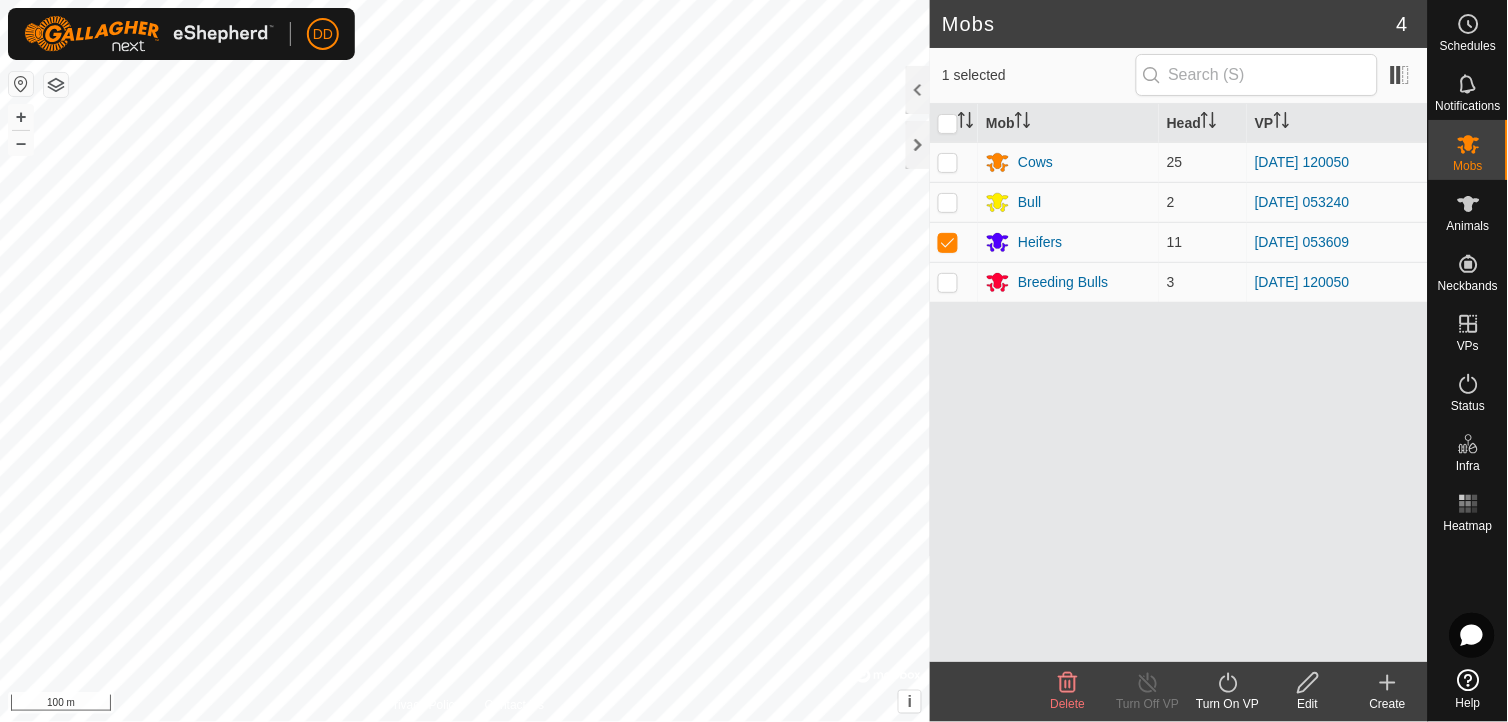 click 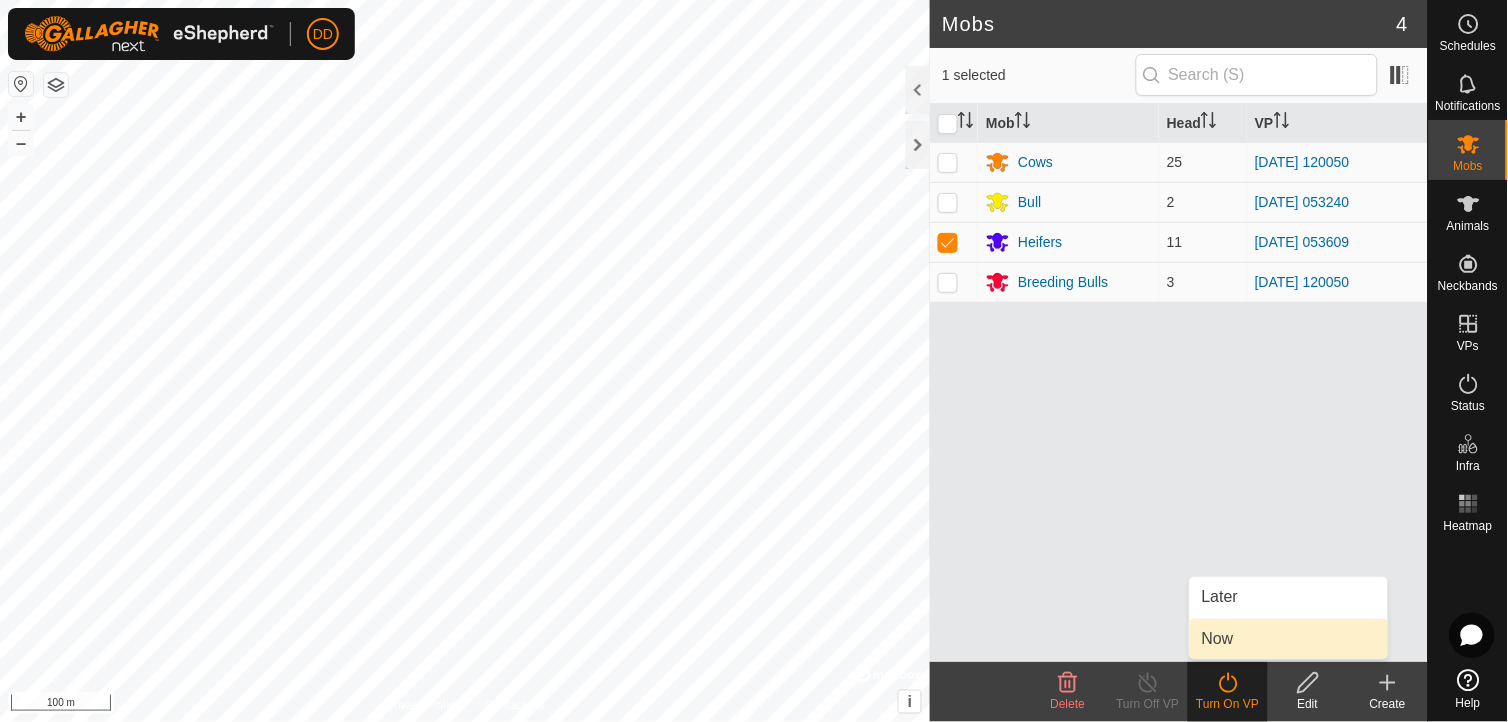 click on "Now" at bounding box center (1289, 639) 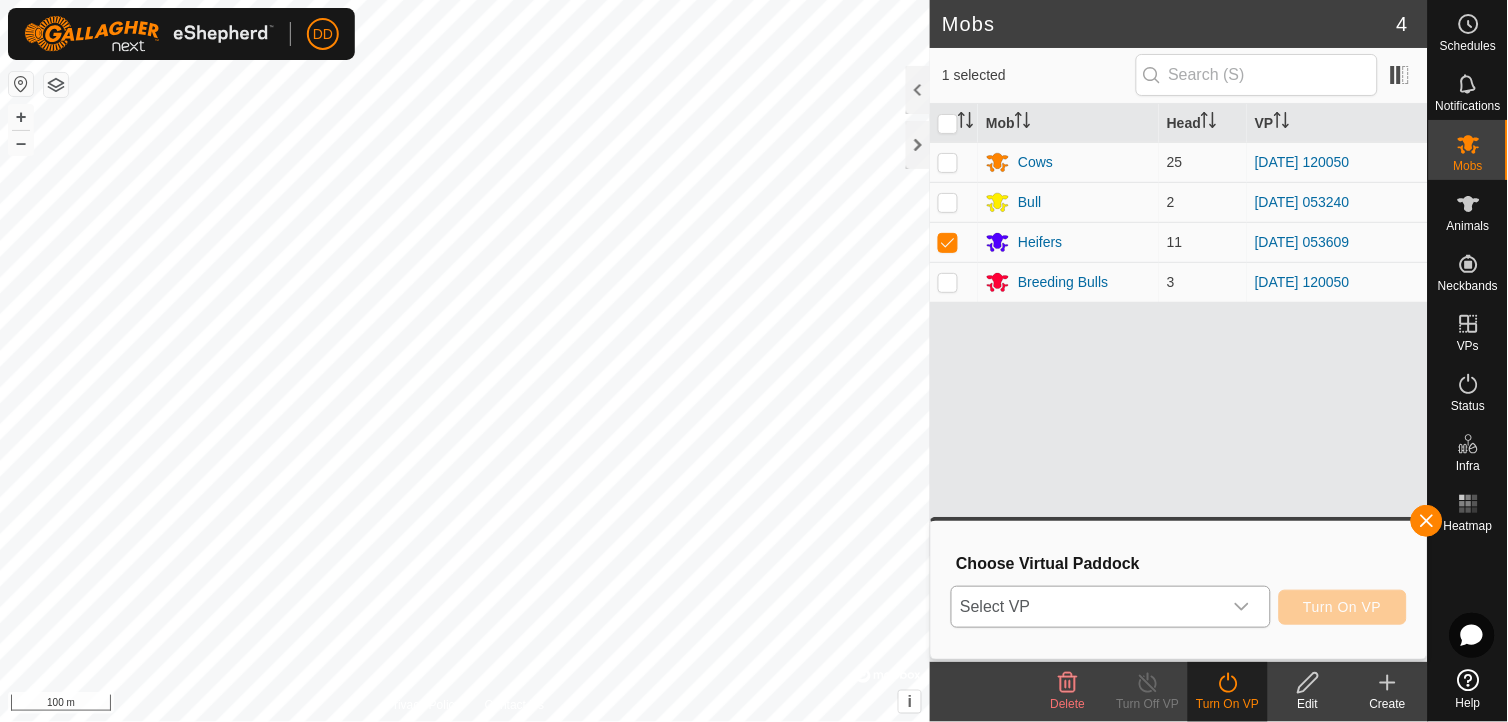 click 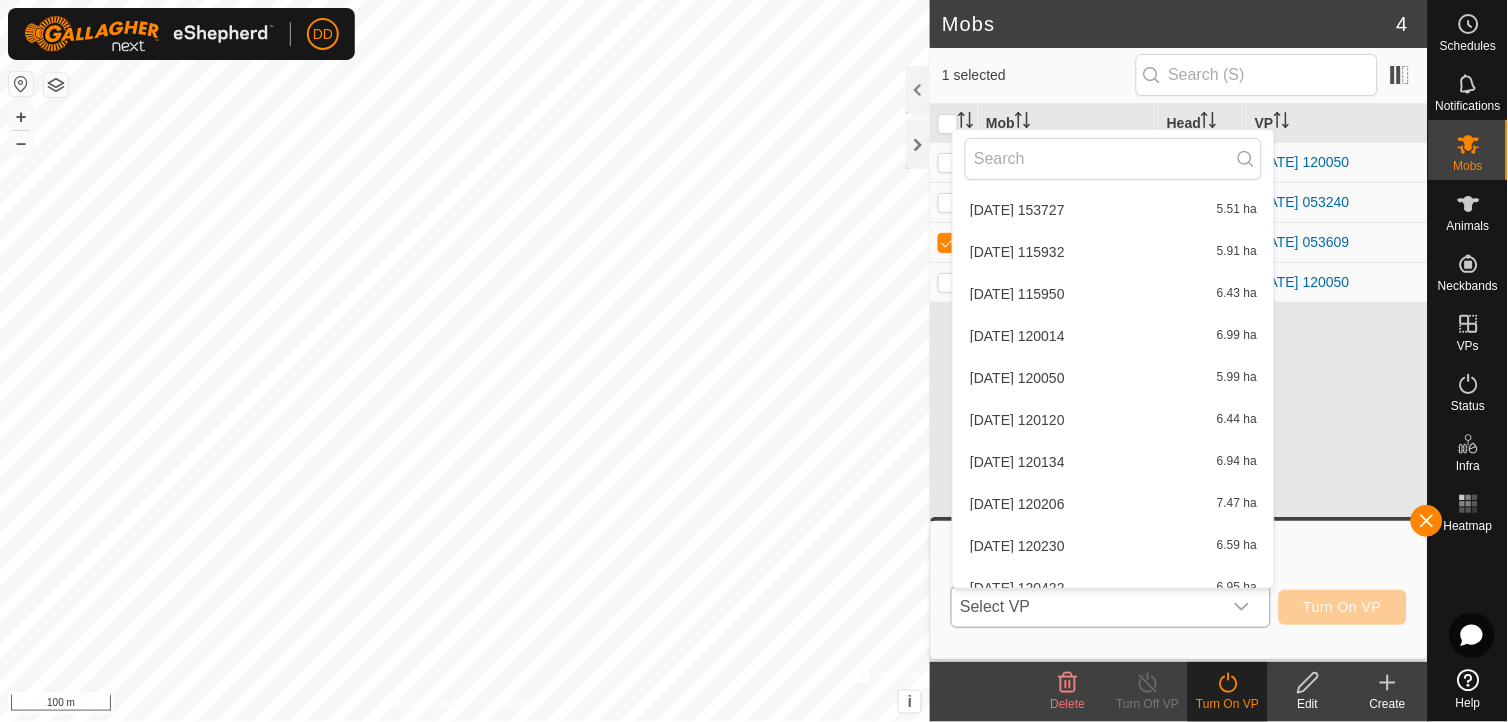 scroll, scrollTop: 1444, scrollLeft: 0, axis: vertical 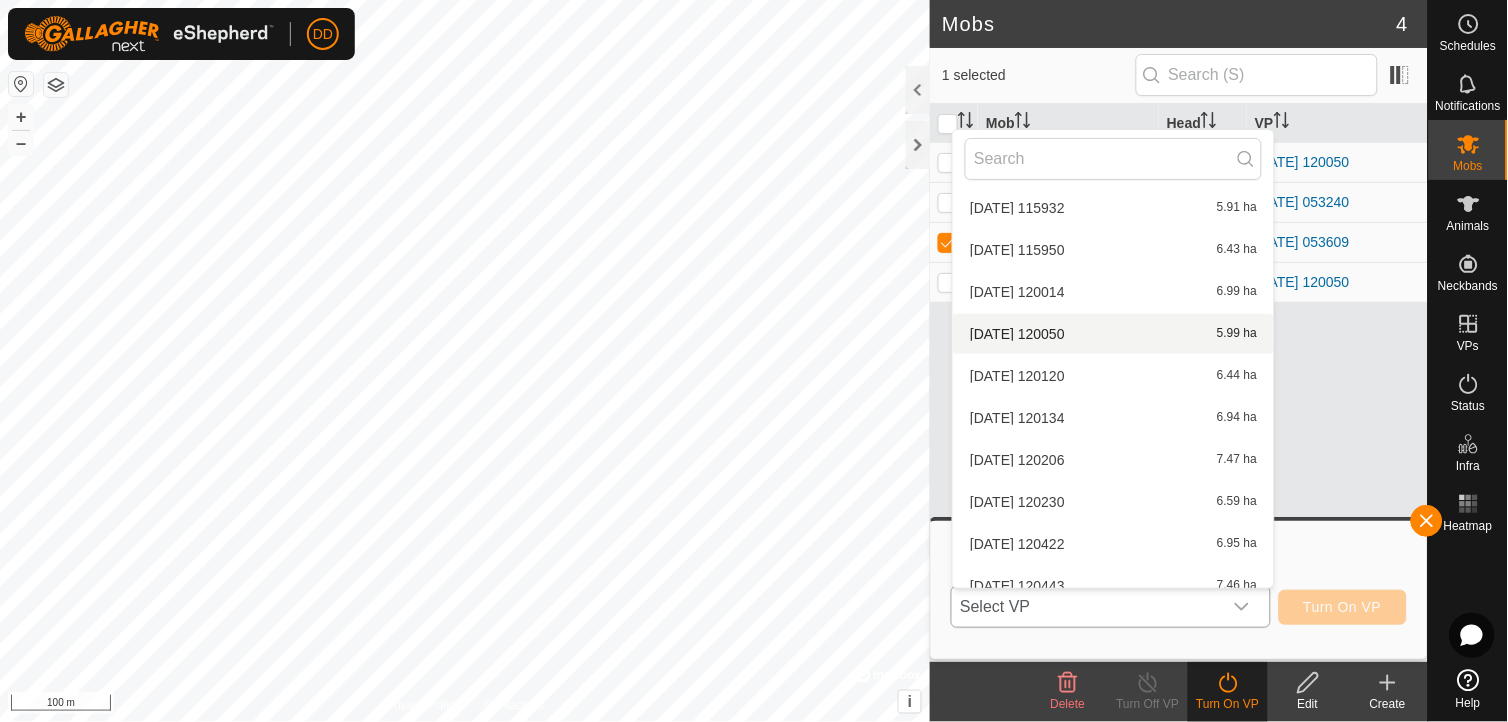 click on "[DATE] 120050  5.99 ha" at bounding box center (1113, 334) 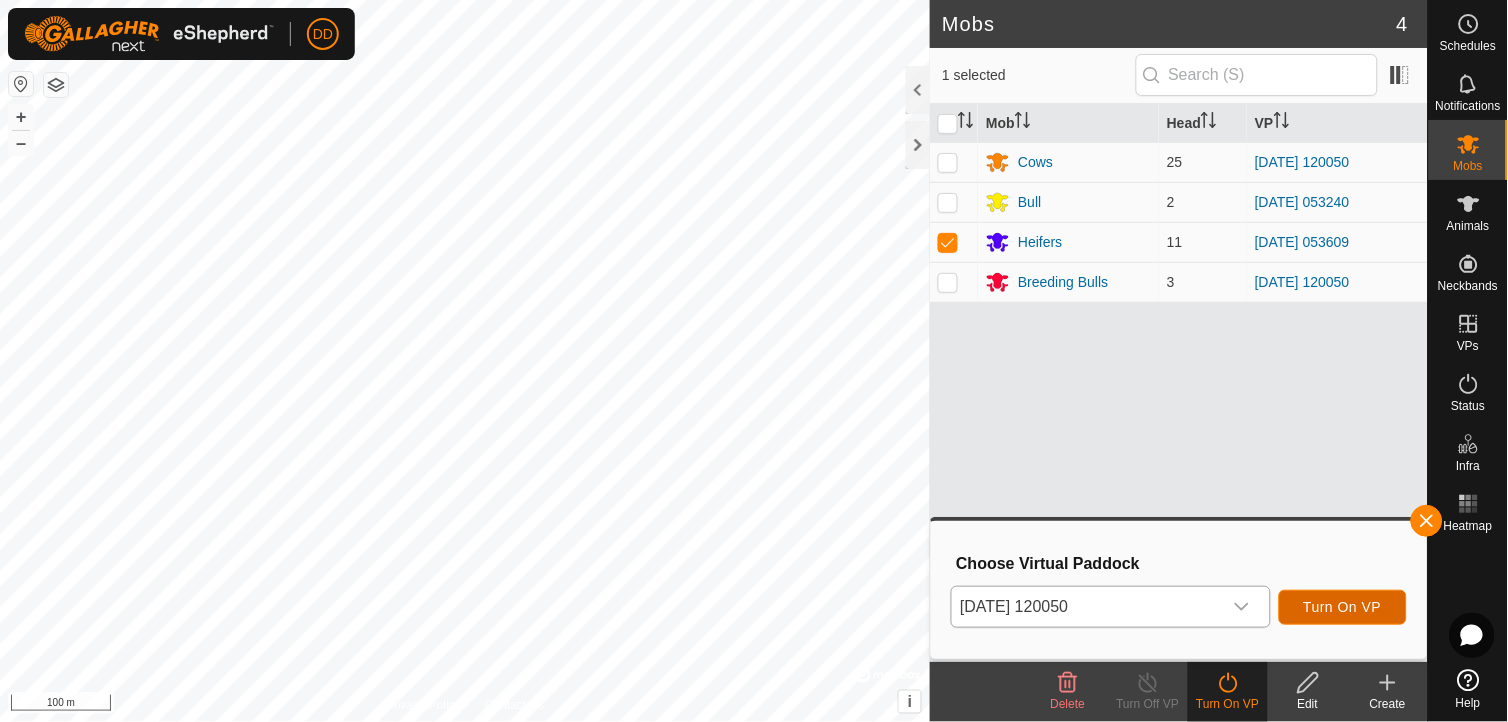 click on "Turn On VP" at bounding box center (1343, 607) 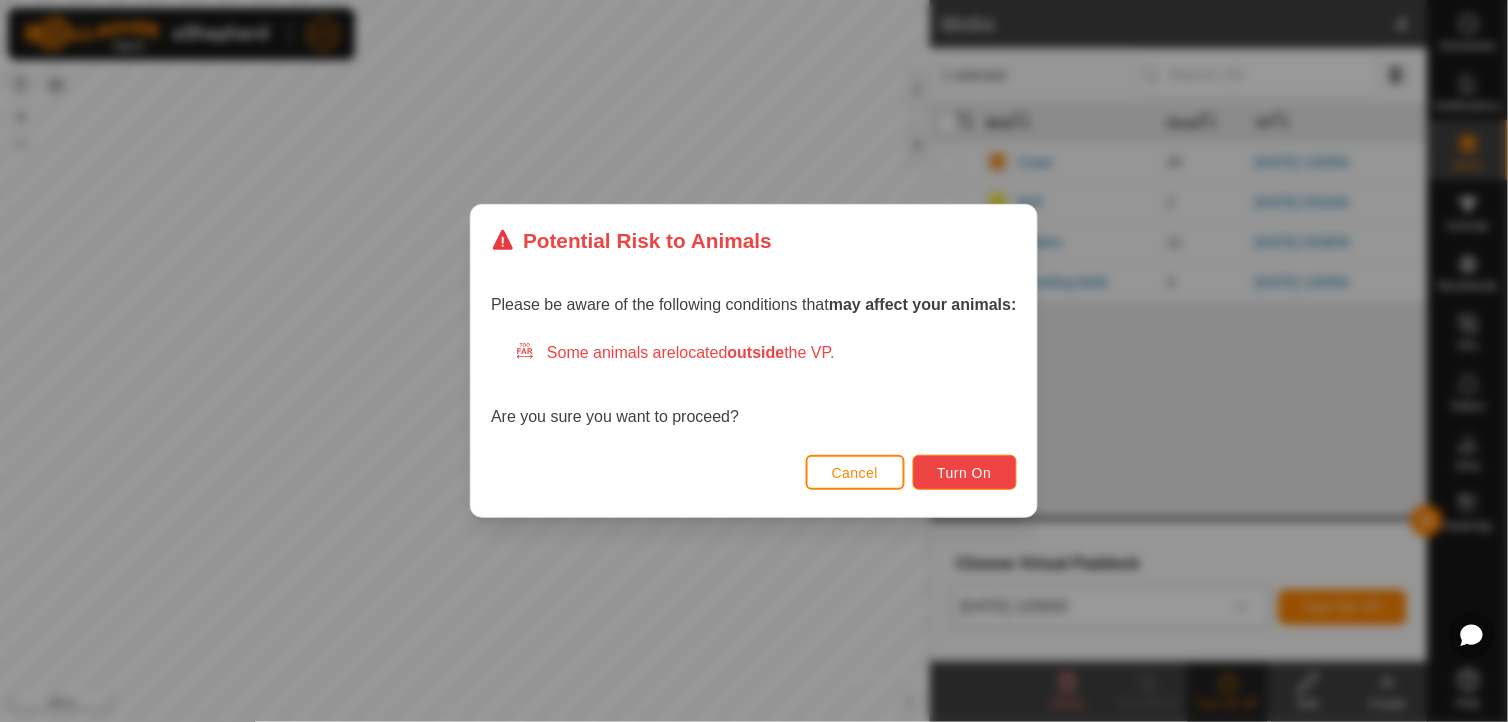 click on "Turn On" at bounding box center (965, 473) 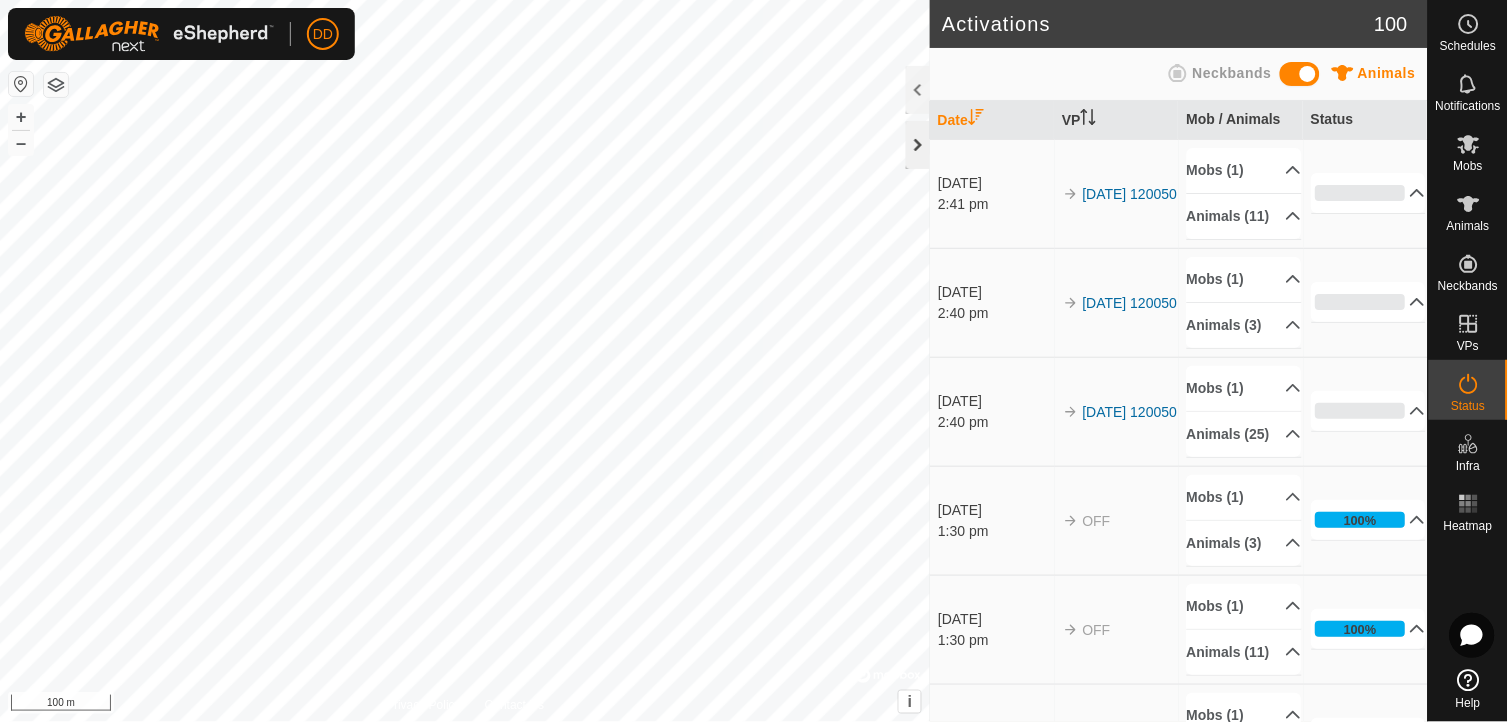 click 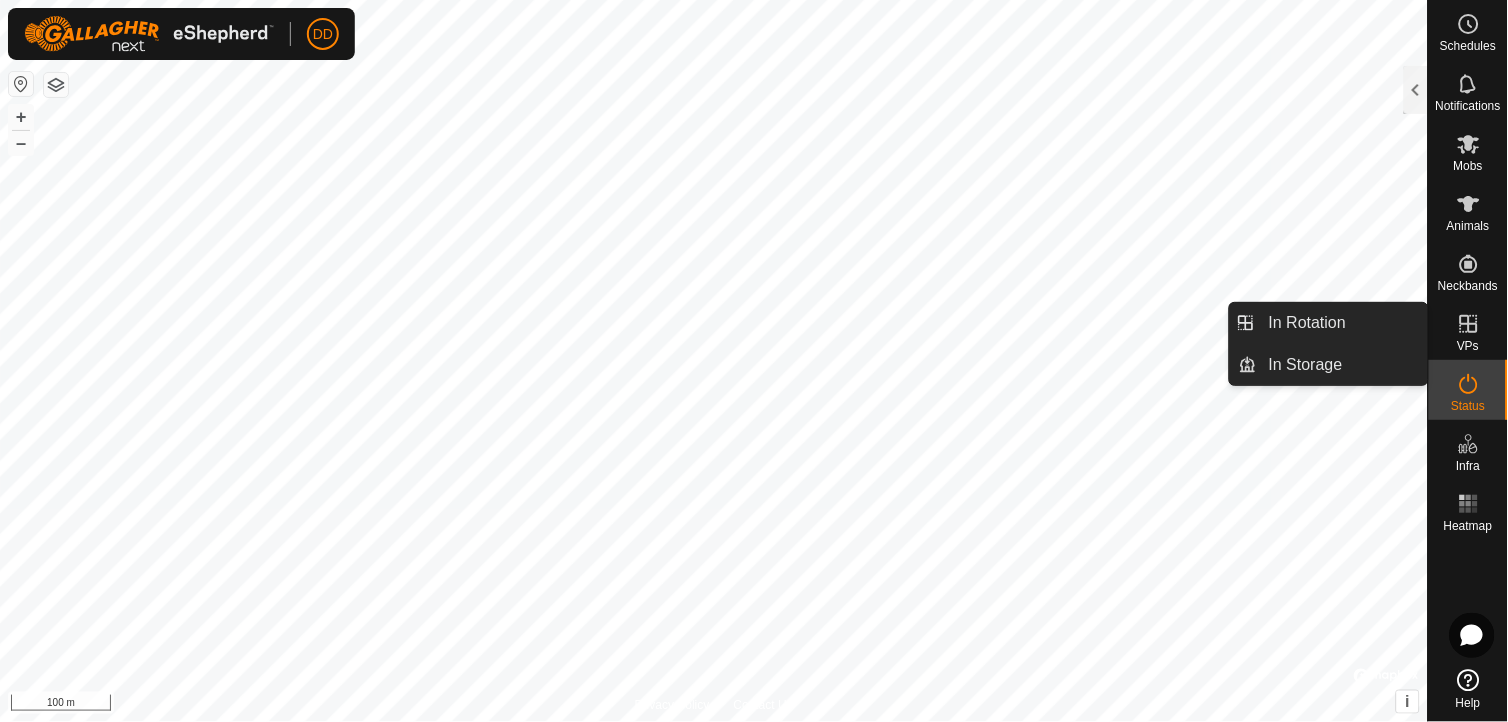 click 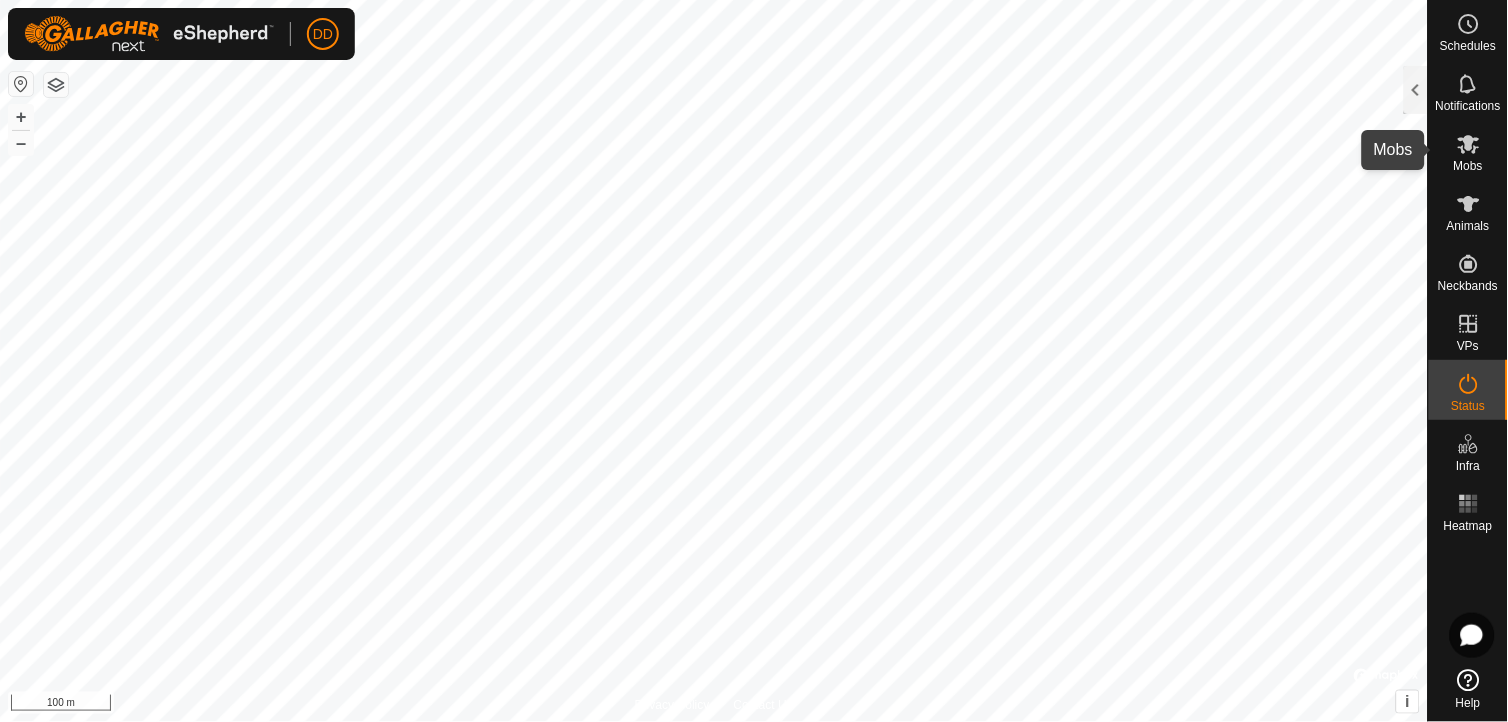 click 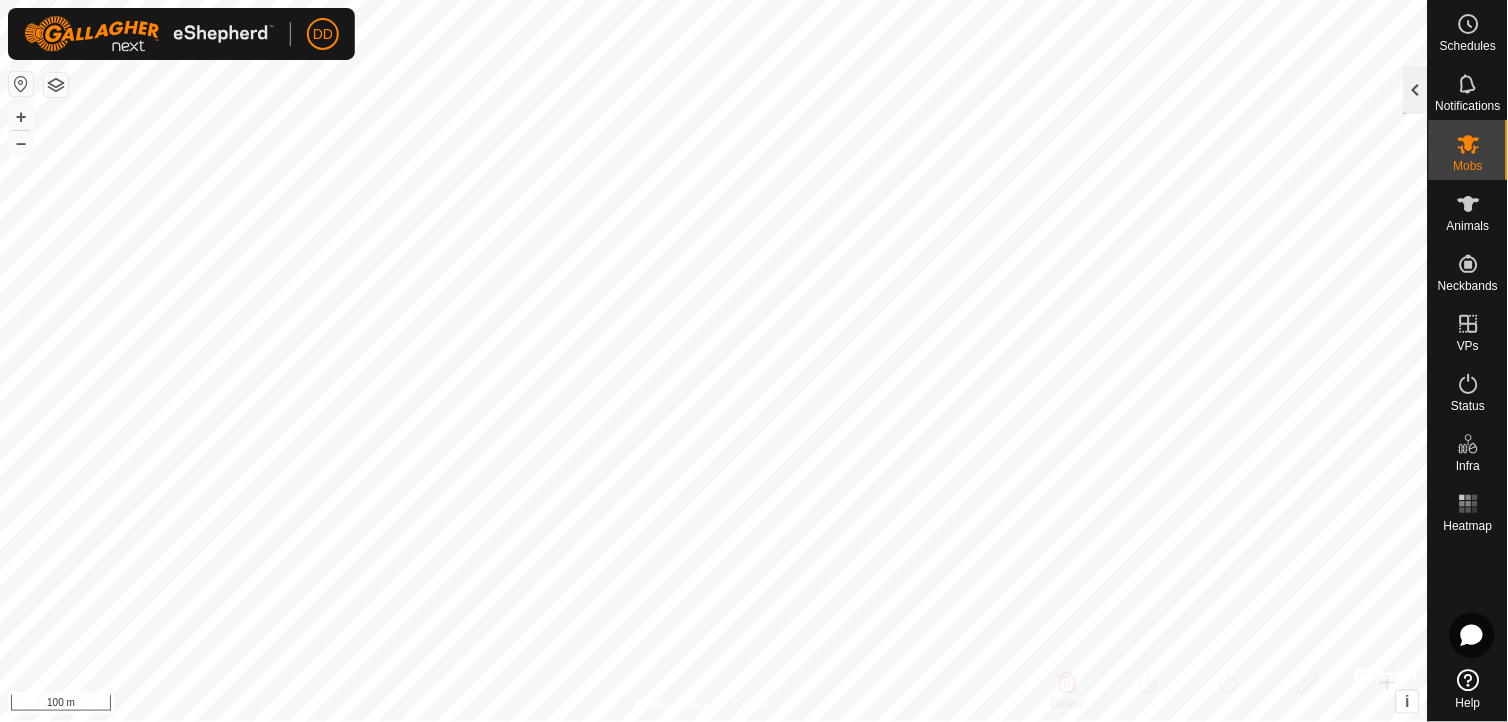 click 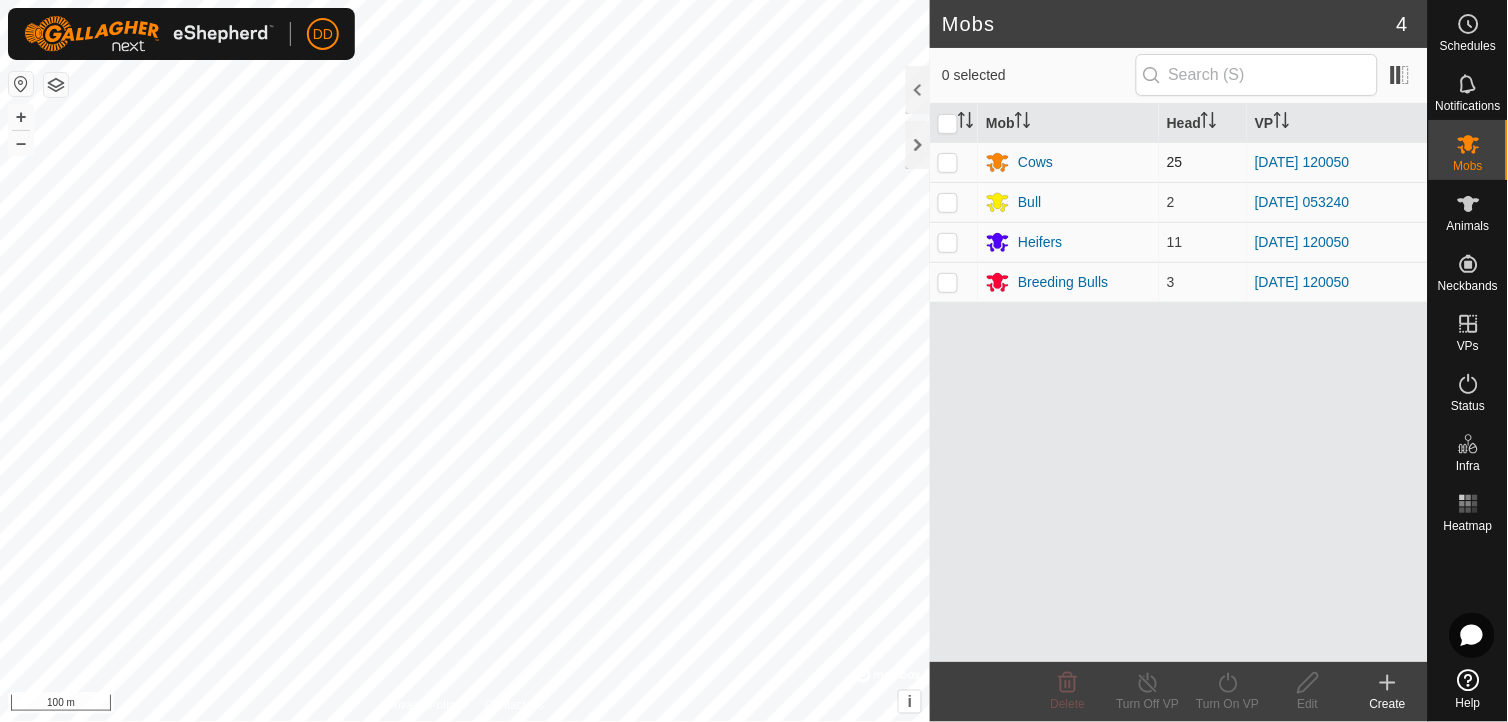 click at bounding box center [948, 162] 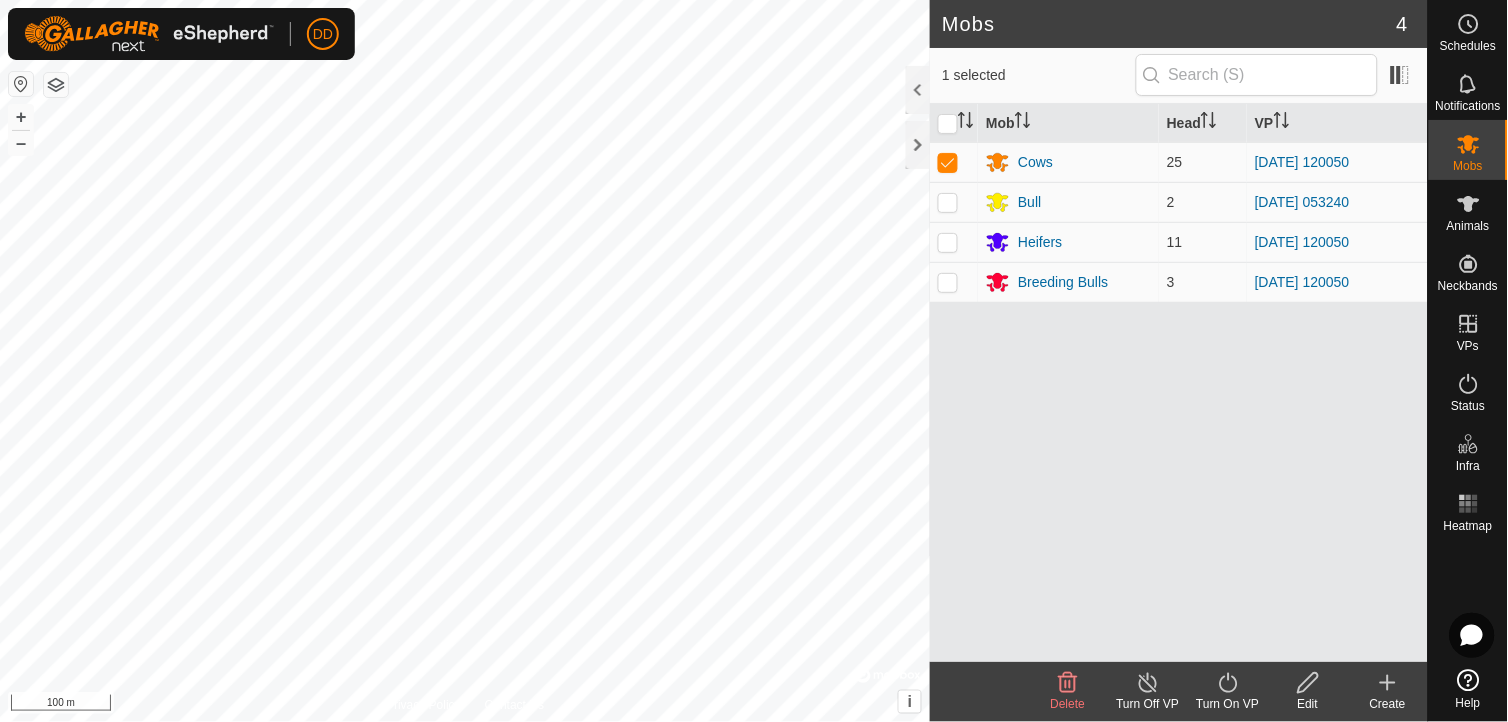 click 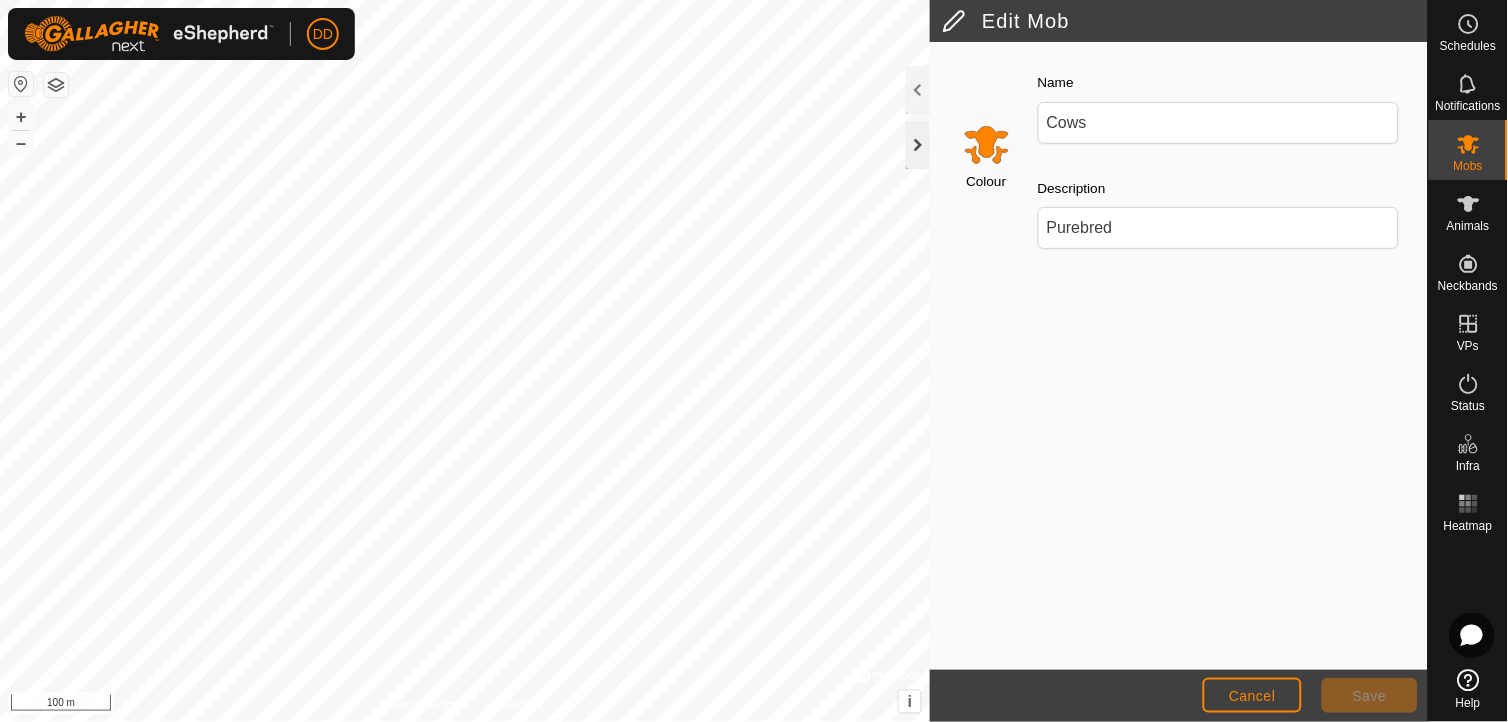 click 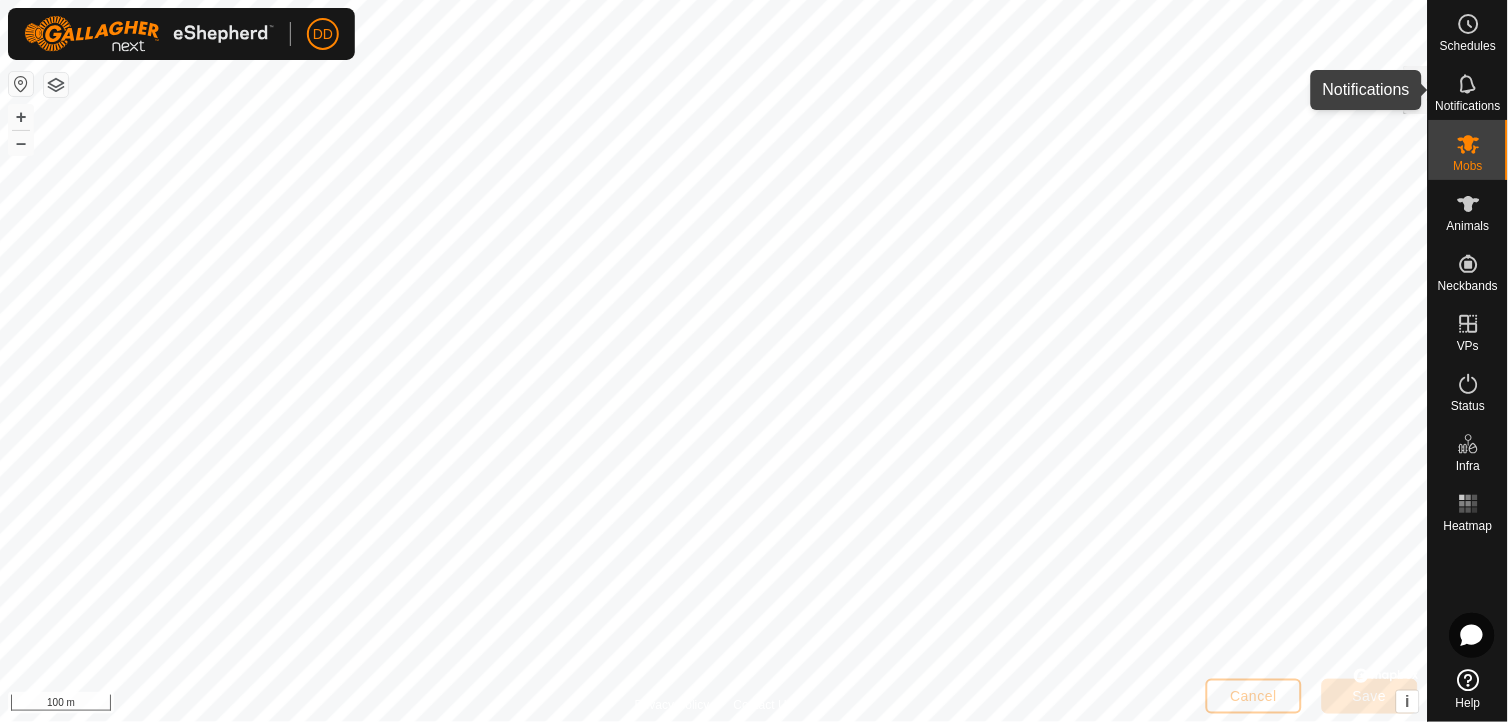 click 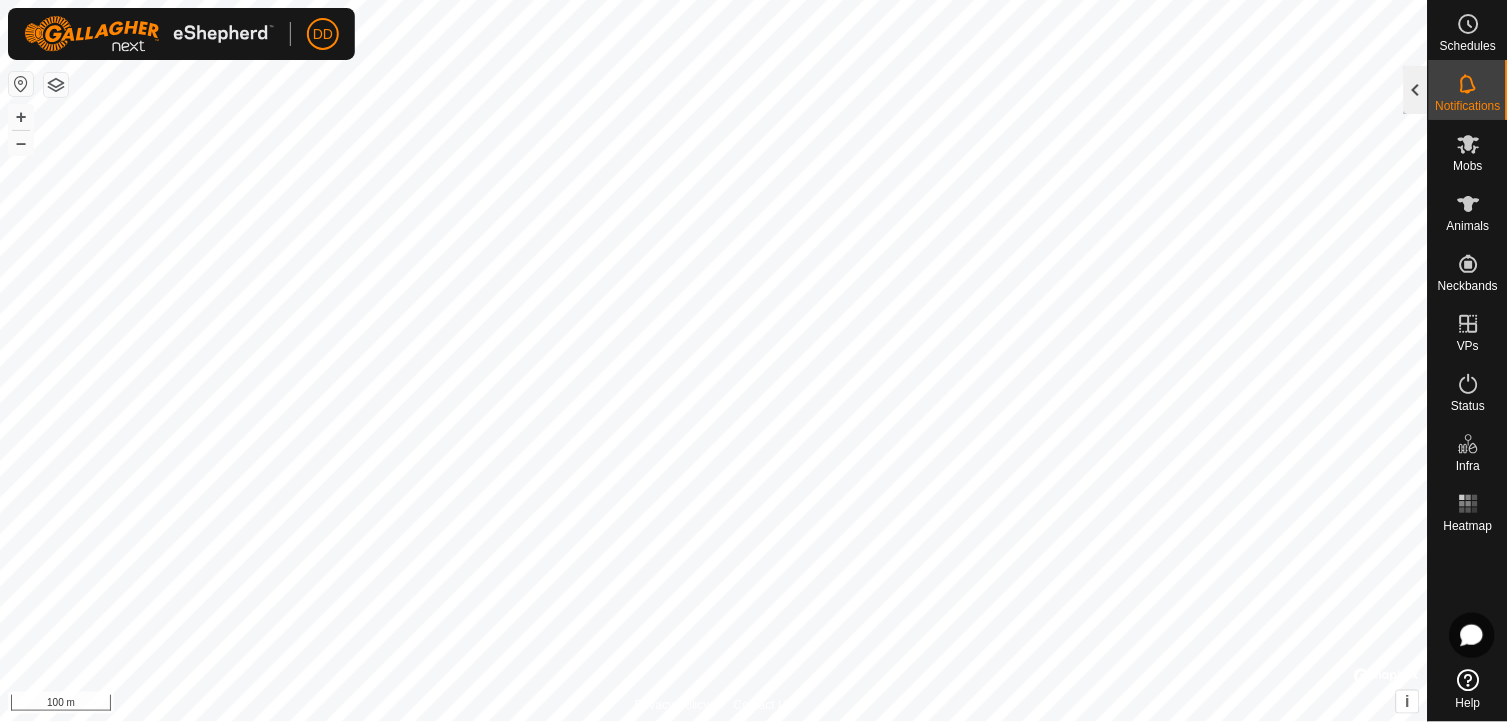 click 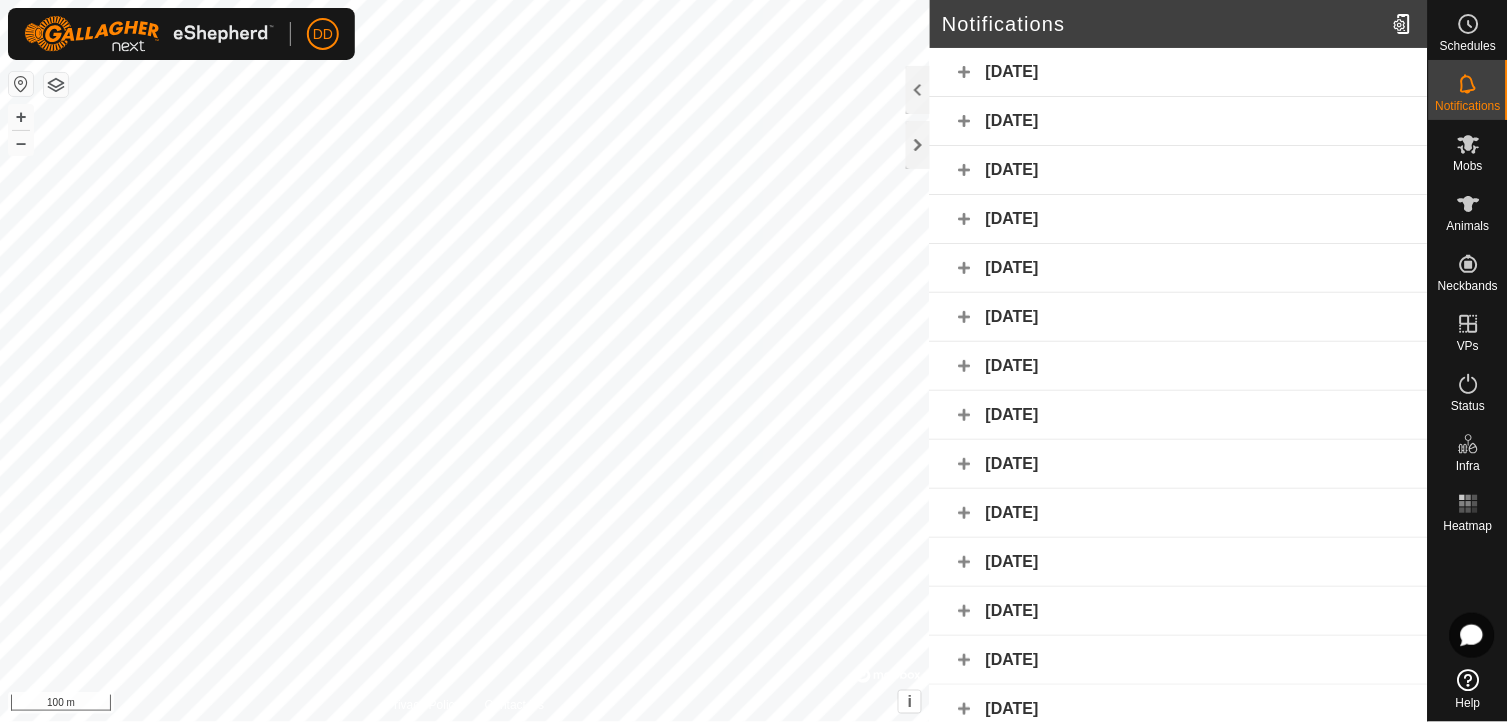 click on "[DATE]" 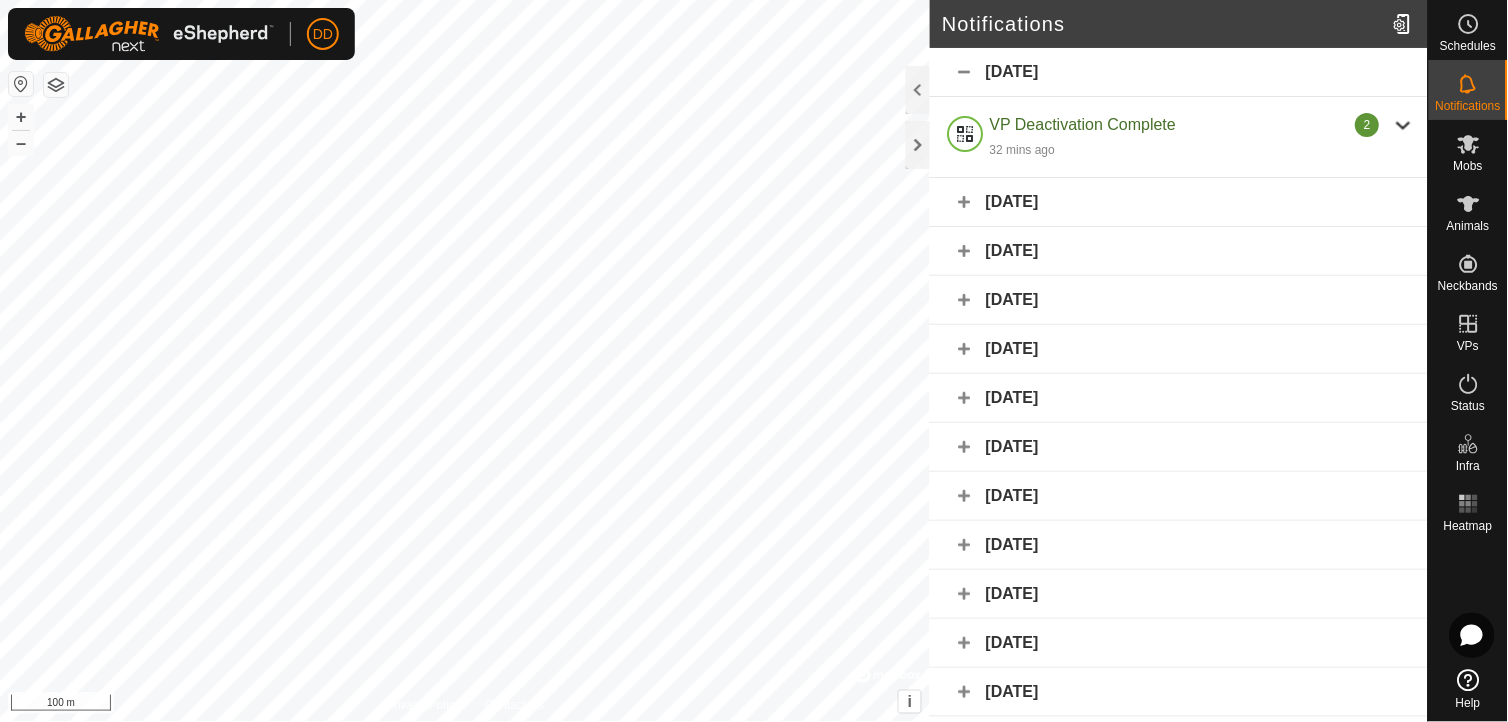 click on "[DATE]" 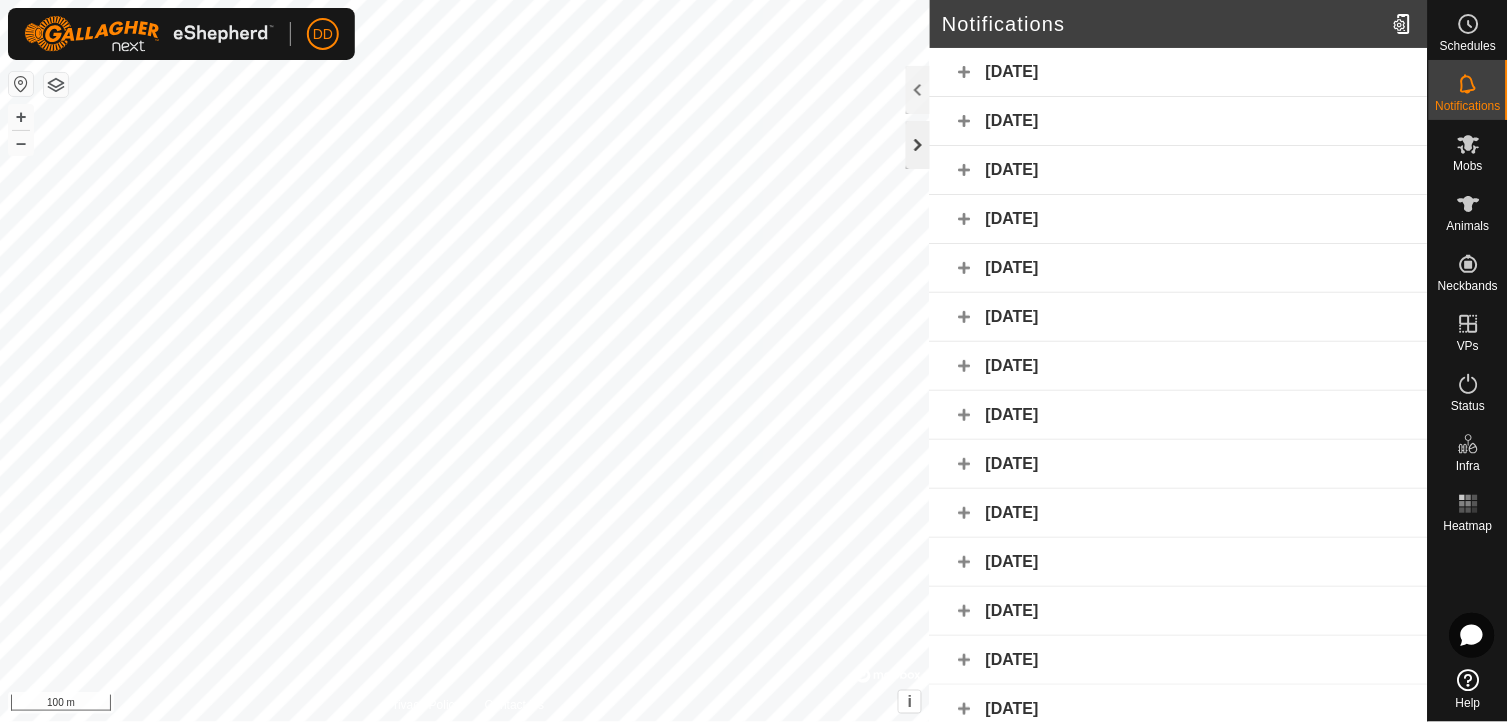 click 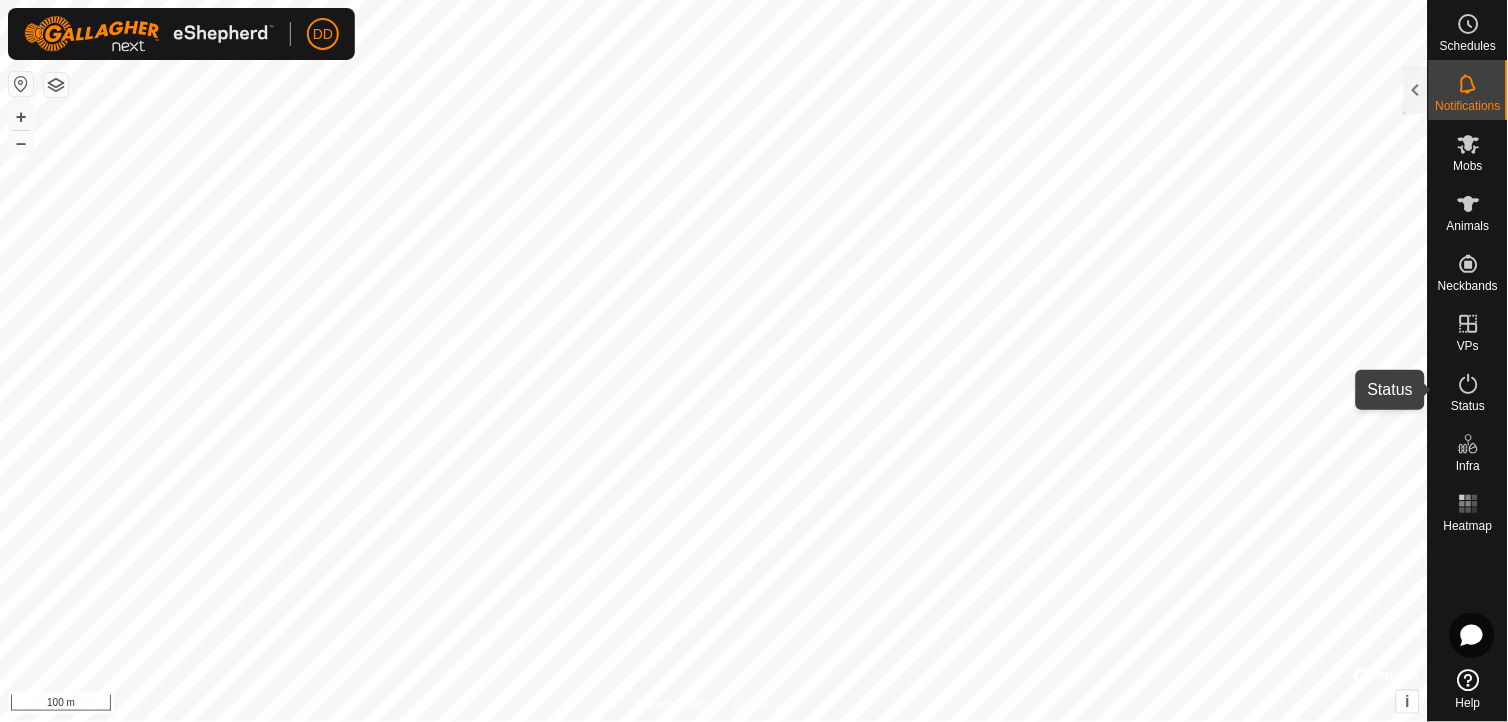 click 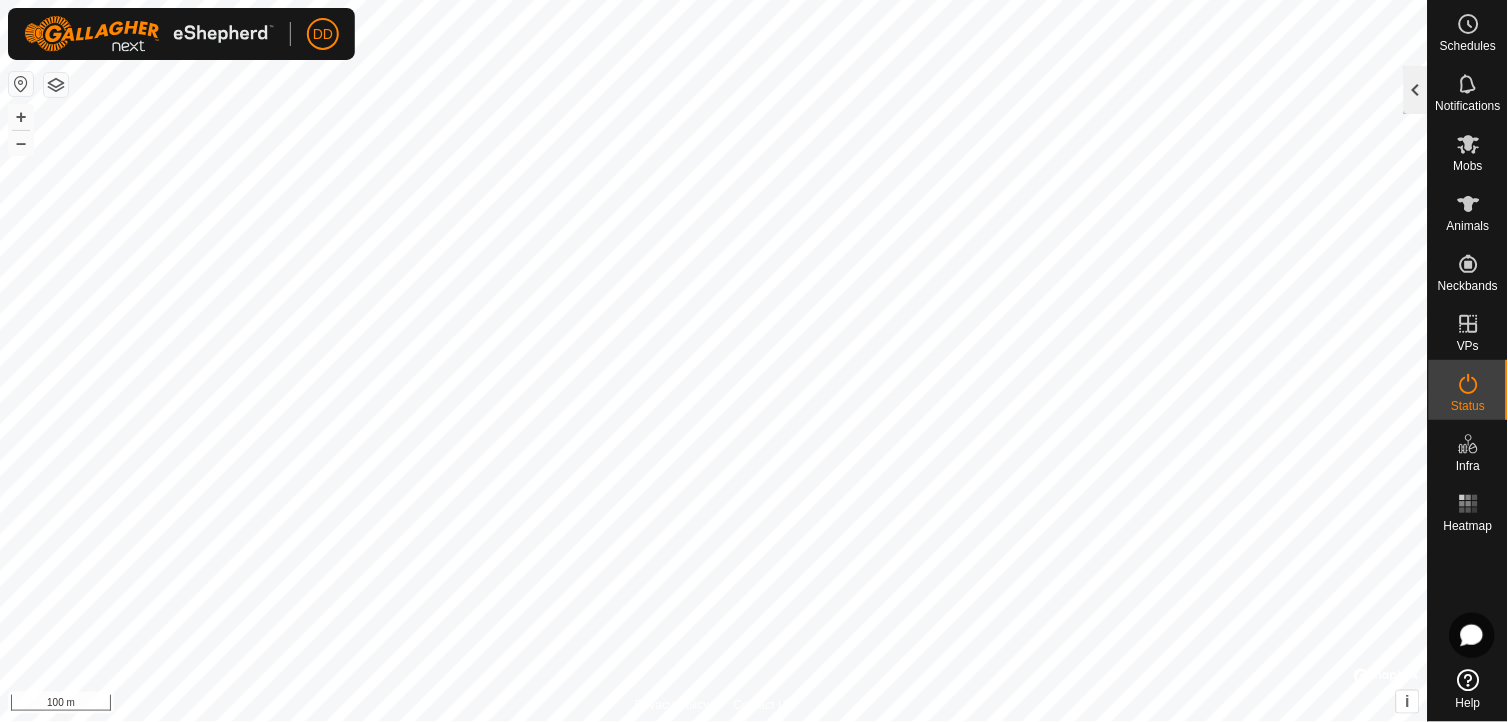 click 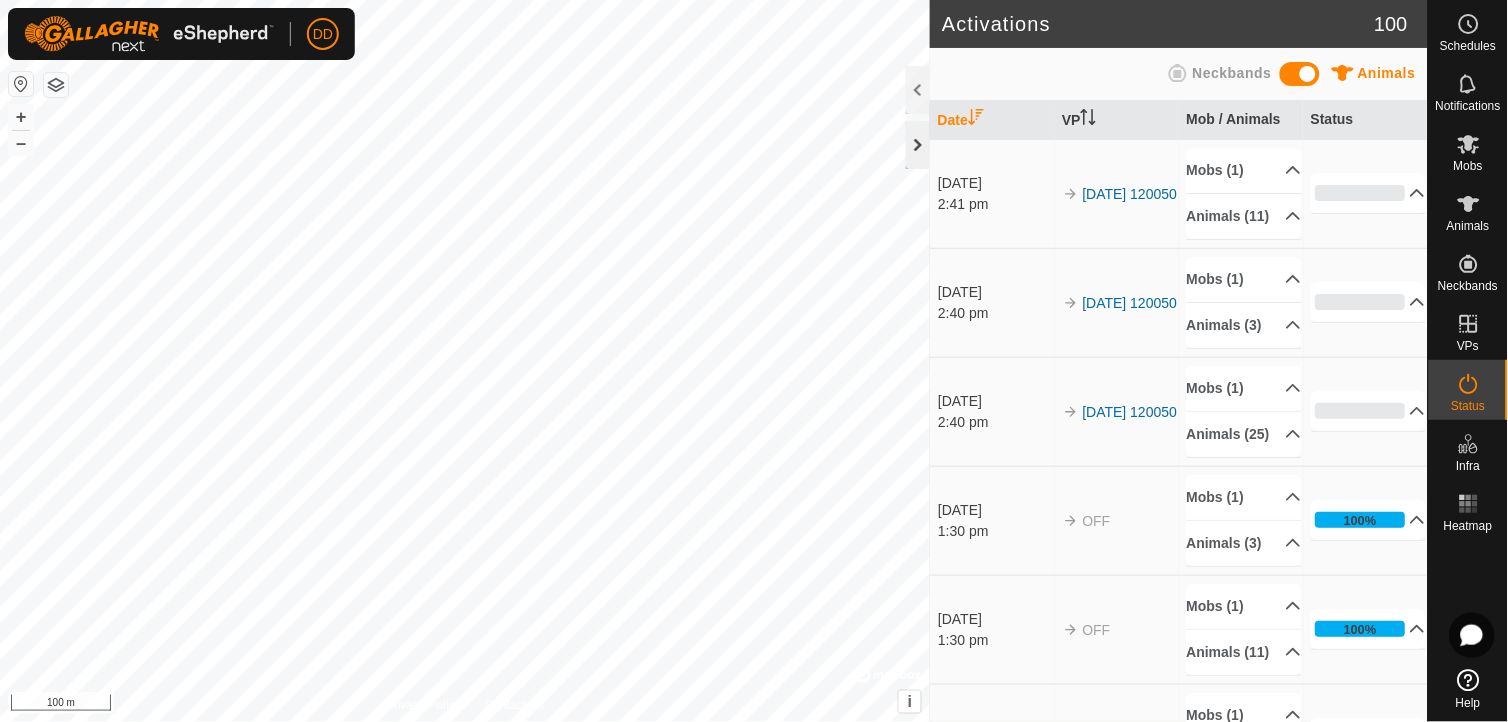 click 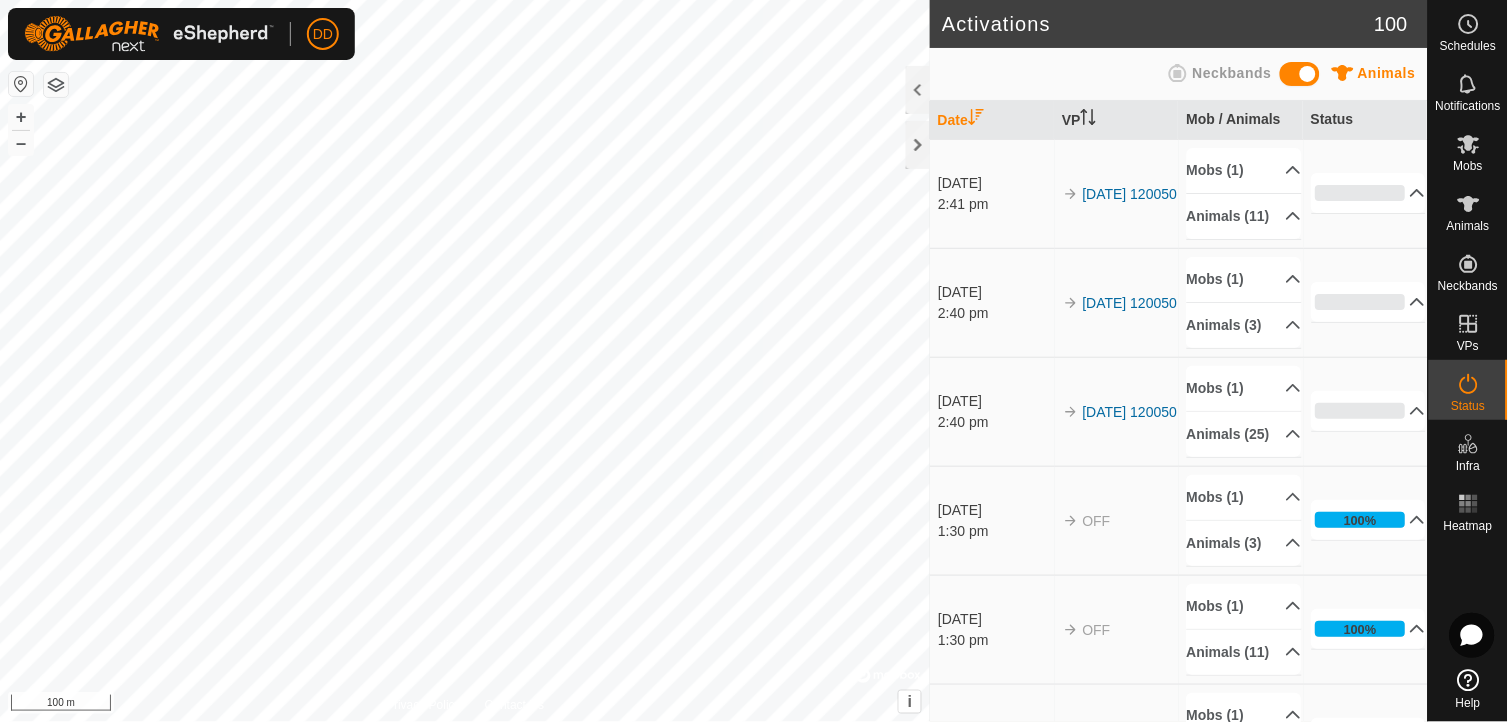 scroll, scrollTop: 0, scrollLeft: 0, axis: both 